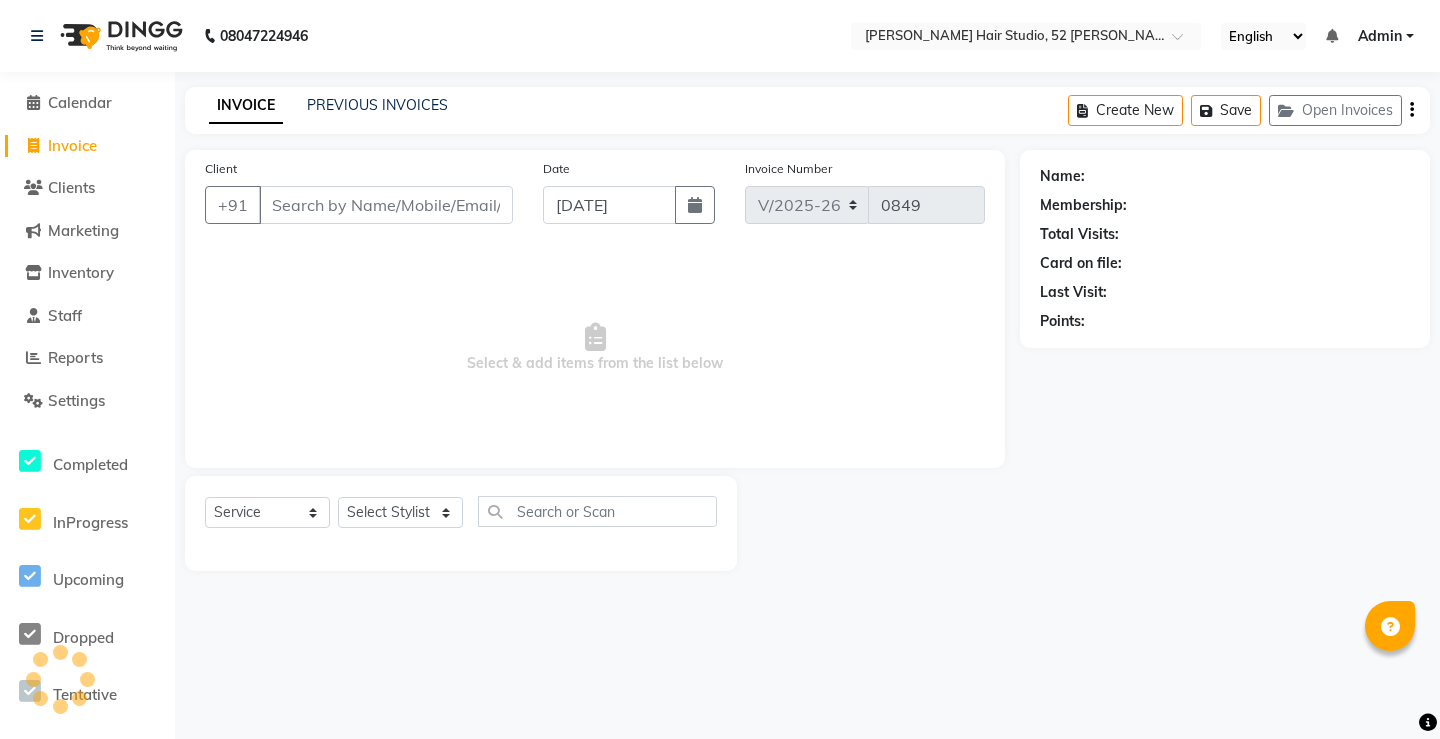 select on "7705" 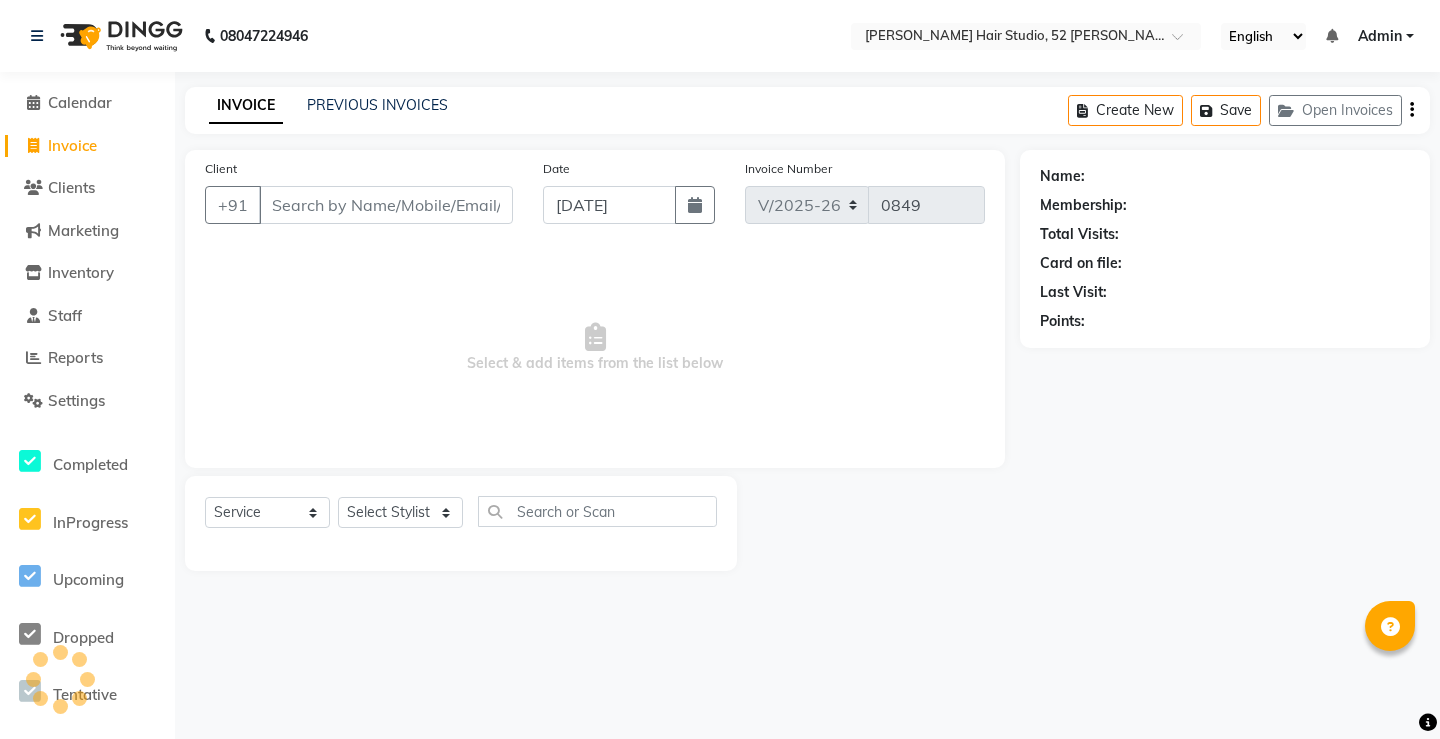 scroll, scrollTop: 0, scrollLeft: 0, axis: both 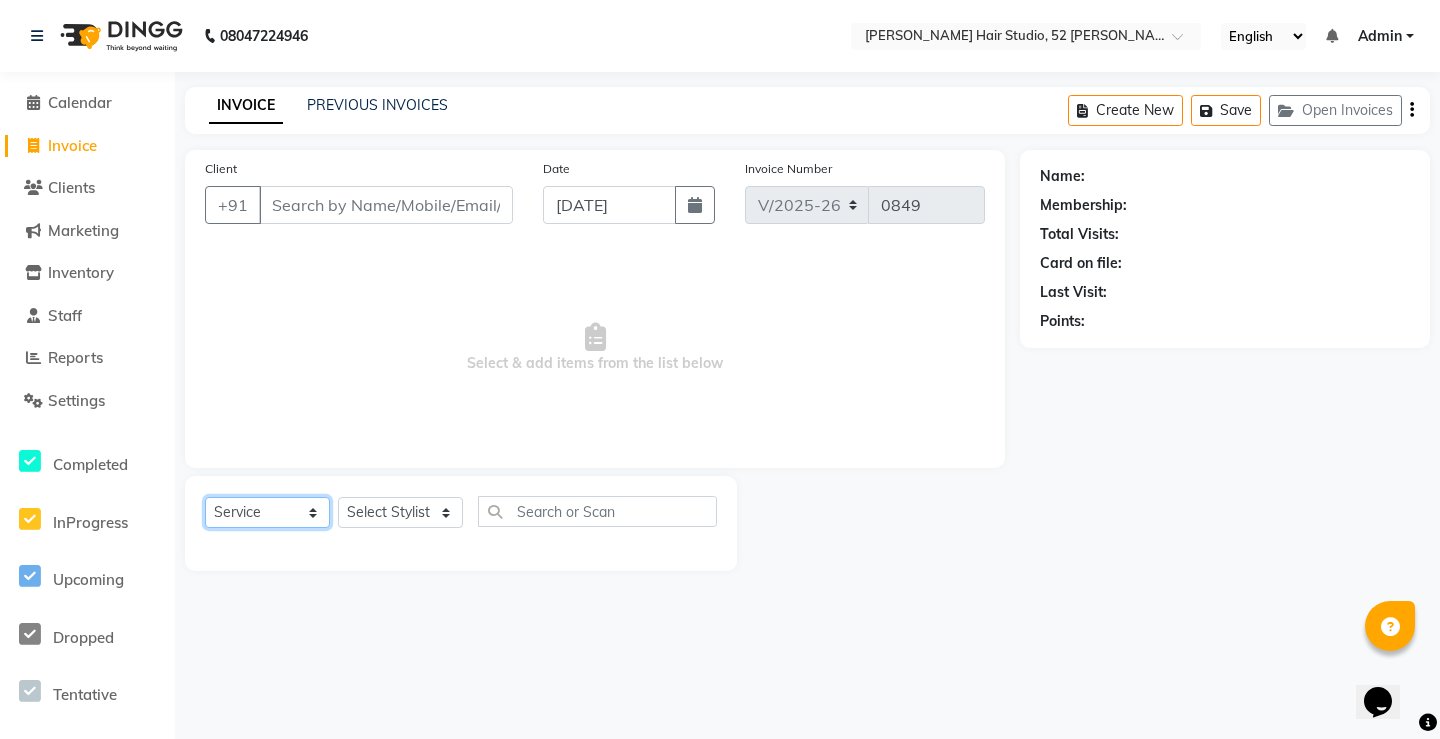click on "Select  Service  Product  Membership  Package Voucher Prepaid Gift Card" 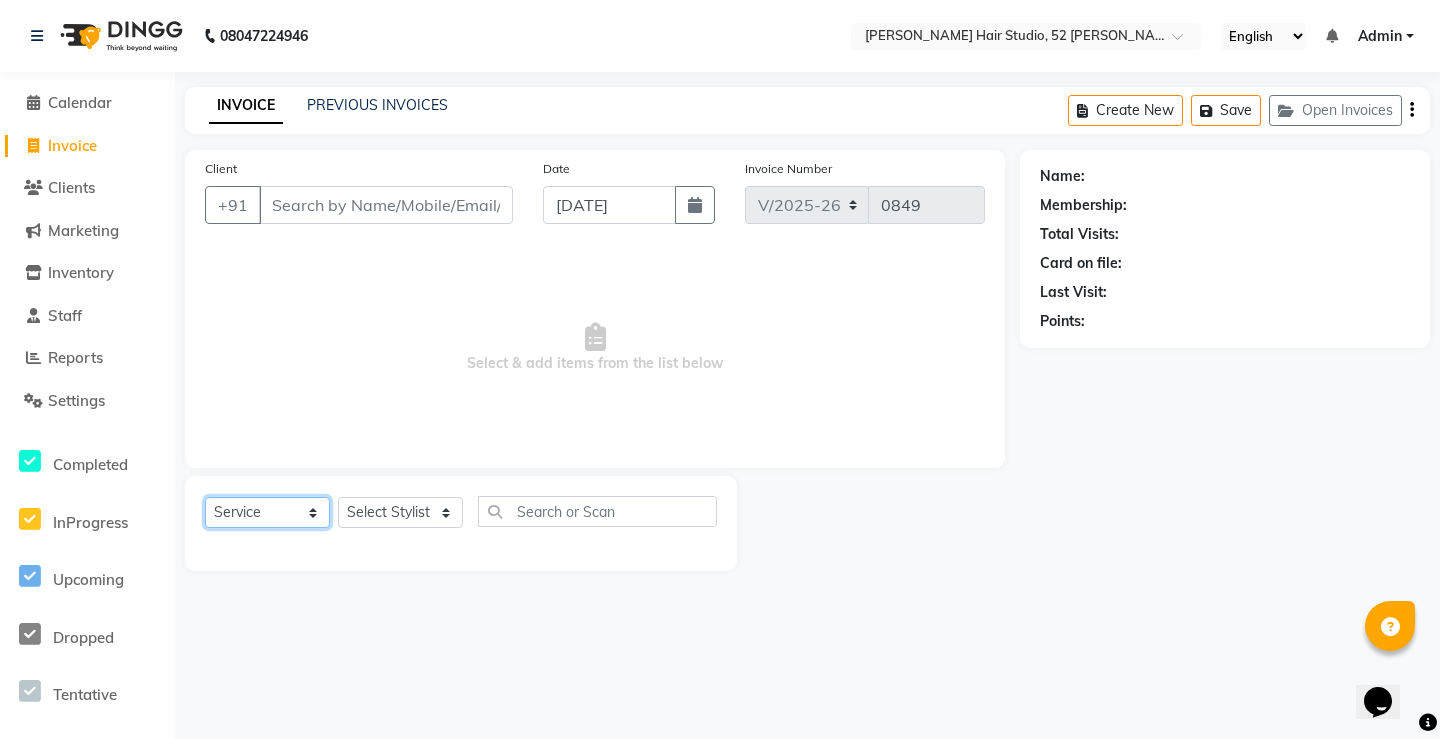 click on "Select  Service  Product  Membership  Package Voucher Prepaid Gift Card" 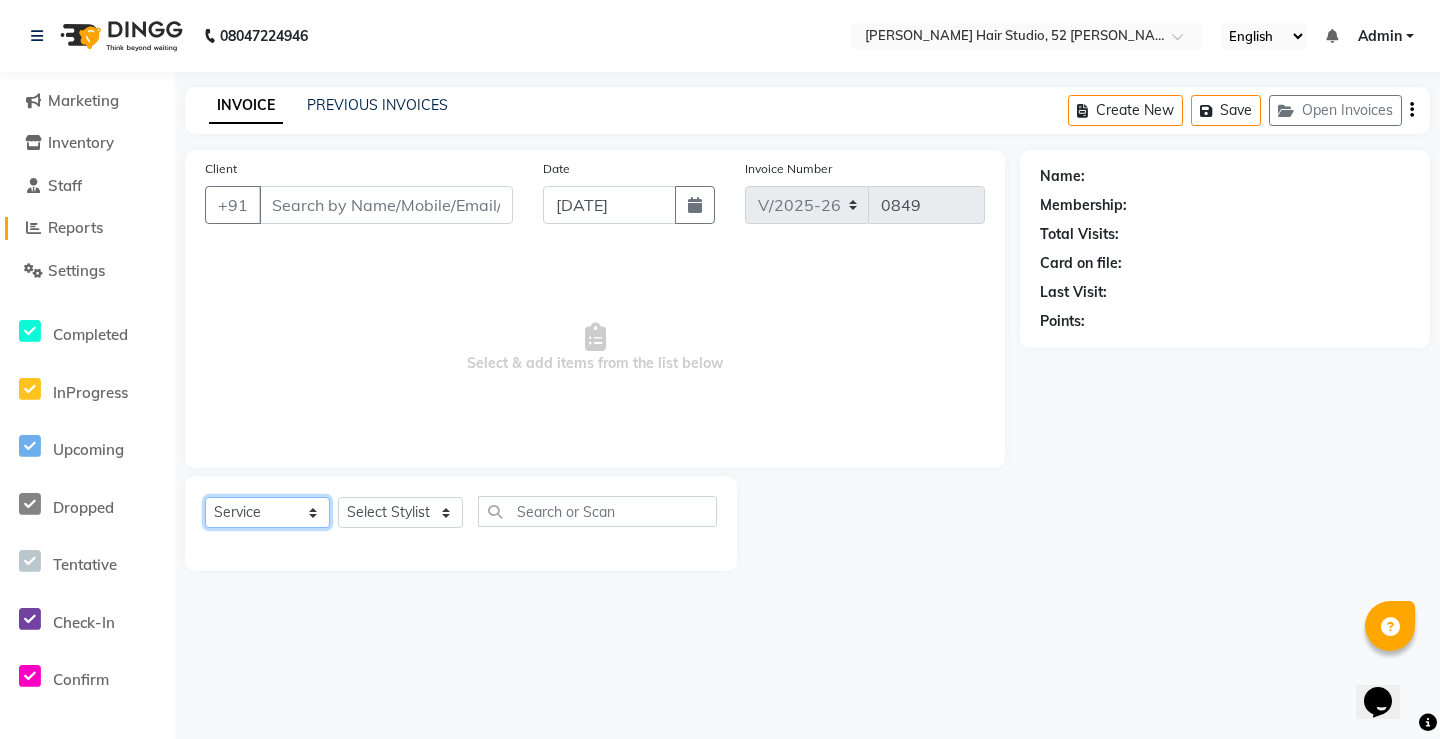 scroll, scrollTop: 0, scrollLeft: 0, axis: both 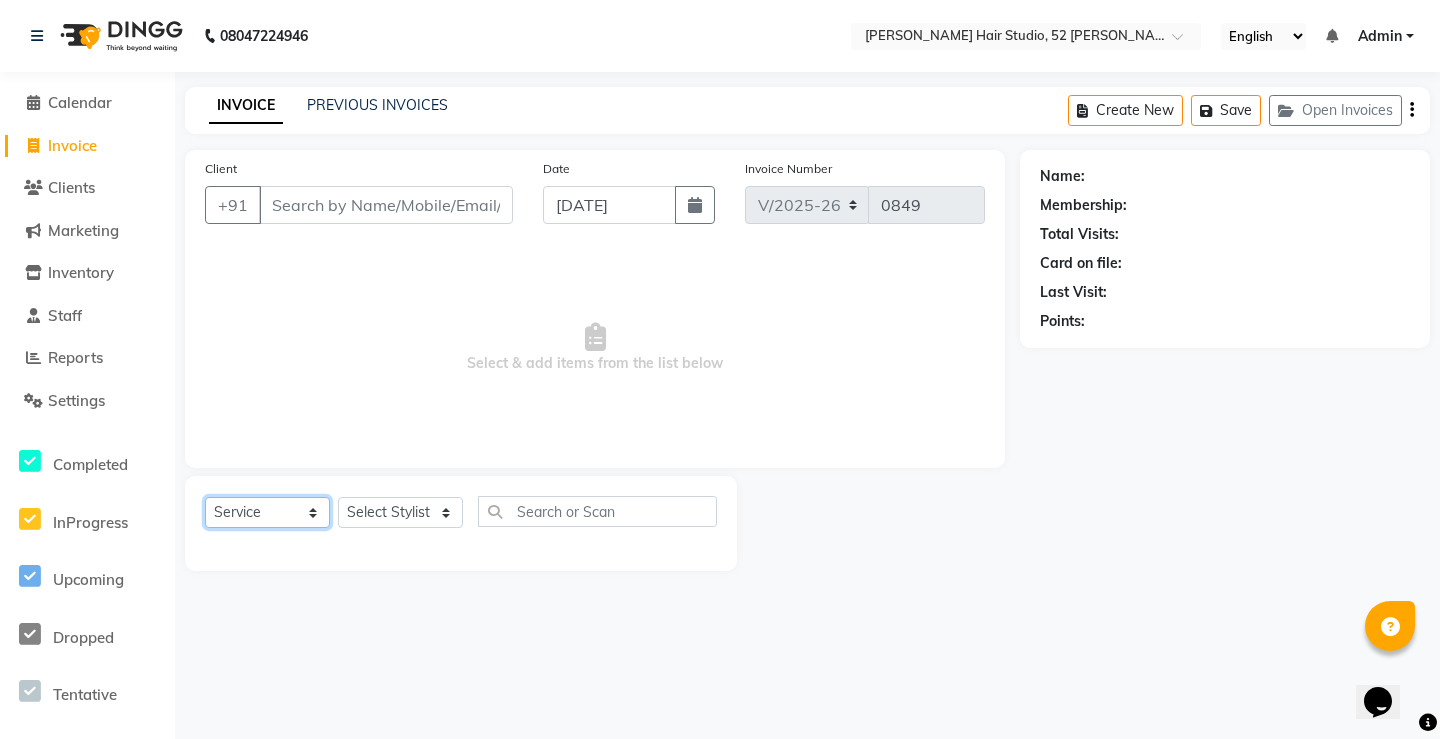 click on "Select  Service  Product  Membership  Package Voucher Prepaid Gift Card" 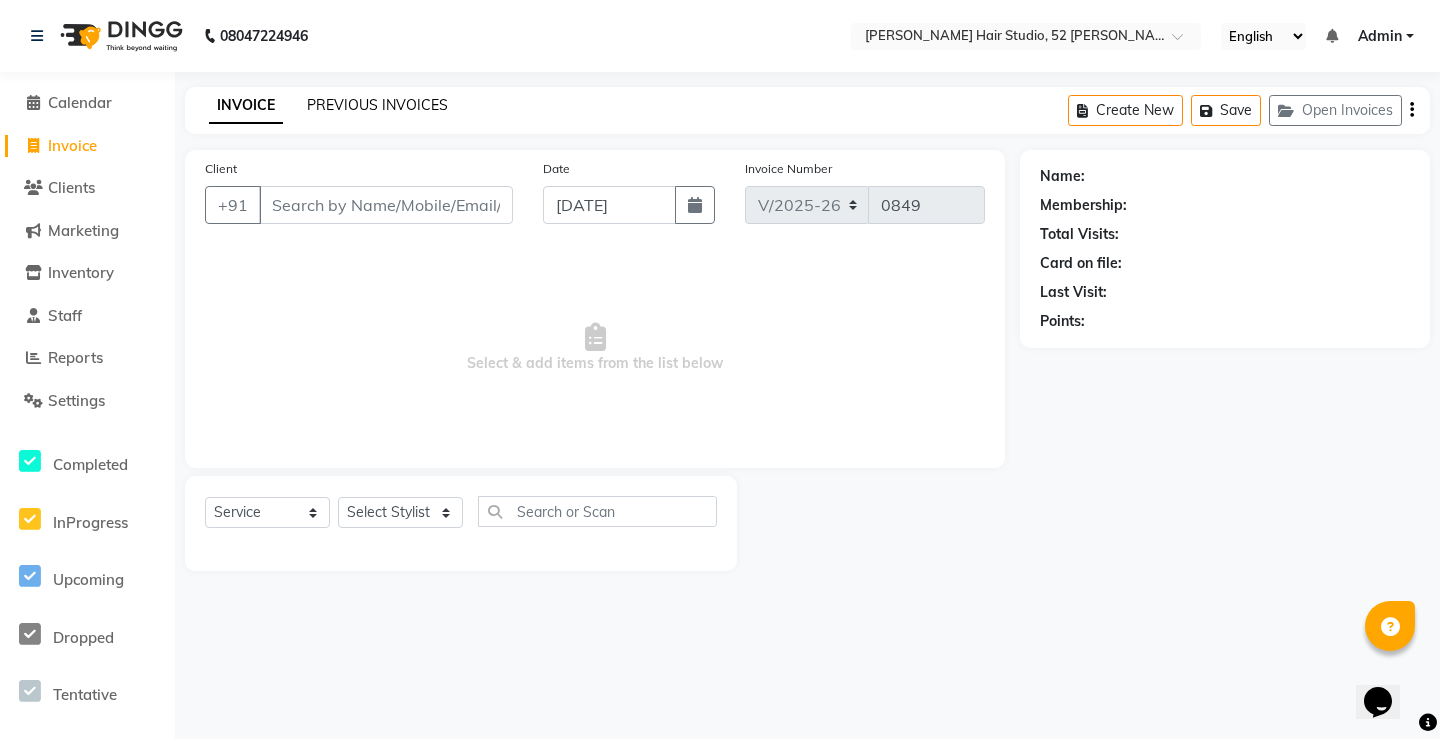 click on "PREVIOUS INVOICES" 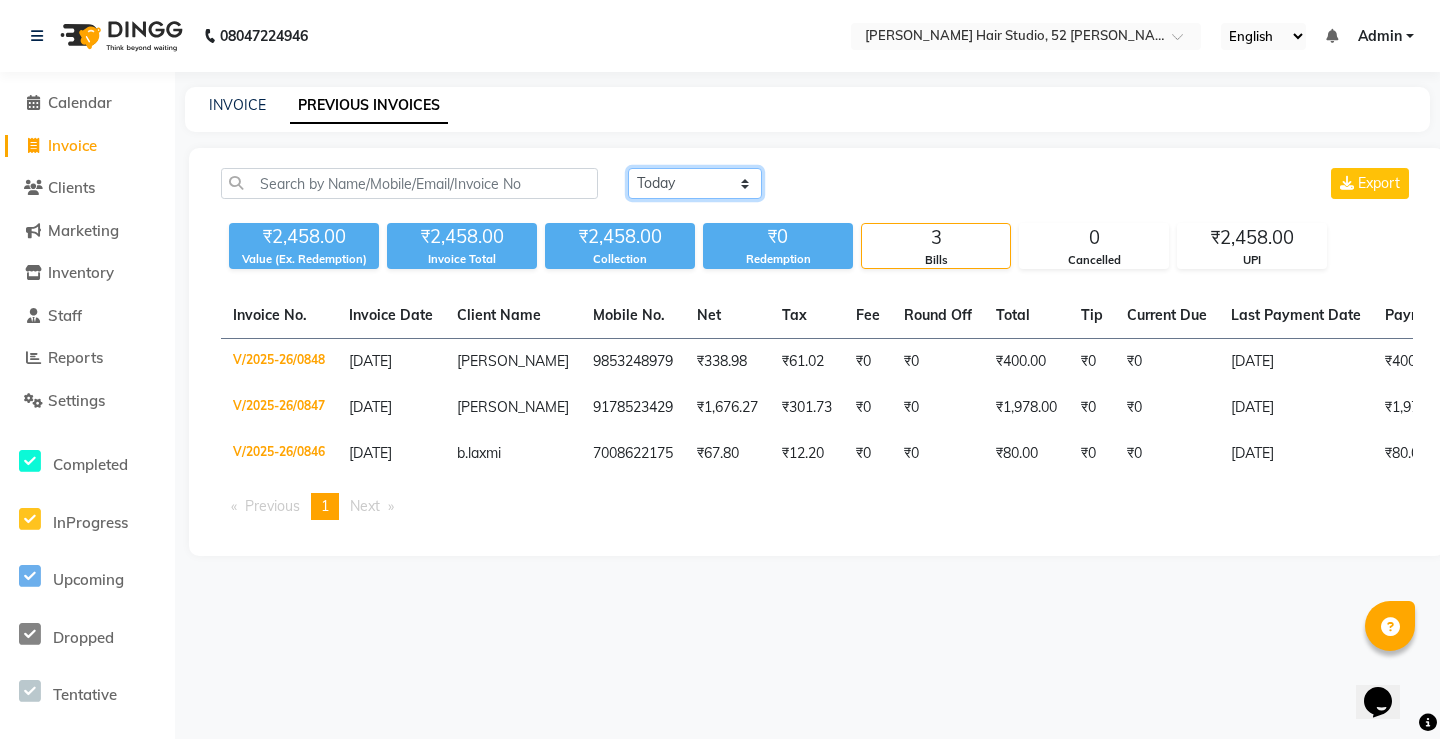 click on "Today Yesterday Custom Range" 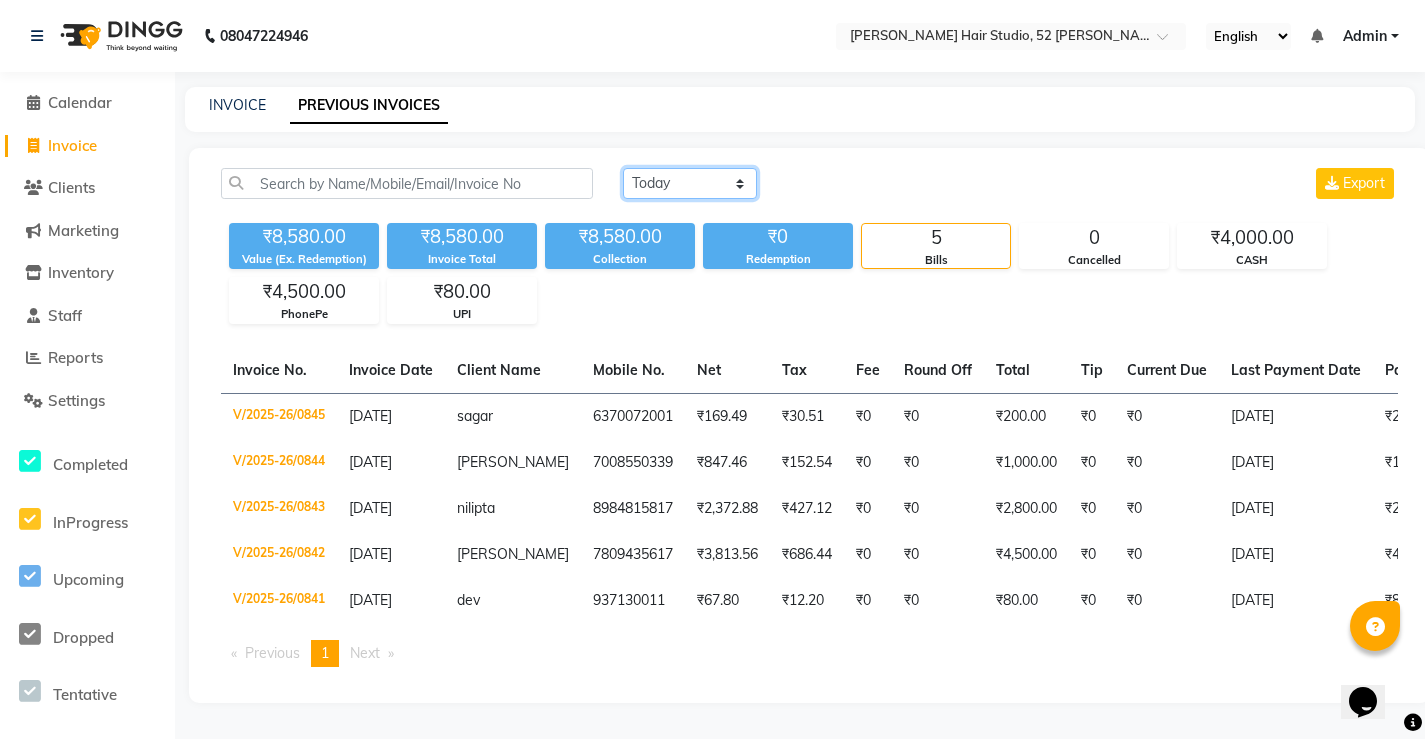 click on "Today Yesterday Custom Range" 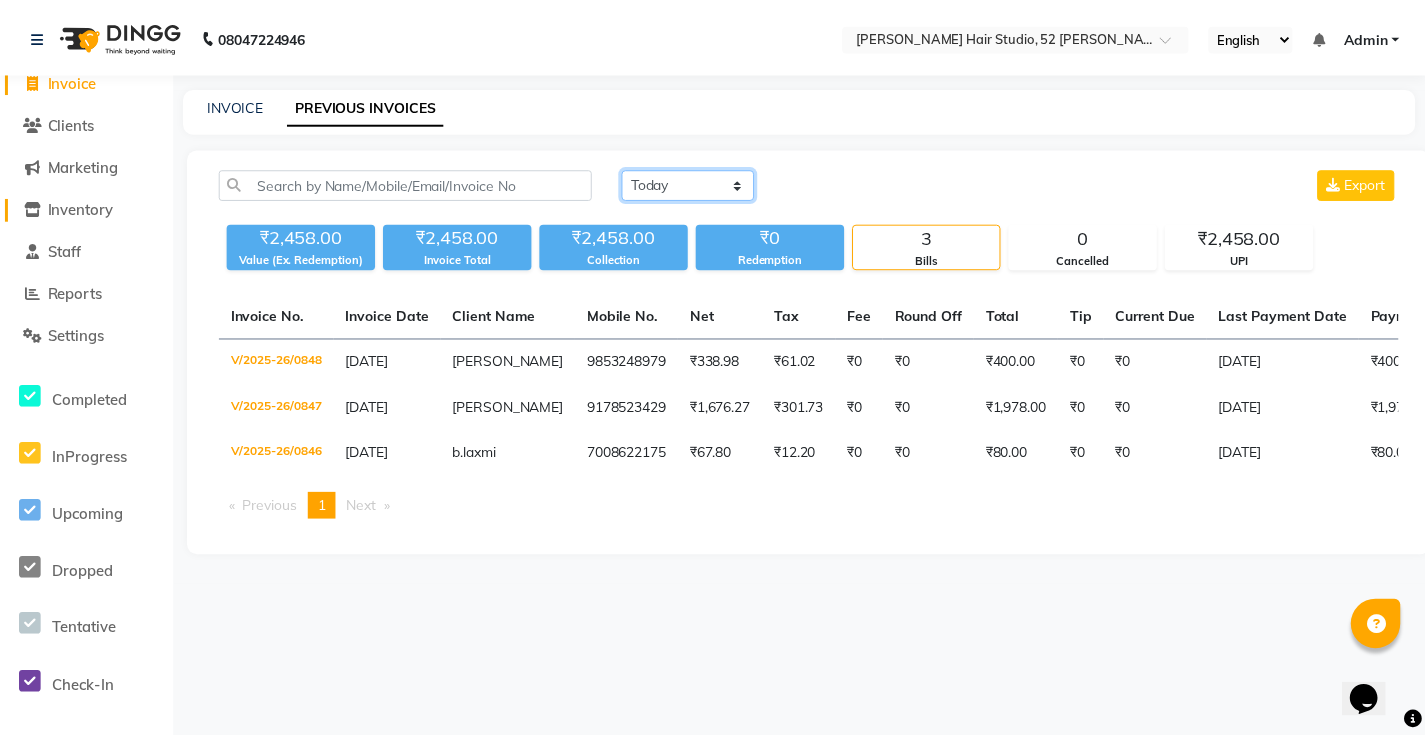 scroll, scrollTop: 100, scrollLeft: 0, axis: vertical 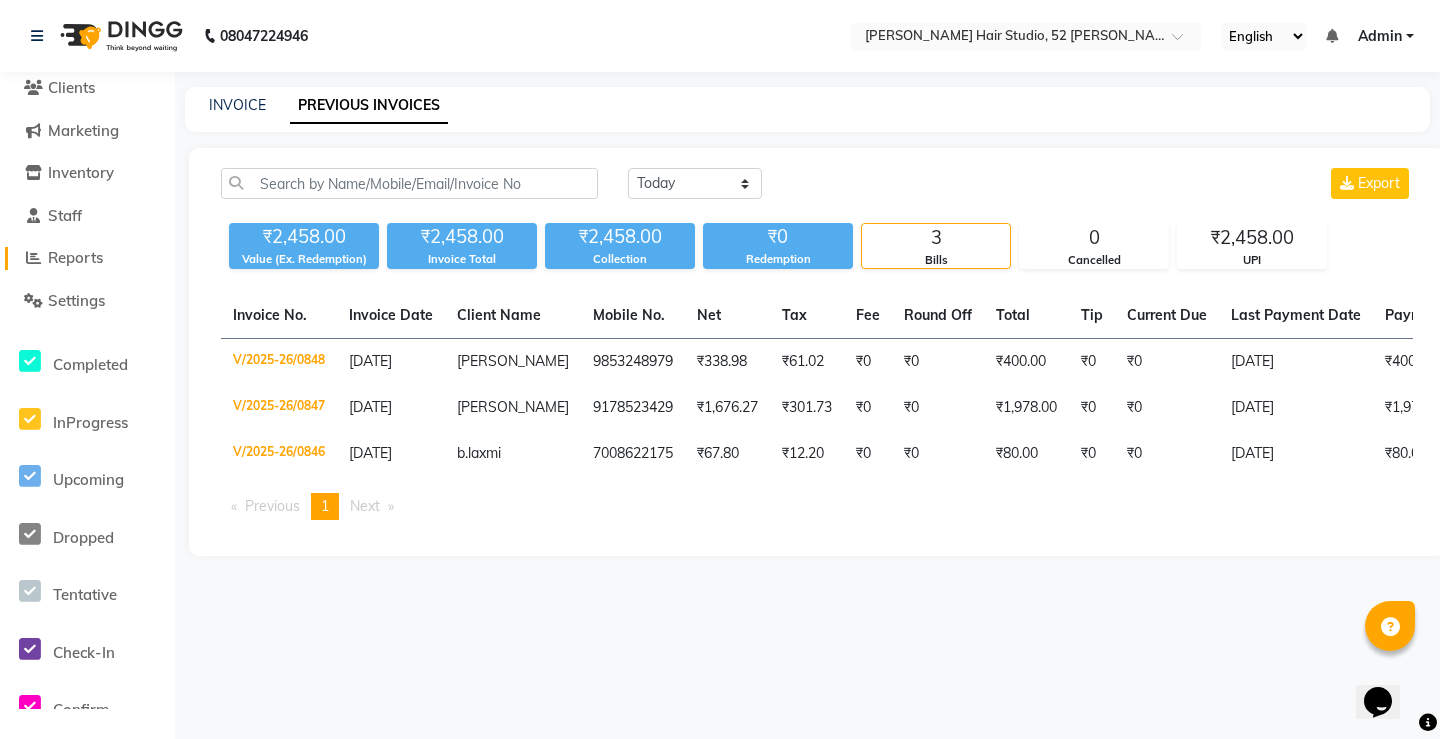 click on "Reports" 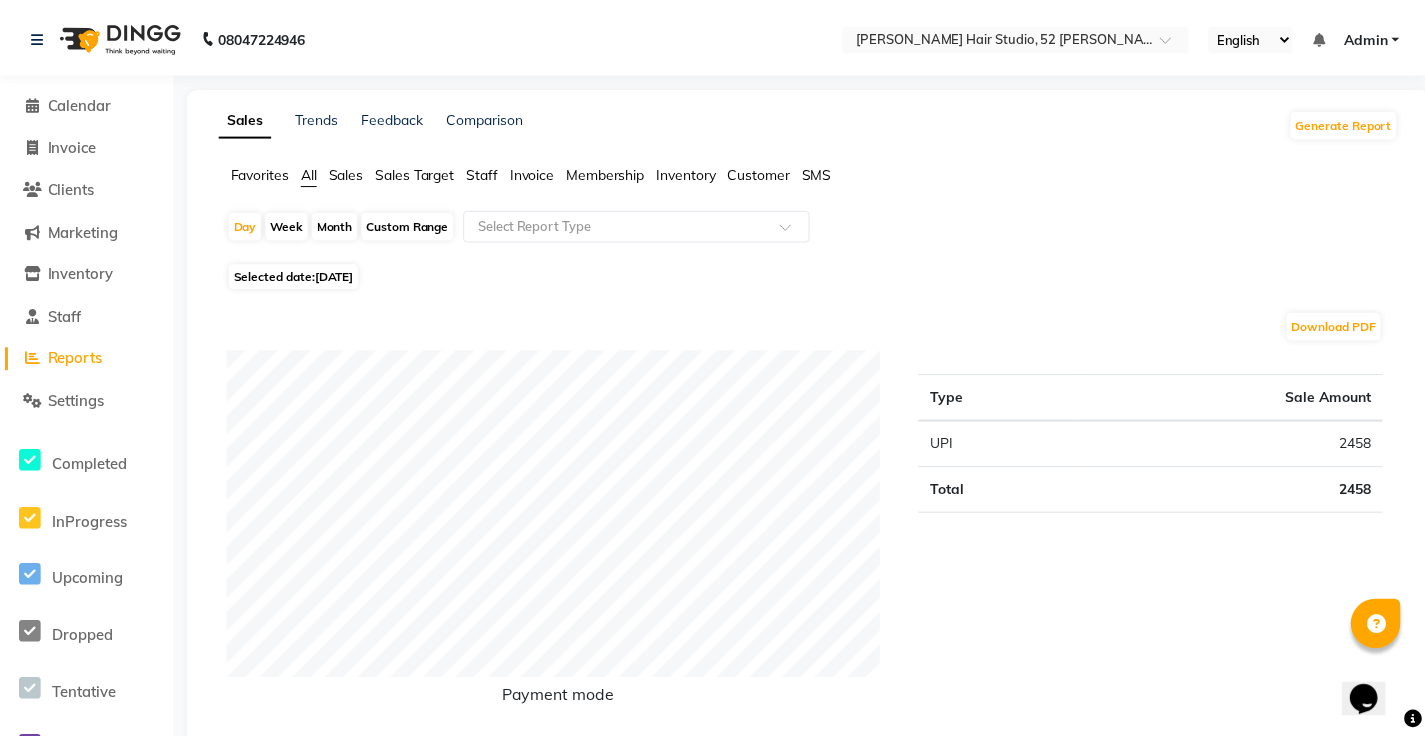scroll, scrollTop: 0, scrollLeft: 0, axis: both 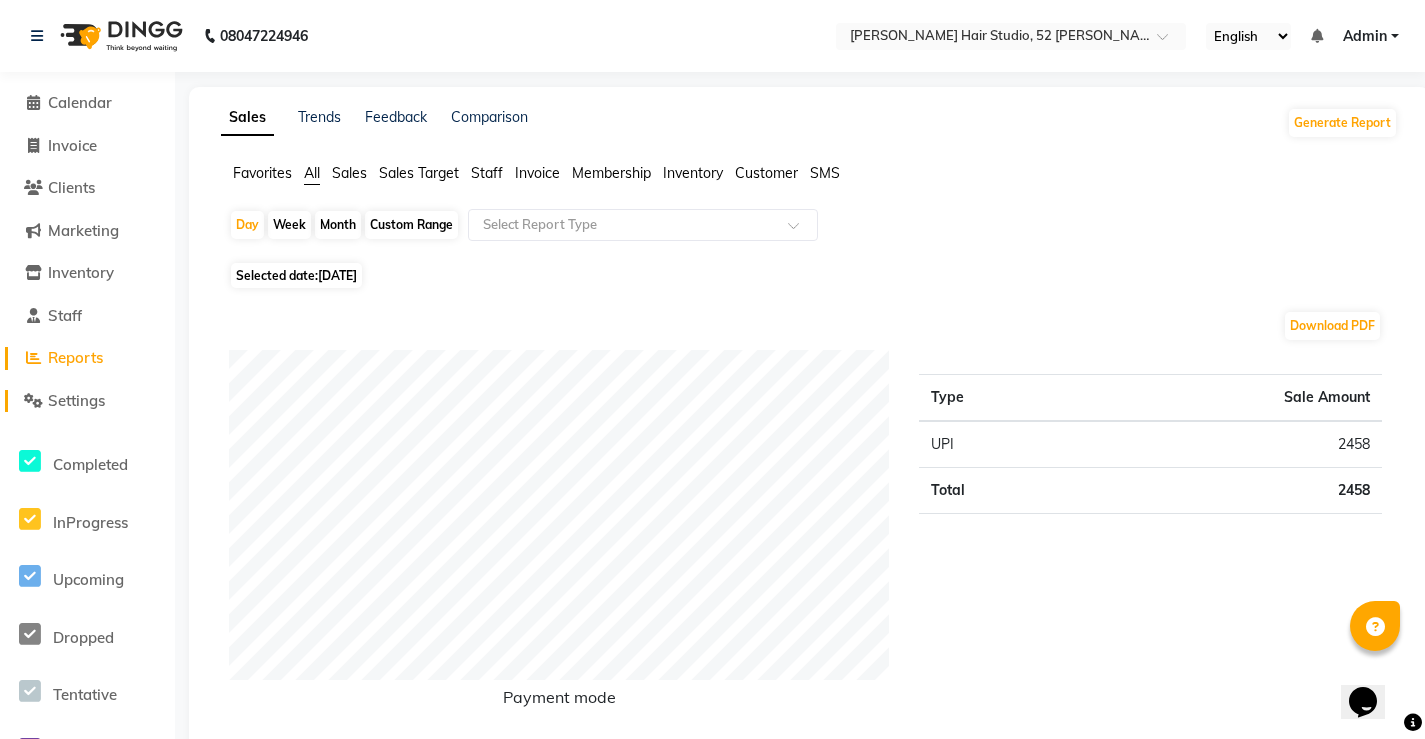 click on "Settings" 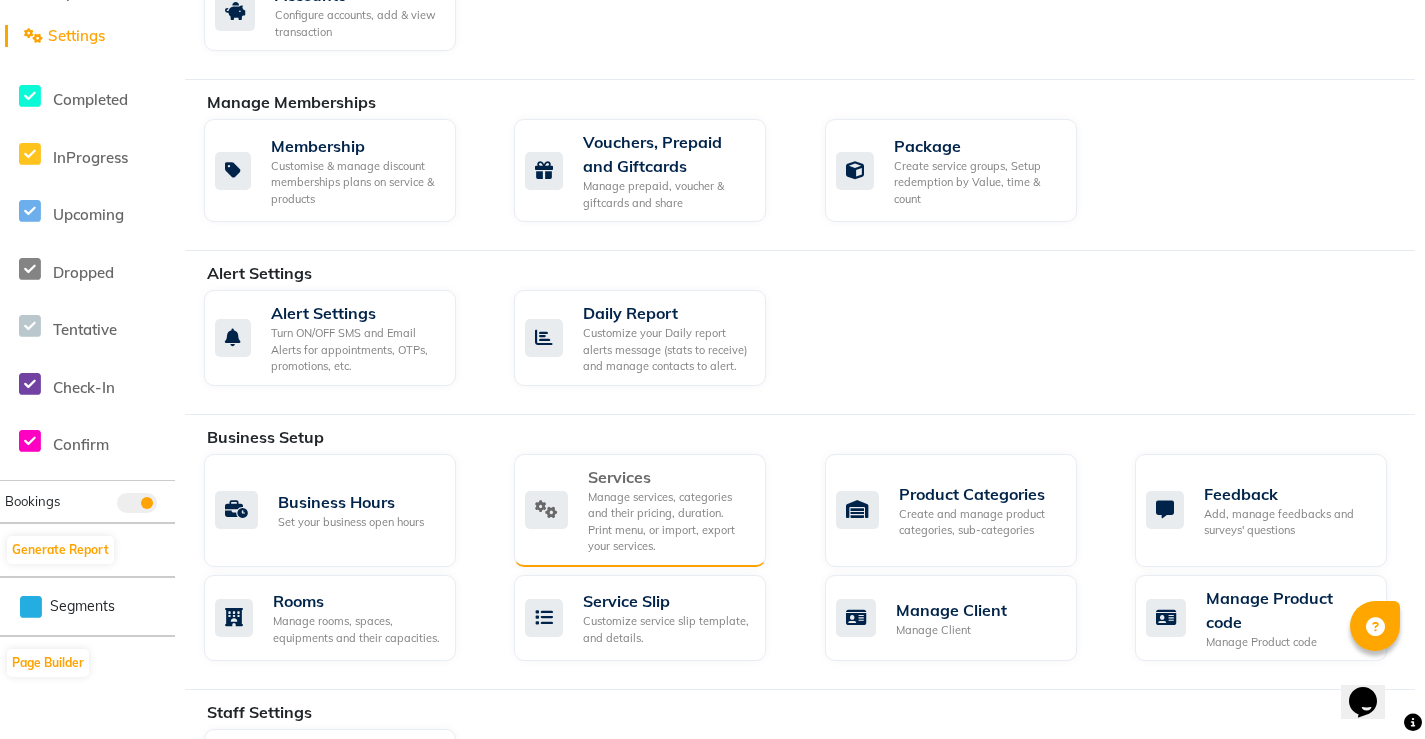 scroll, scrollTop: 400, scrollLeft: 0, axis: vertical 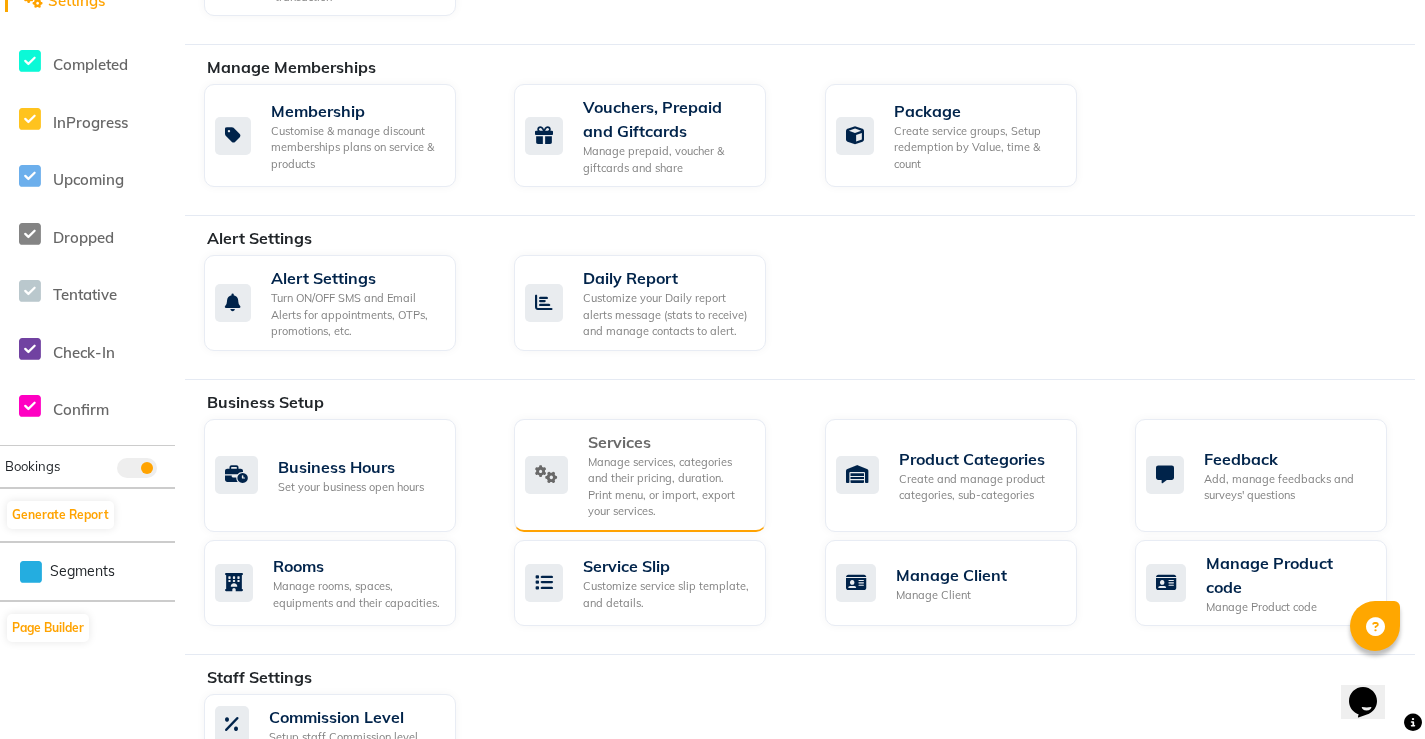 click on "Manage services, categories and their pricing, duration. Print menu, or import, export your services." 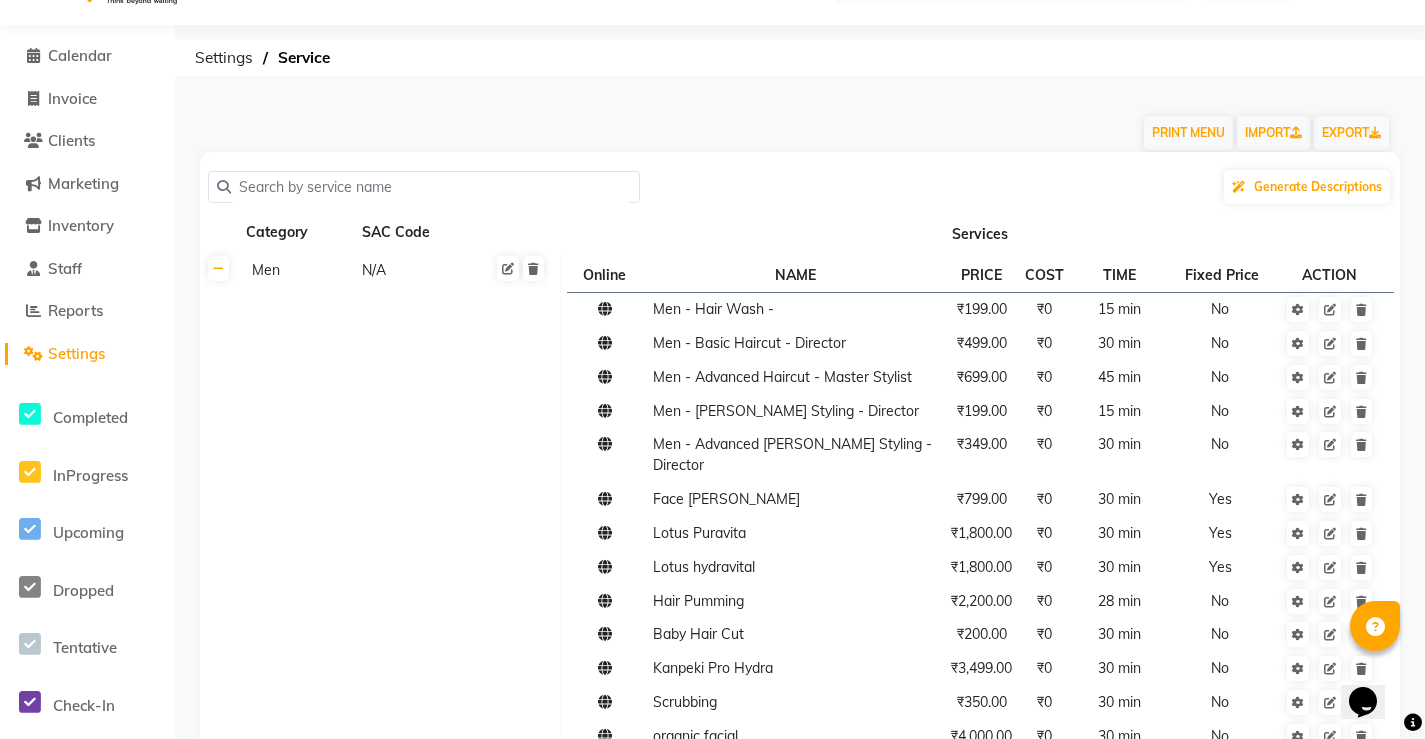 scroll, scrollTop: 0, scrollLeft: 0, axis: both 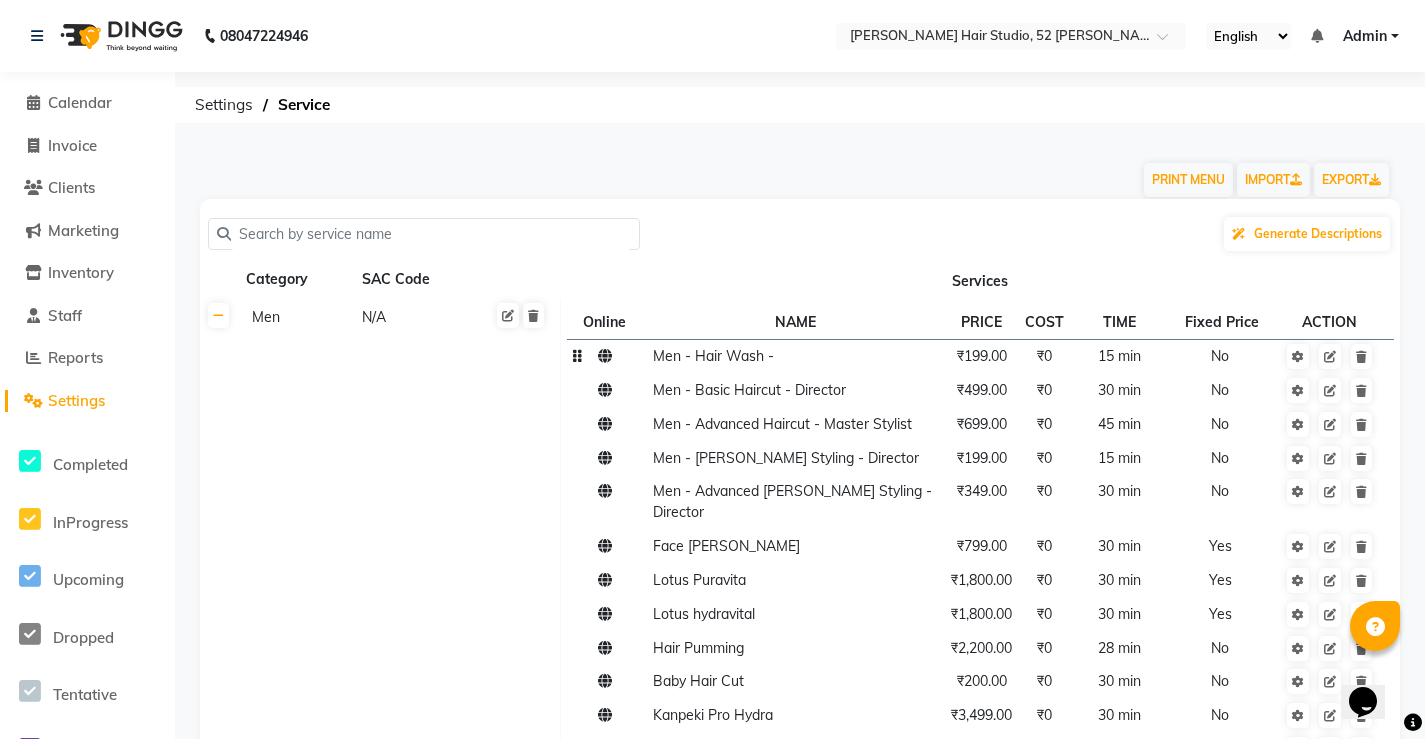 click on "₹199.00" 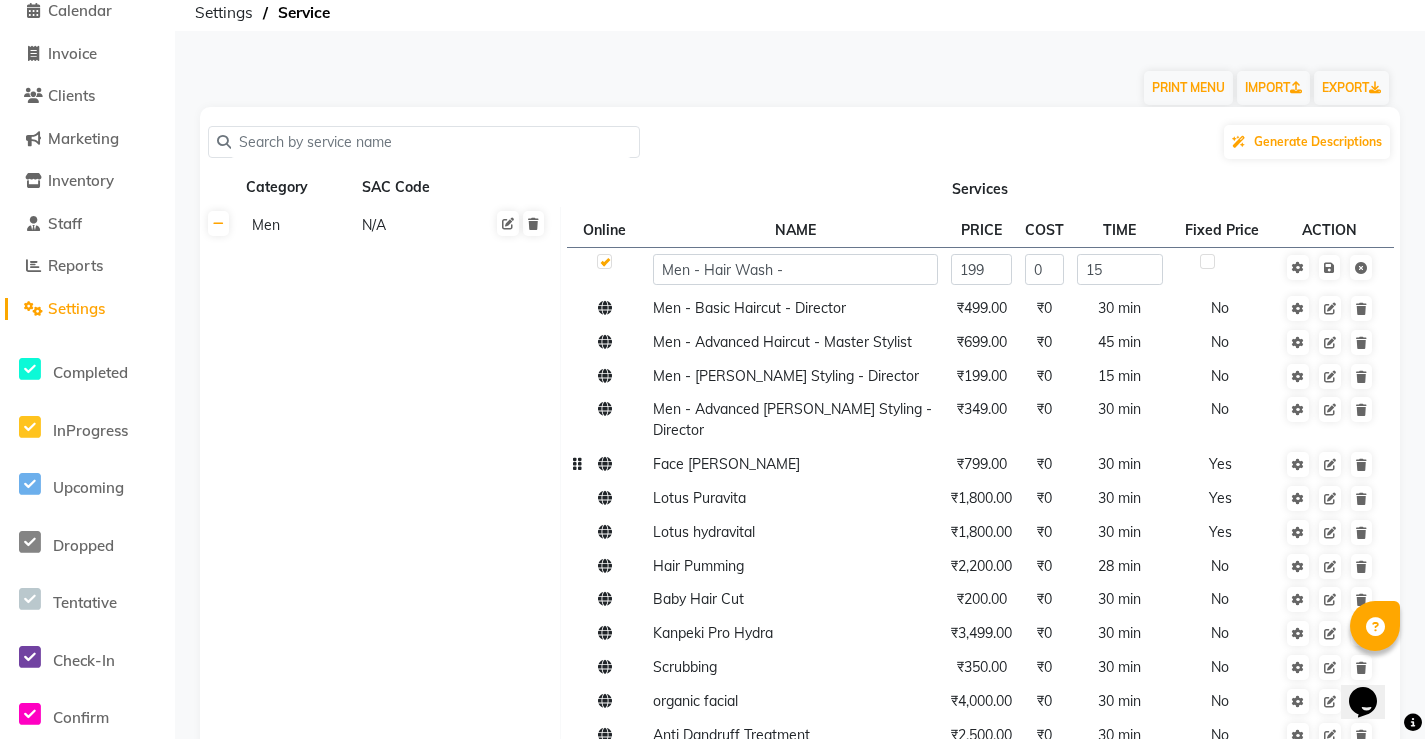 scroll, scrollTop: 0, scrollLeft: 0, axis: both 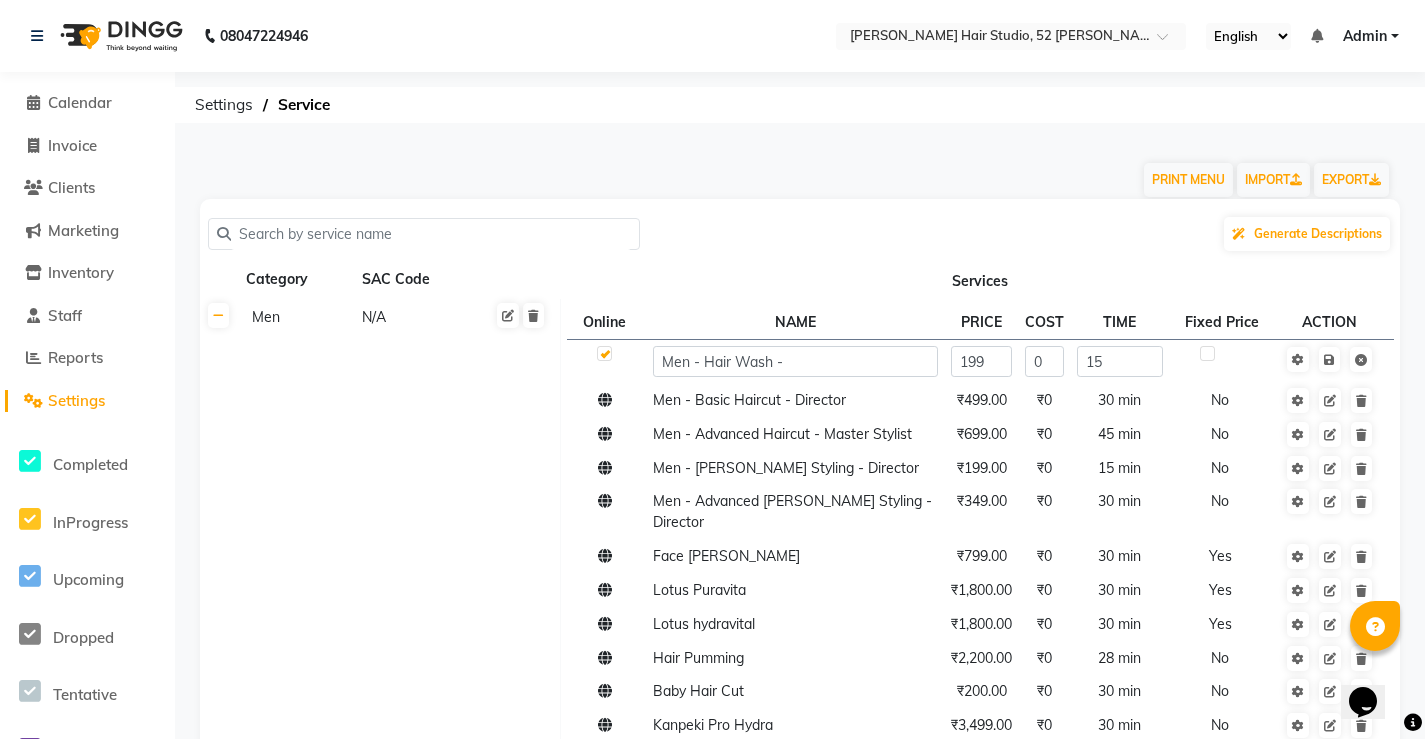 click 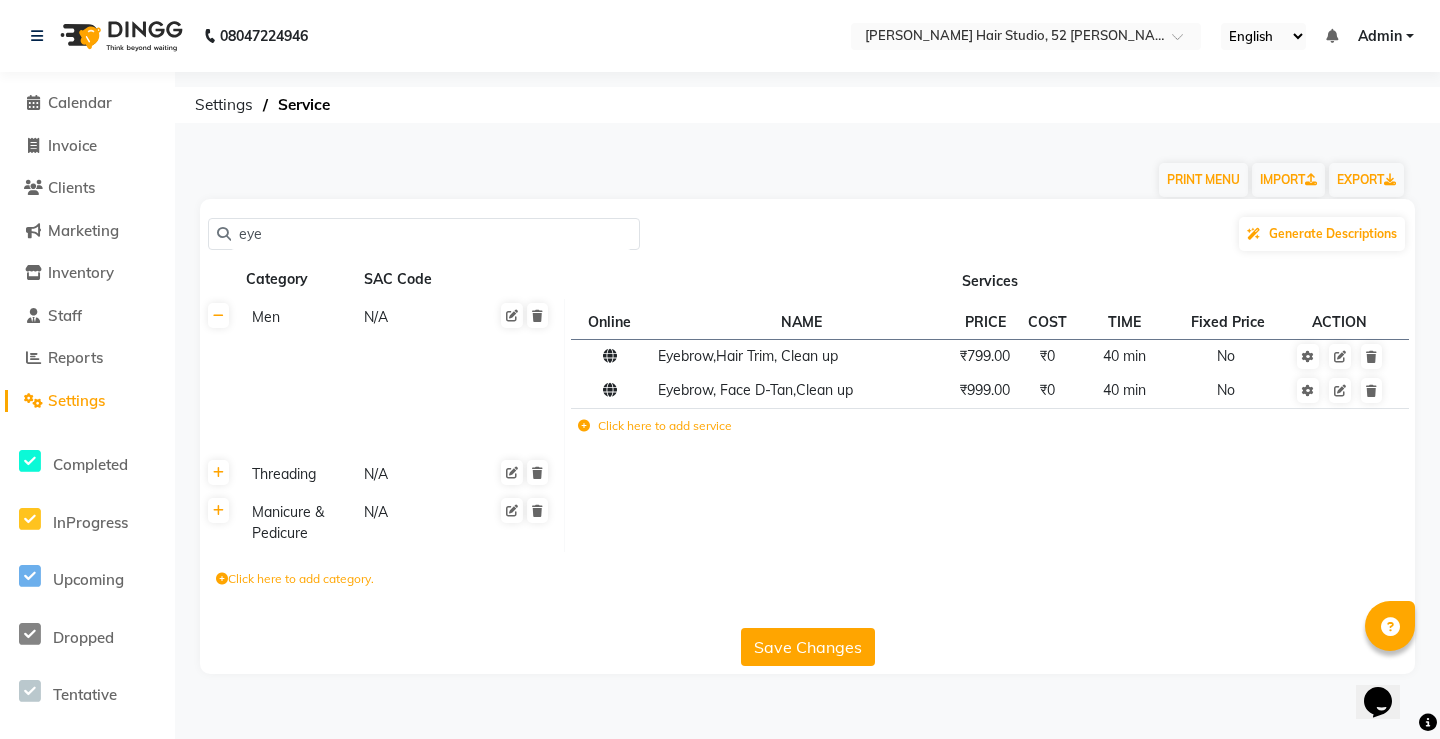 click on "eye" 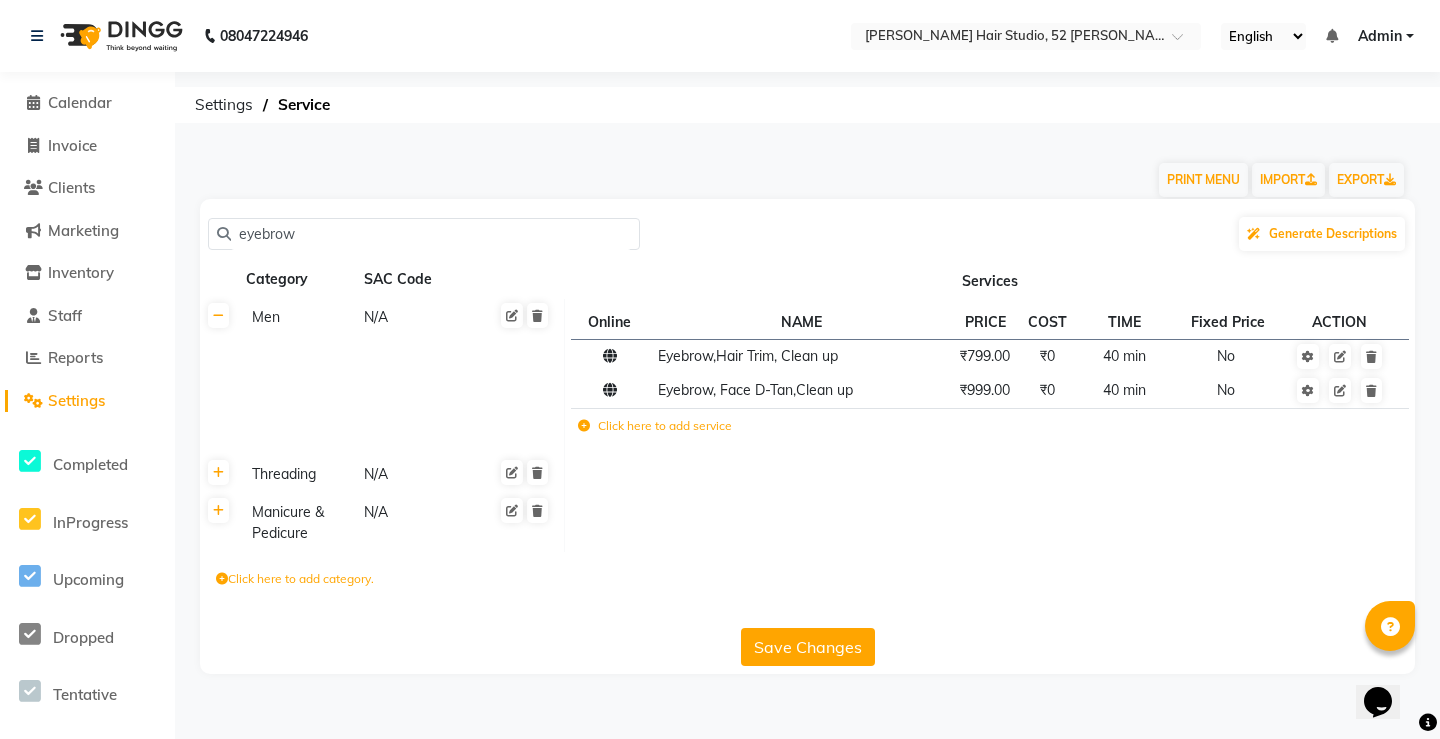 type on "eyebrow" 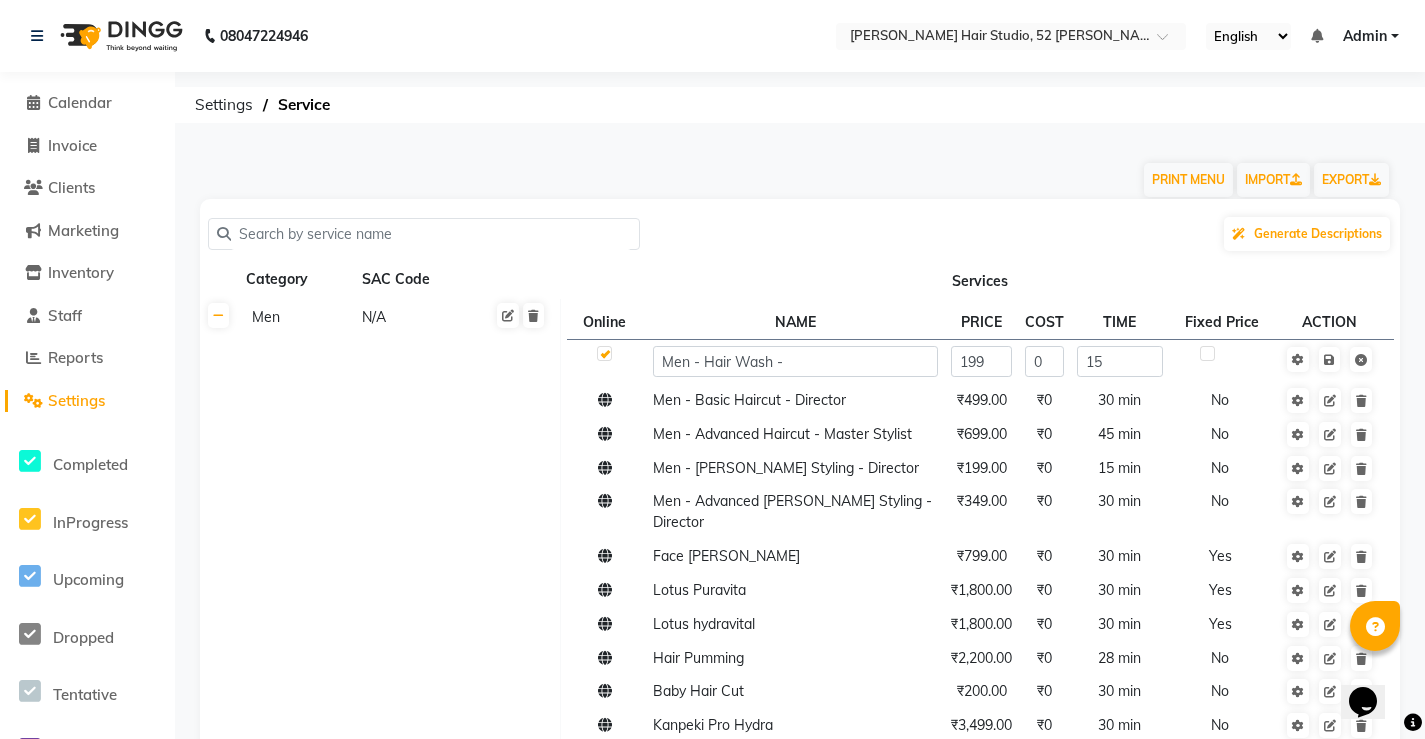 type 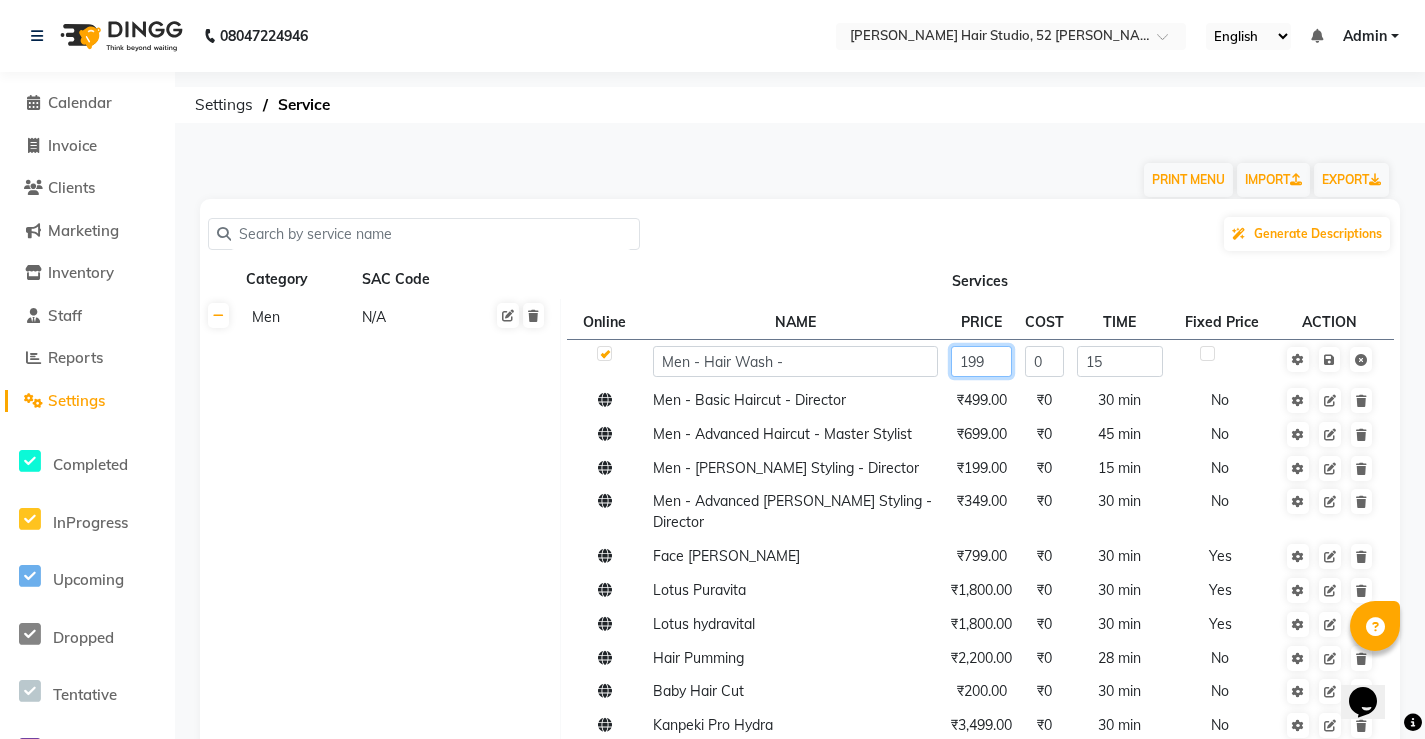 click on "199" 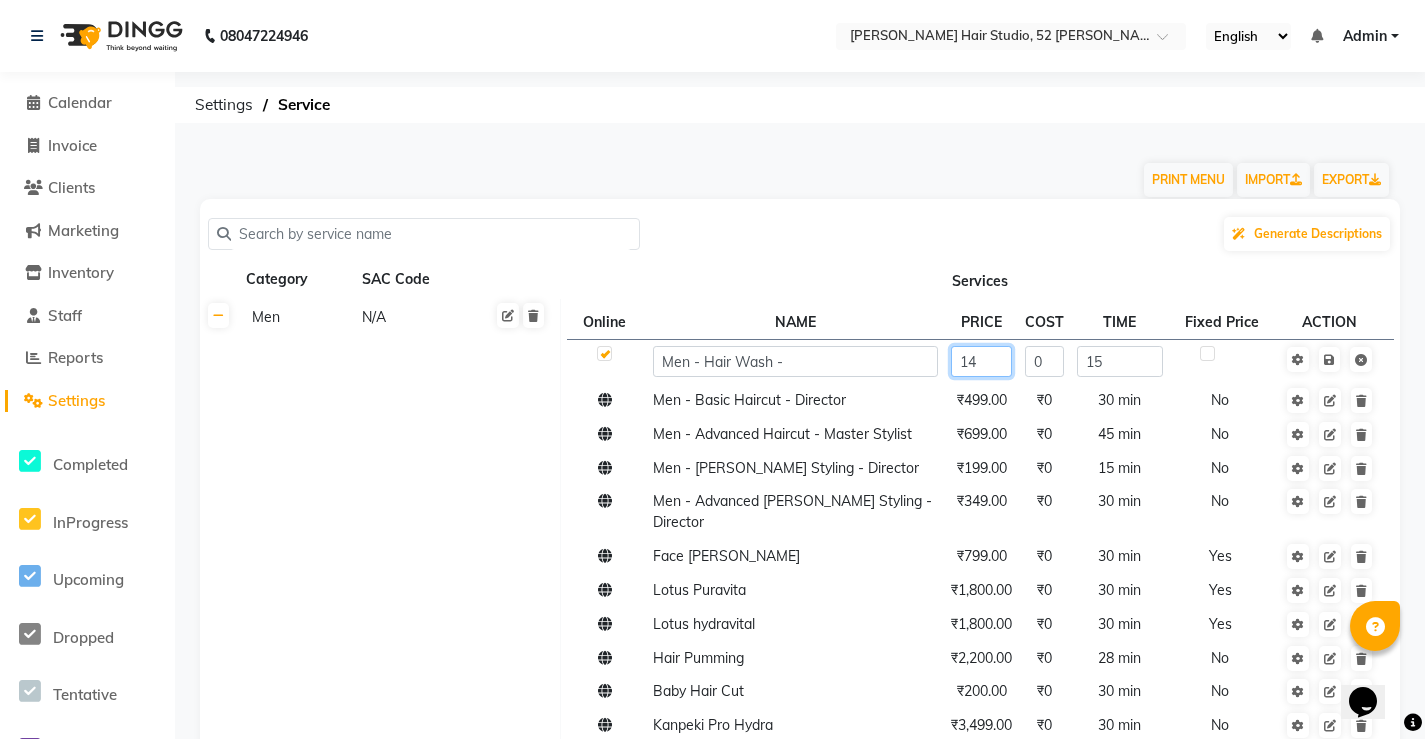 type on "145" 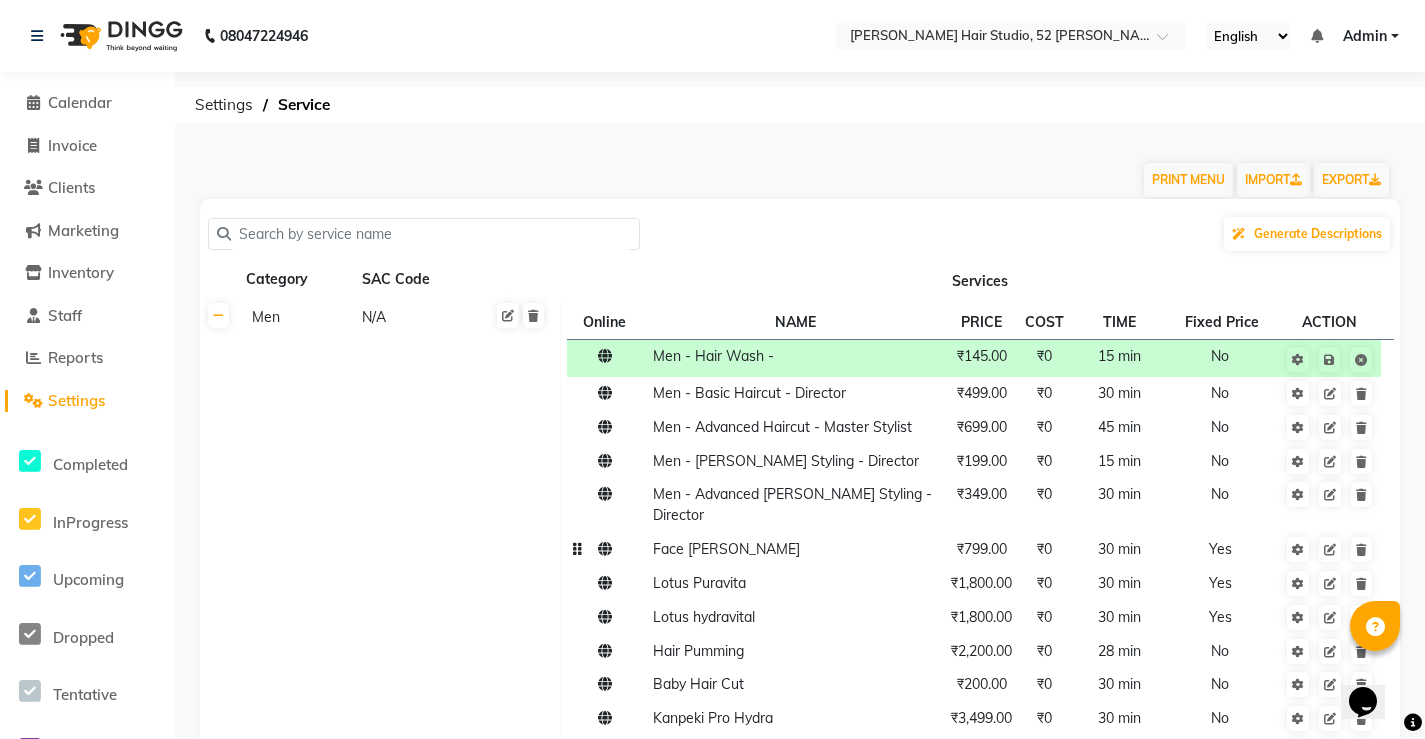 click on "Face De-Tan" 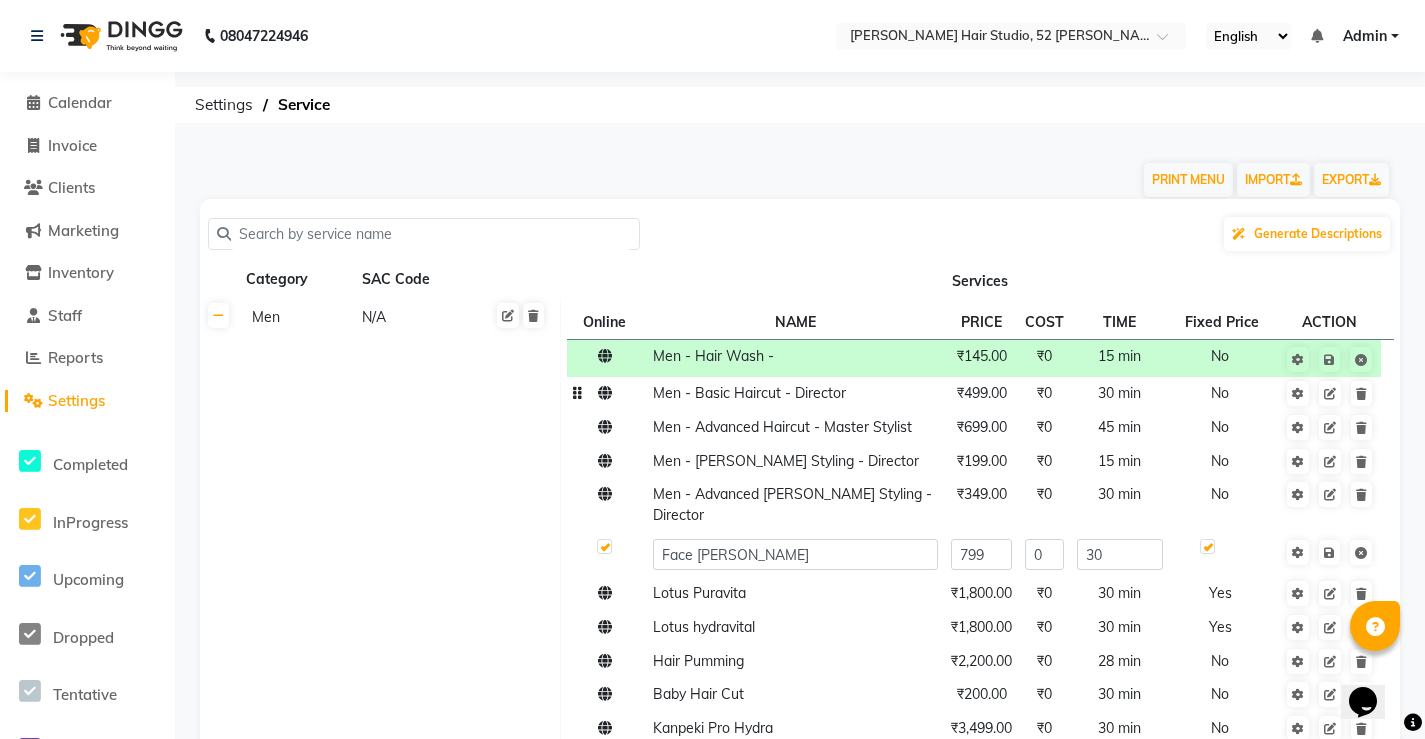 click on "₹499.00" 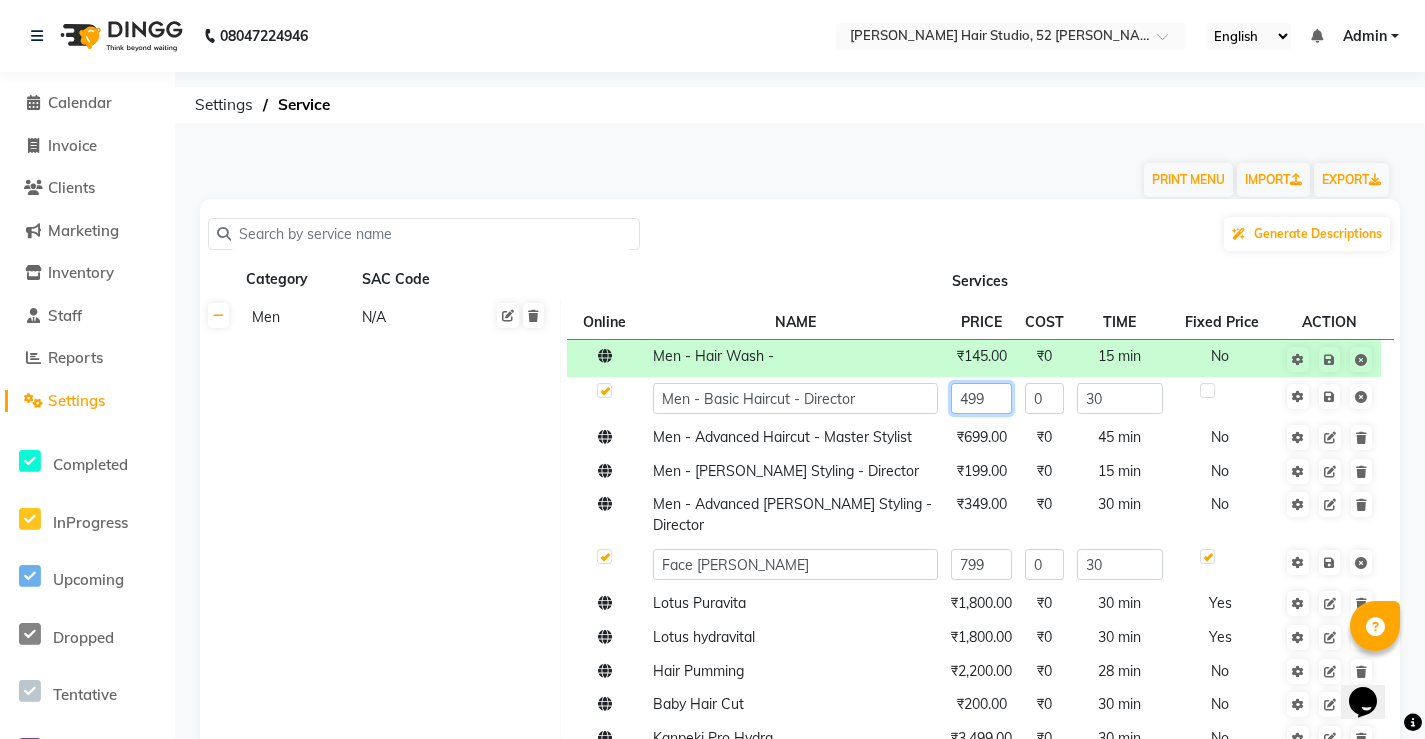 click on "499" 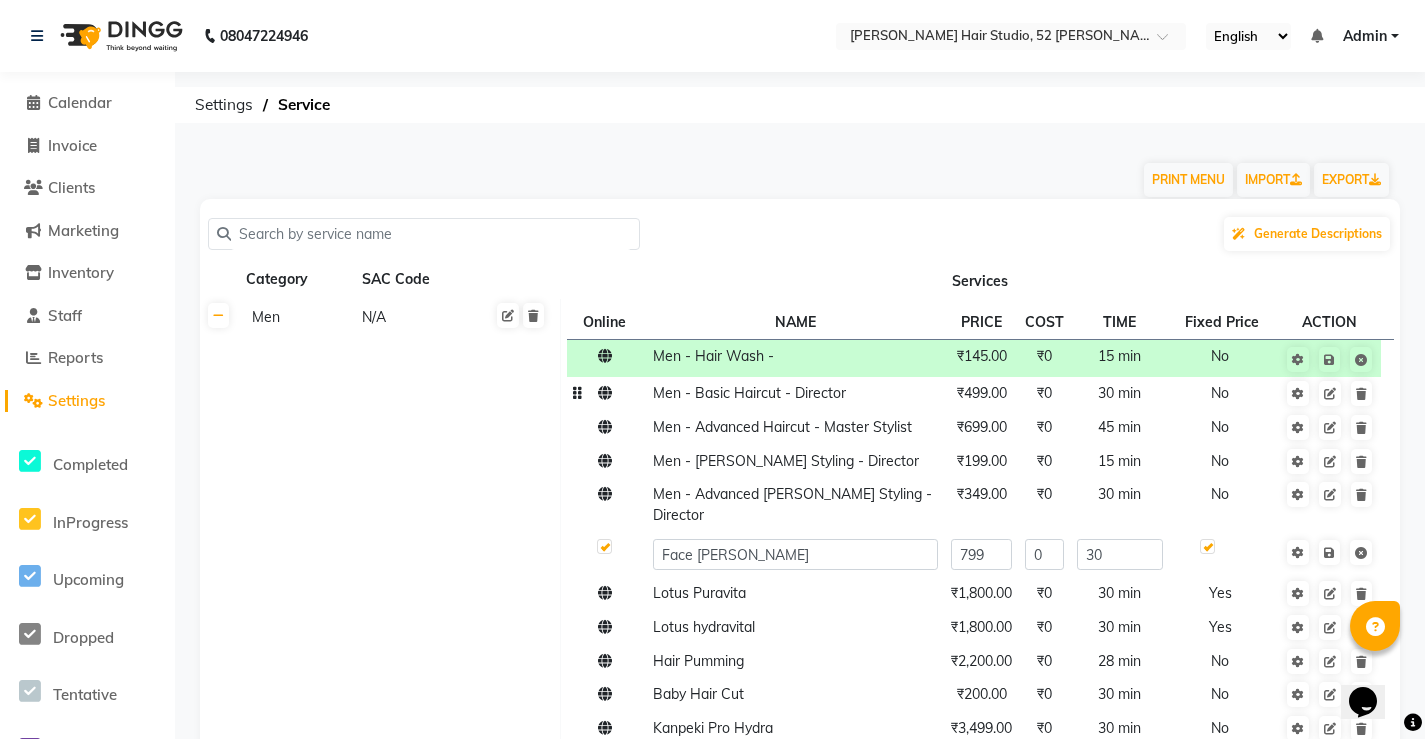 click on "Men - Hair Wash -  ₹145.00 ₹0 15 min  No  Men - Basic Haircut - Director ₹499.00 ₹0 30 min  No  Men - Advanced Haircut - Master Stylist ₹699.00 ₹0 45 min  No  Men - Beard Styling - Director ₹199.00 ₹0 15 min  No  Men - Advanced Beard Styling -Director ₹349.00 ₹0 30 min  No  Face De-Tan 799 0 30 Lotus Puravita ₹1,800.00 ₹0 30 min  Yes  Lotus hydravital ₹1,800.00 ₹0 30 min  Yes  Hair Pumming  ₹2,200.00 ₹0 28 min  No  Baby Hair Cut ₹200.00 ₹0 30 min  No  Kanpeki Pro Hydra ₹3,499.00 ₹0 30 min  No  Scrubbing ₹350.00 ₹0 30 min  No  organic facial  ₹4,000.00 ₹0 30 min  No  Anti Dandruff Treatment ₹2,500.00 ₹0 30 min  No  Eyebrow,Hair Trim, Clean up ₹799.00 ₹0 40 min  No  Eyebrow, Face D-Tan,Clean up ₹999.00 ₹0 40 min  No  Hair Spa, Face D-Tan, Clean up ₹1,499.00 ₹0 40 min  No  Head Masssage, Hair Trim ,Face D-Tan, Clean Up ₹1,999.00 ₹0 40 min  No  Facial, Face D-Tan, Hair Basic Colour, Foot Massage  ₹2,999.00 ₹0 40 min  No  ₹3,222.00 ₹0  No" 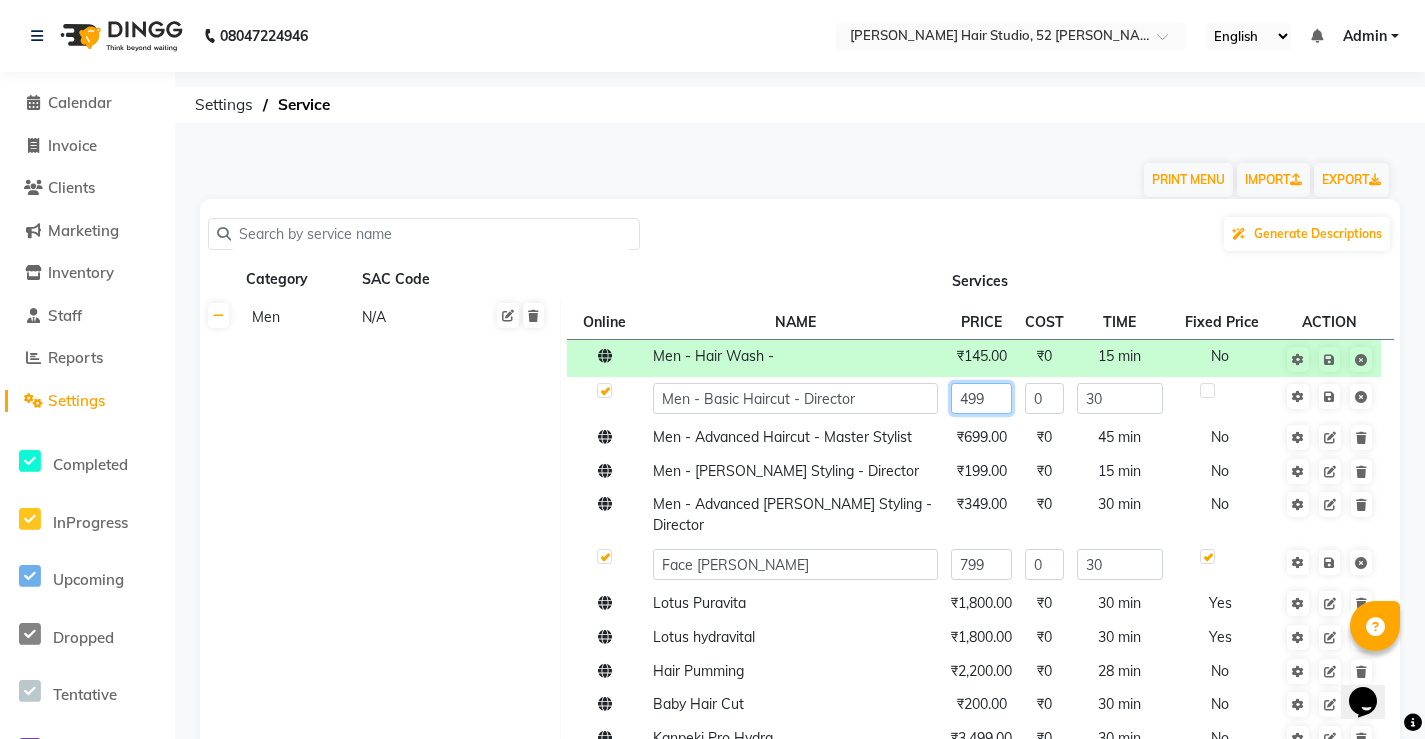 click on "499" 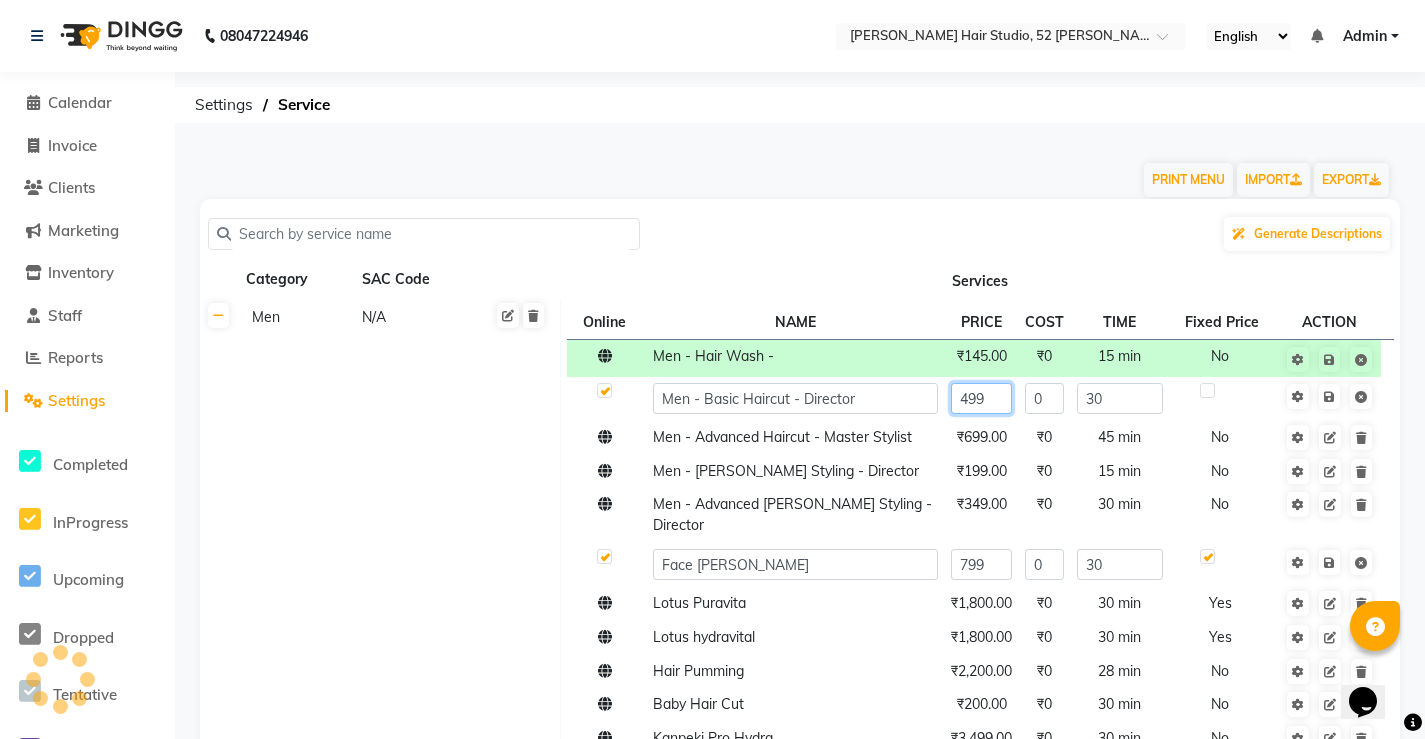 click on "499" 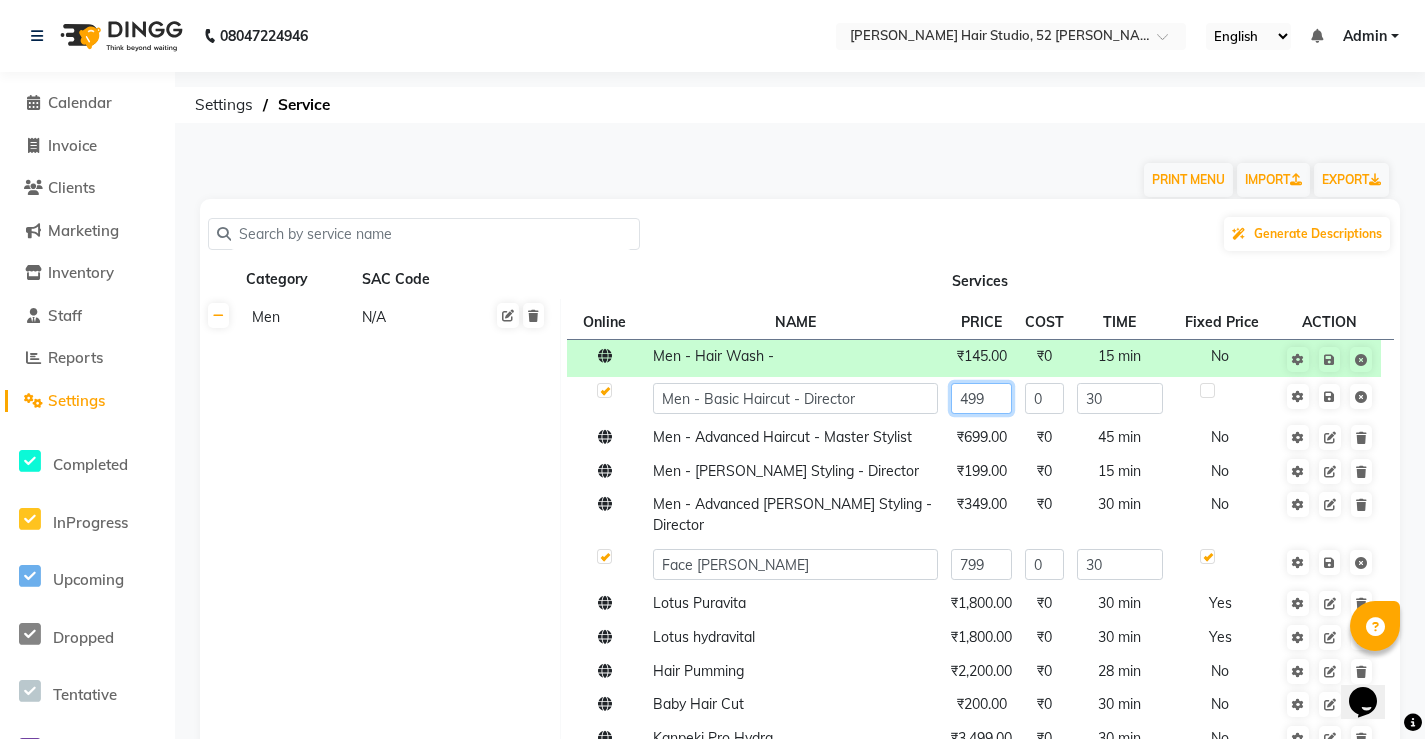 click on "499" 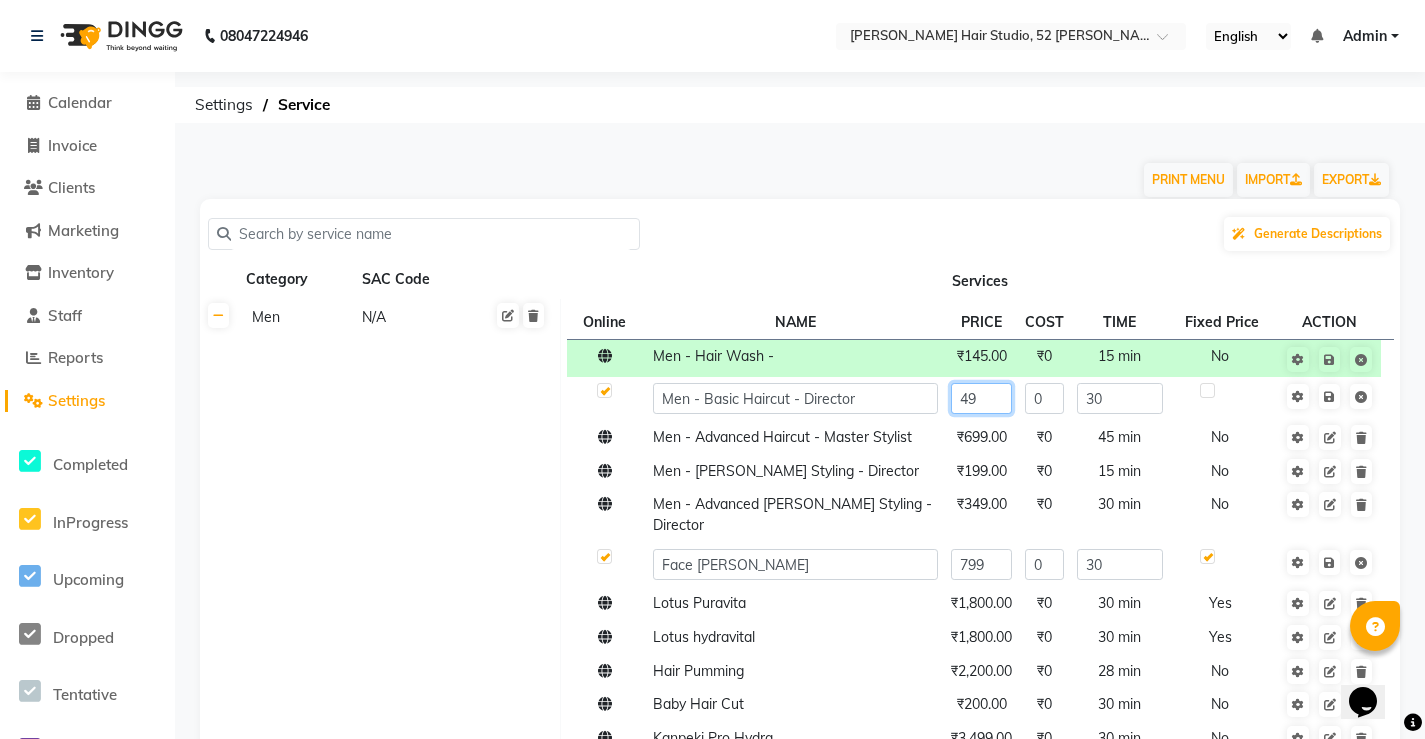 type on "4" 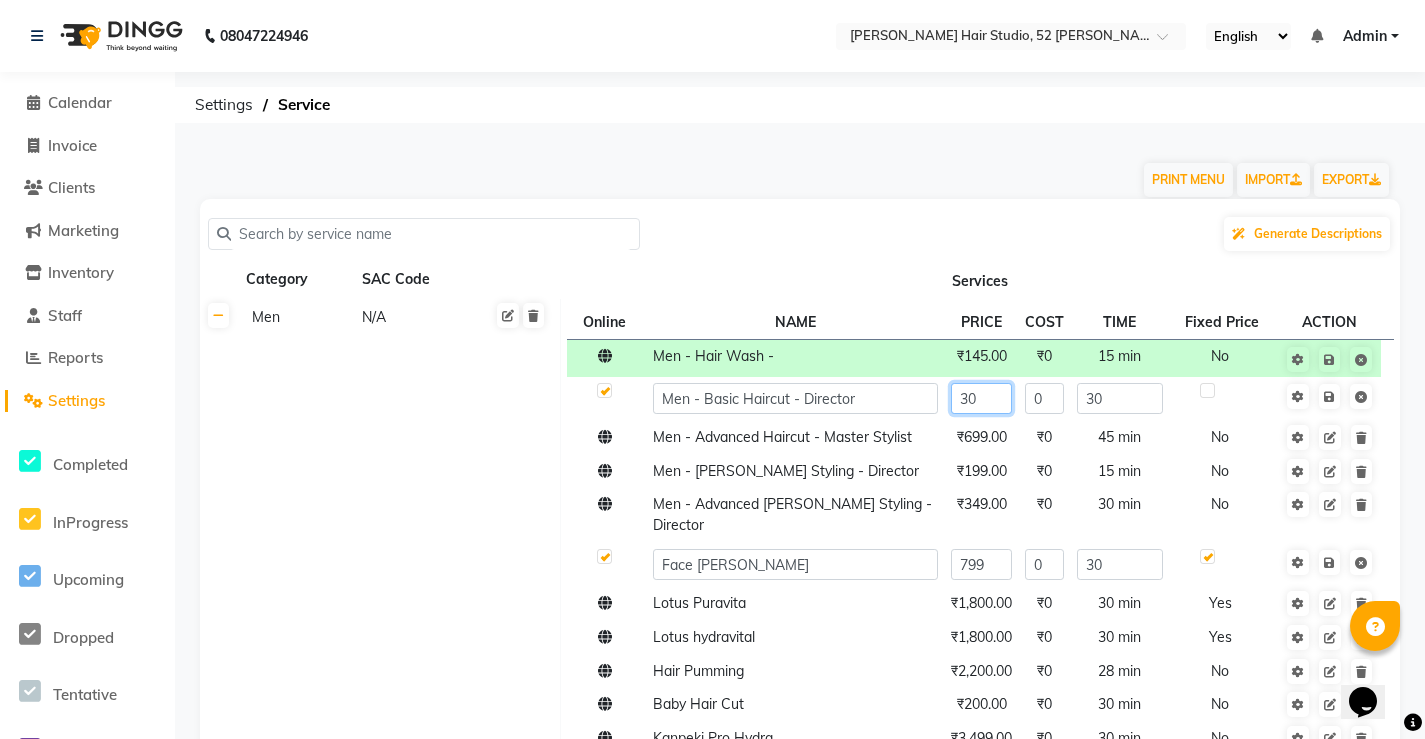 type on "300" 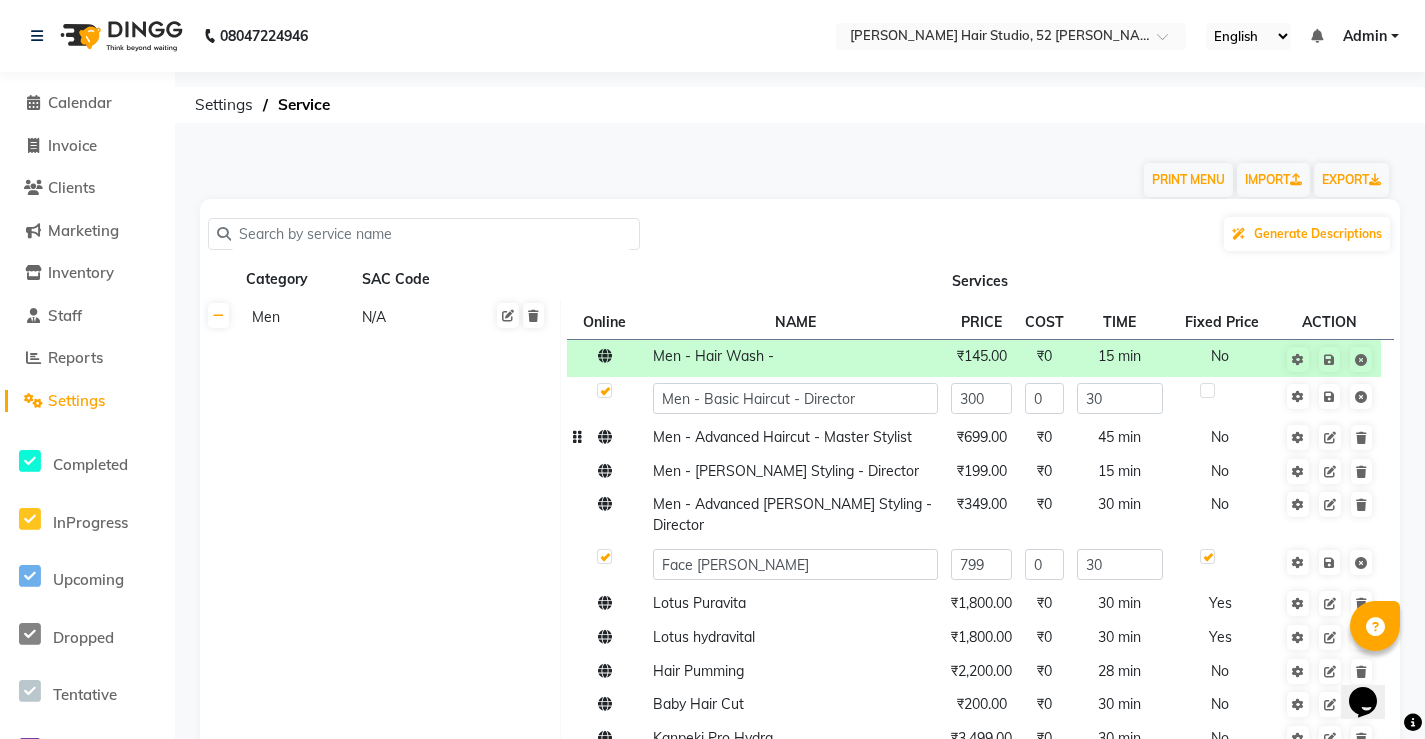 click on "₹699.00" 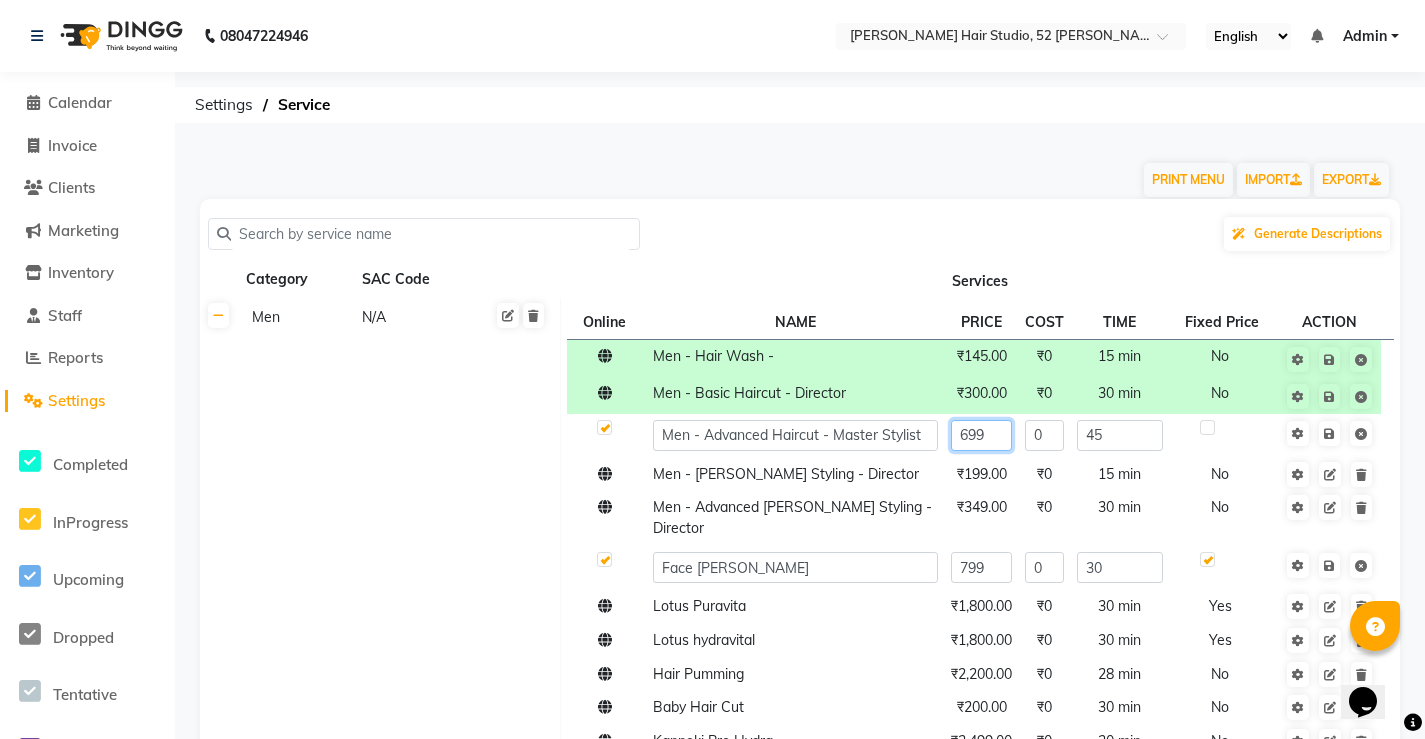 click on "699" 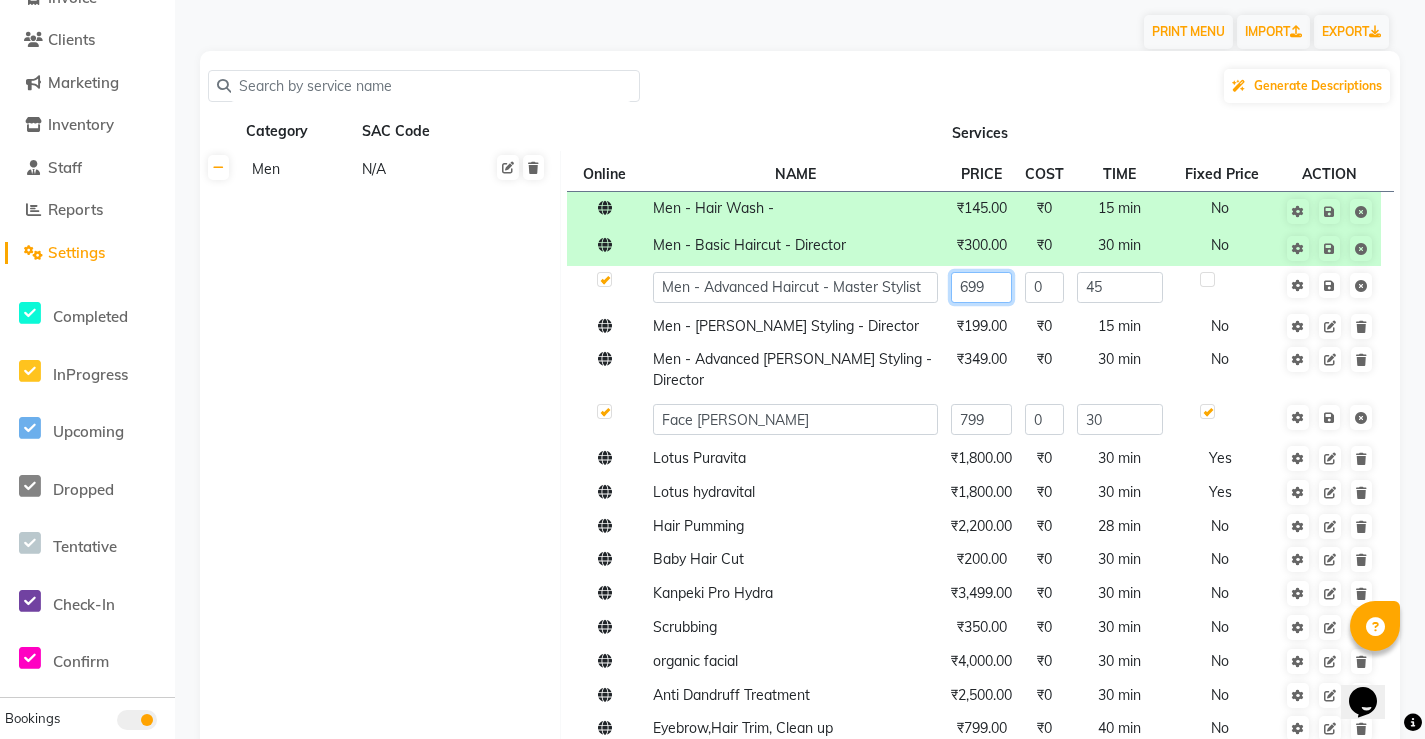 scroll, scrollTop: 100, scrollLeft: 0, axis: vertical 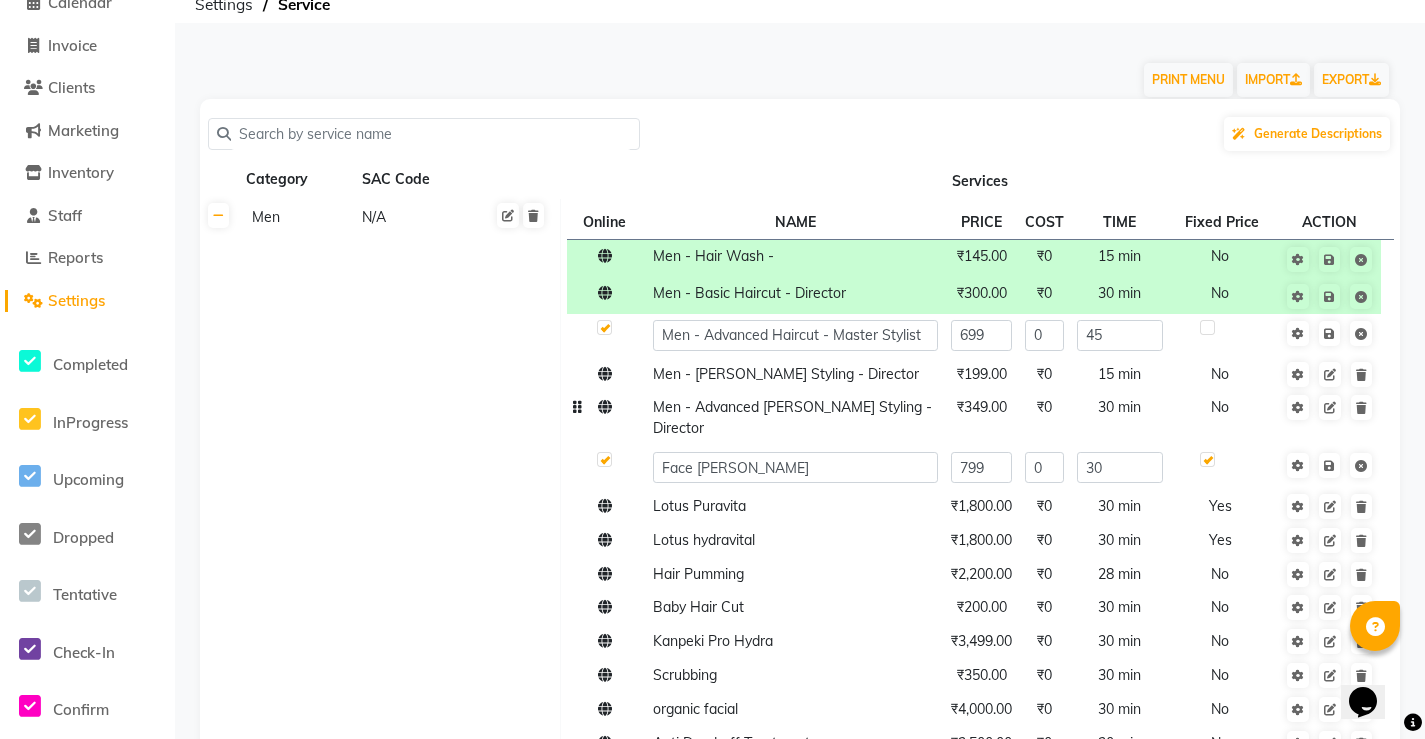click on "₹349.00" 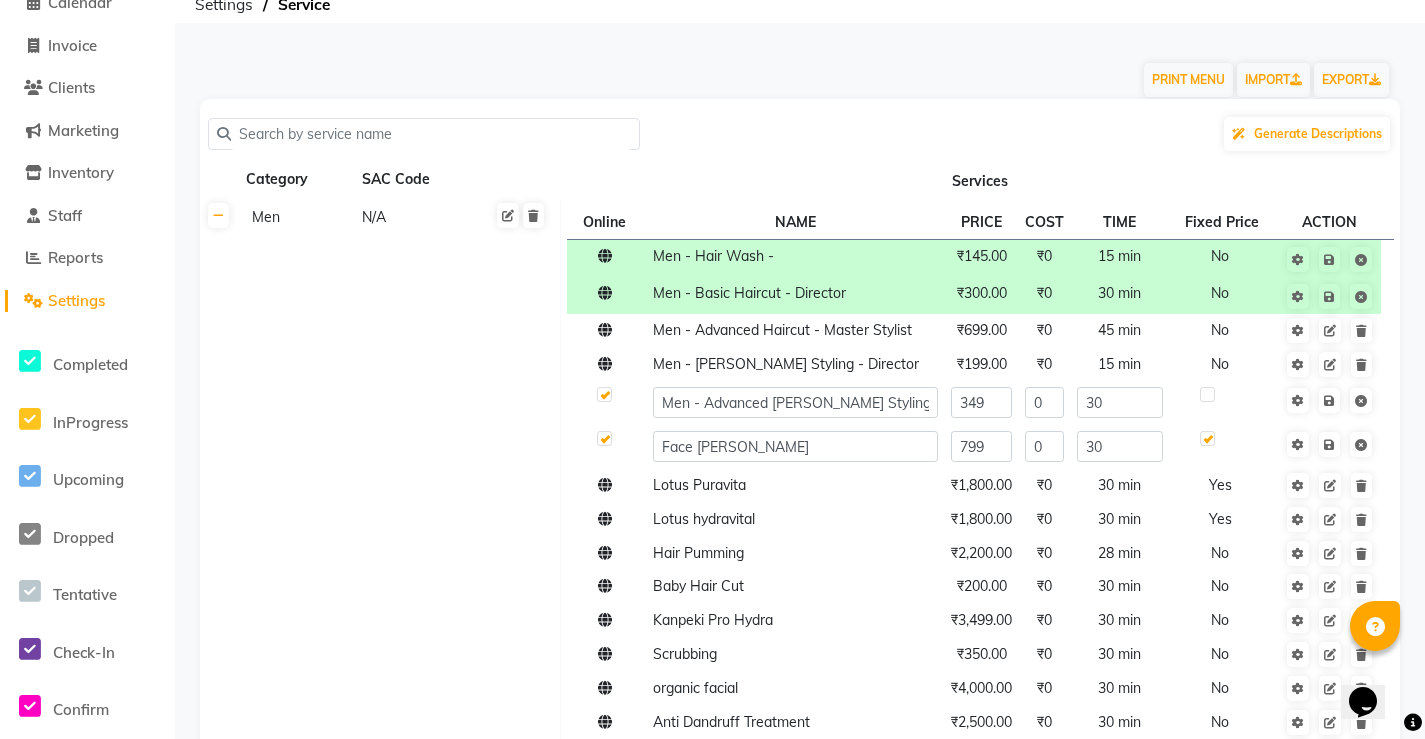 click on "Generate Descriptions" 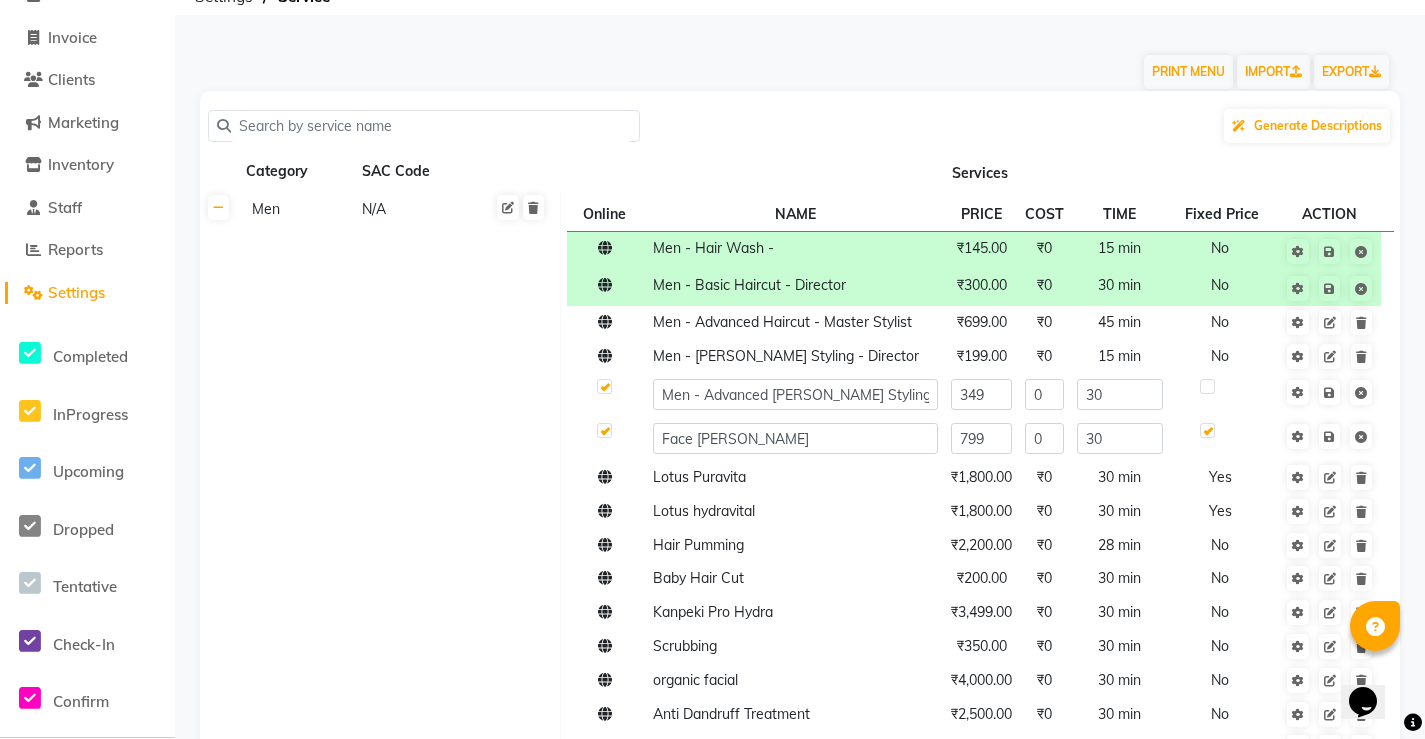 scroll, scrollTop: 100, scrollLeft: 0, axis: vertical 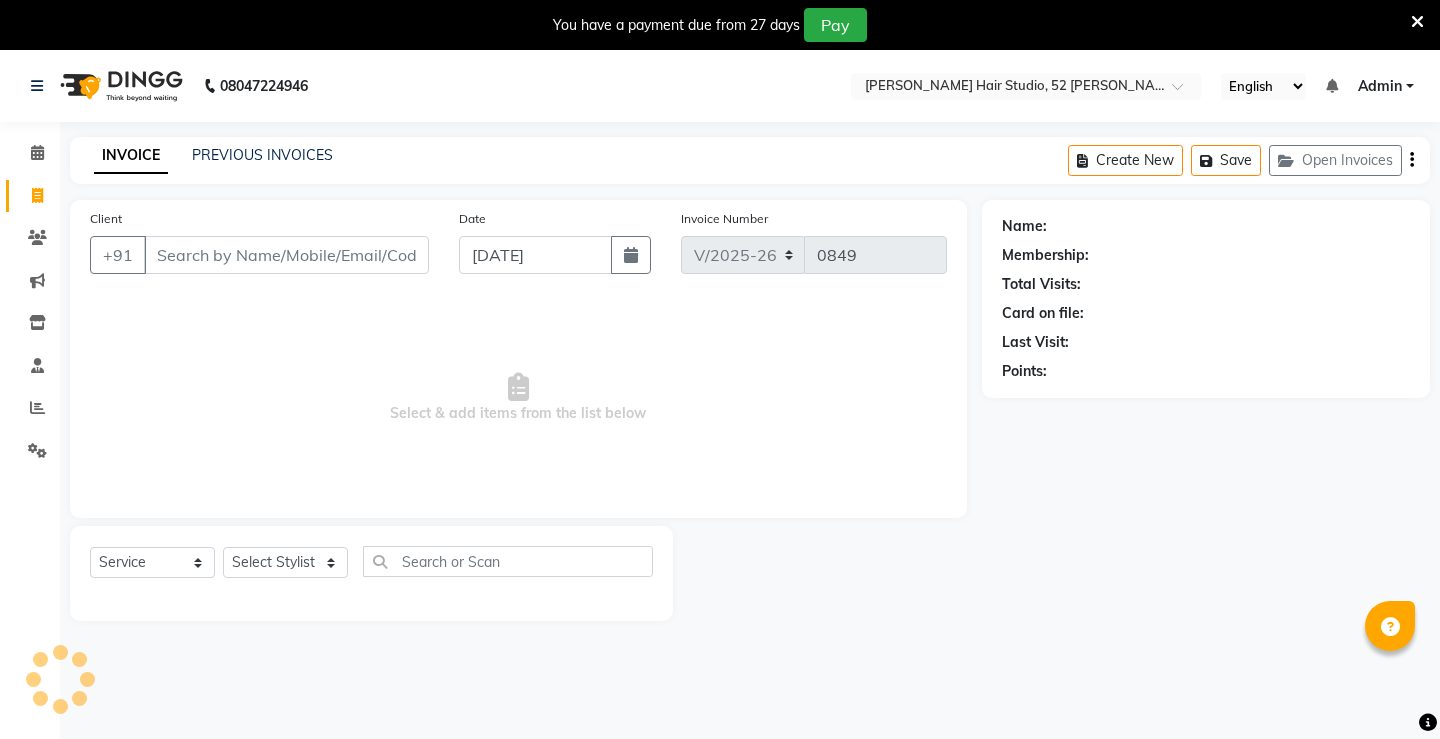 select on "7705" 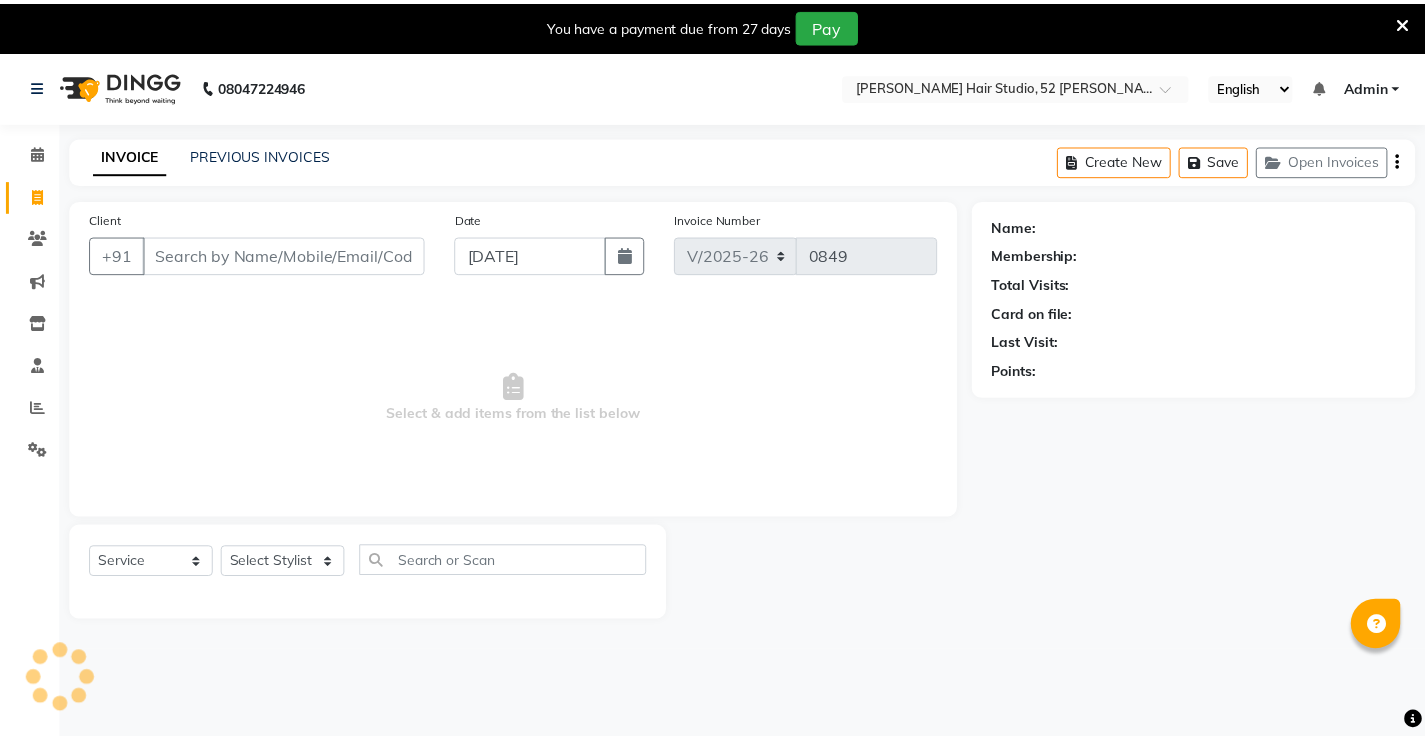 scroll, scrollTop: 0, scrollLeft: 0, axis: both 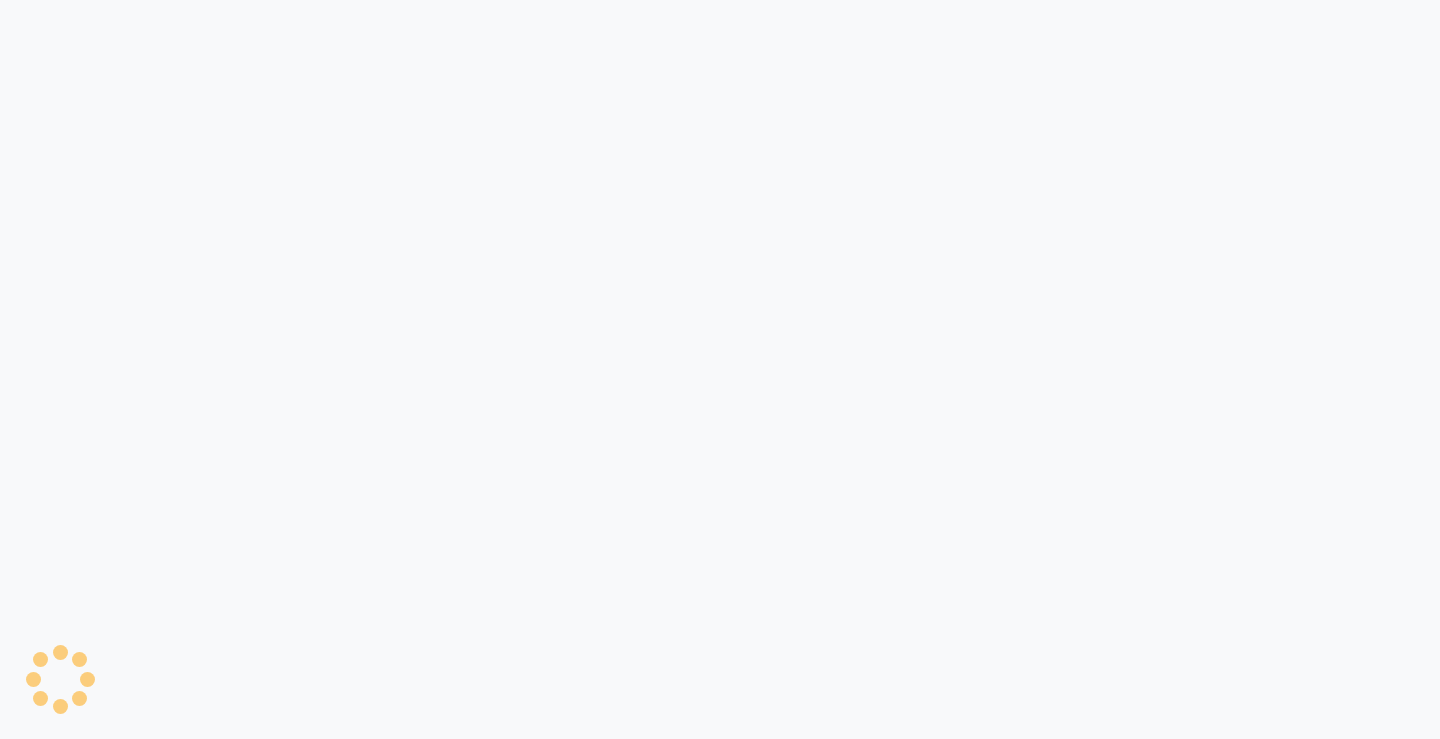select on "service" 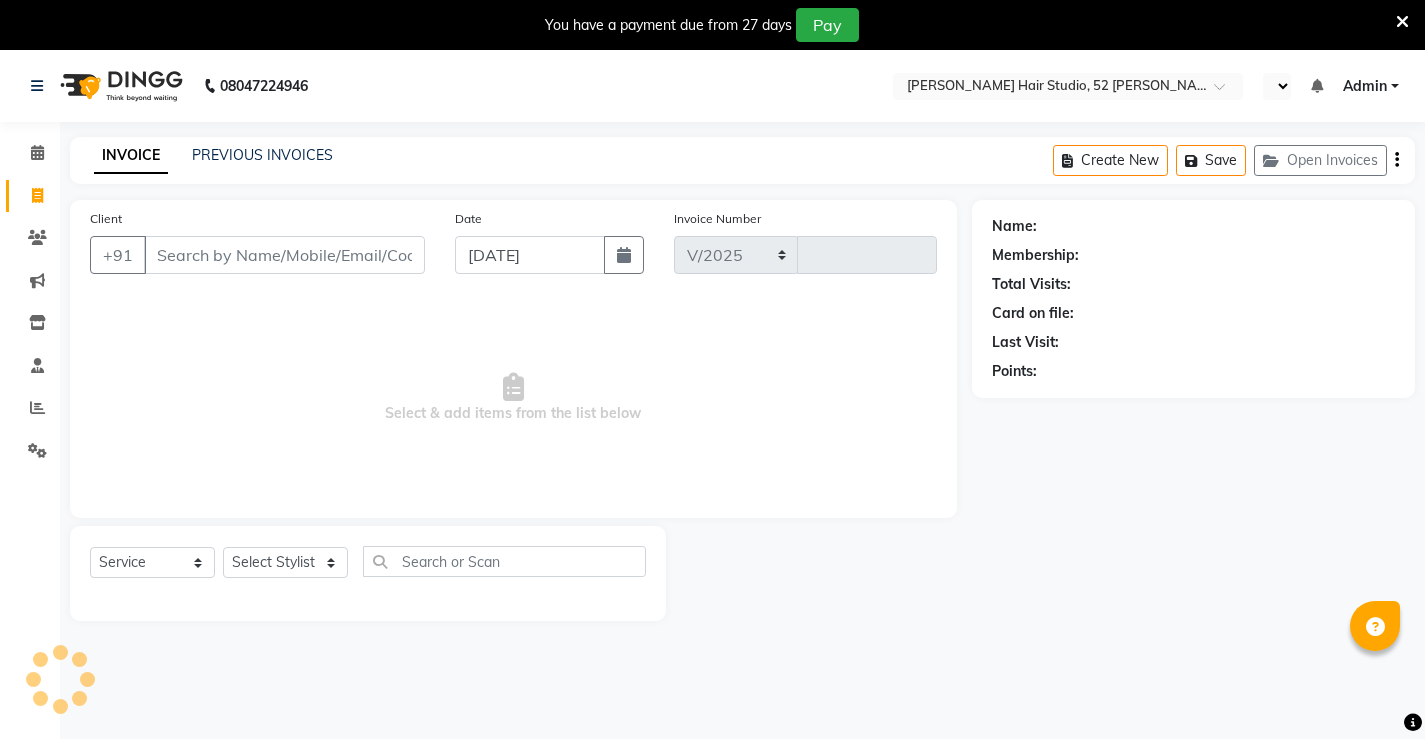 select on "7705" 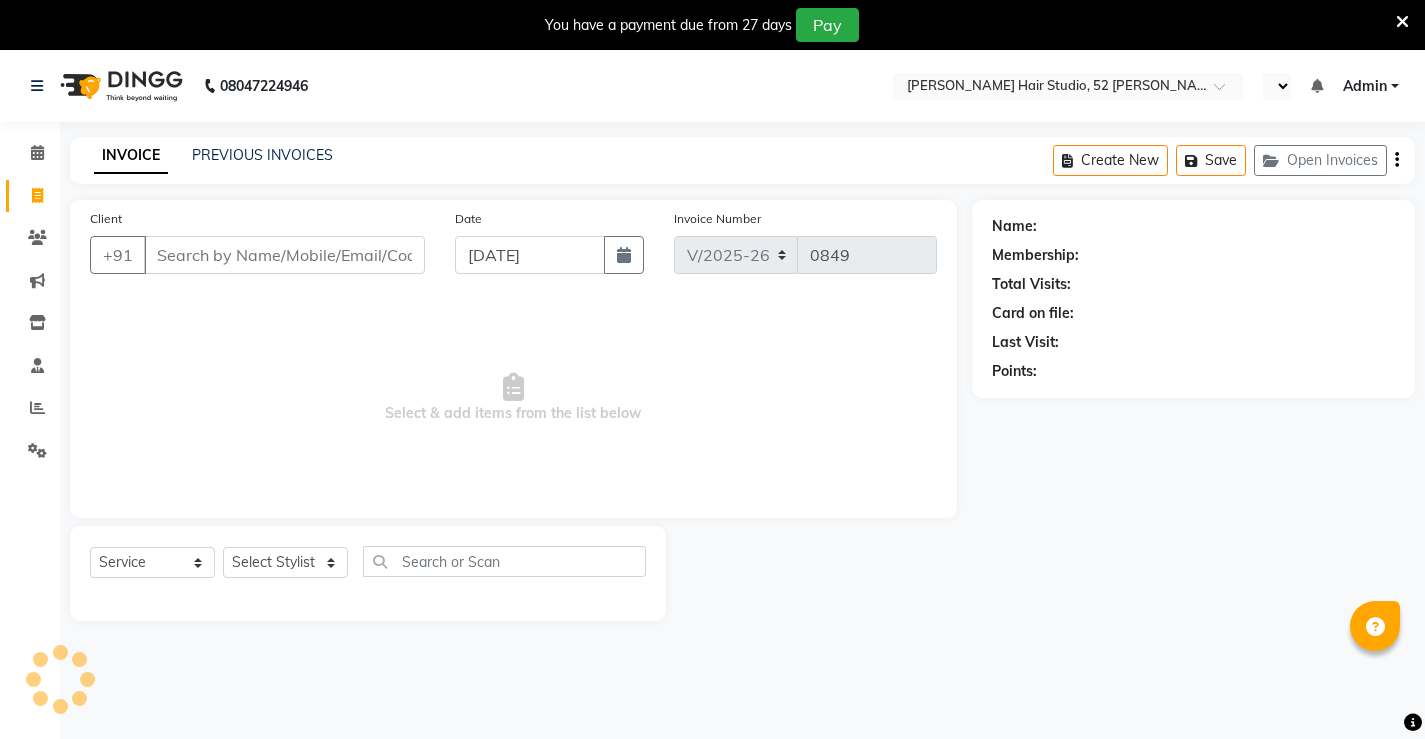 select on "en" 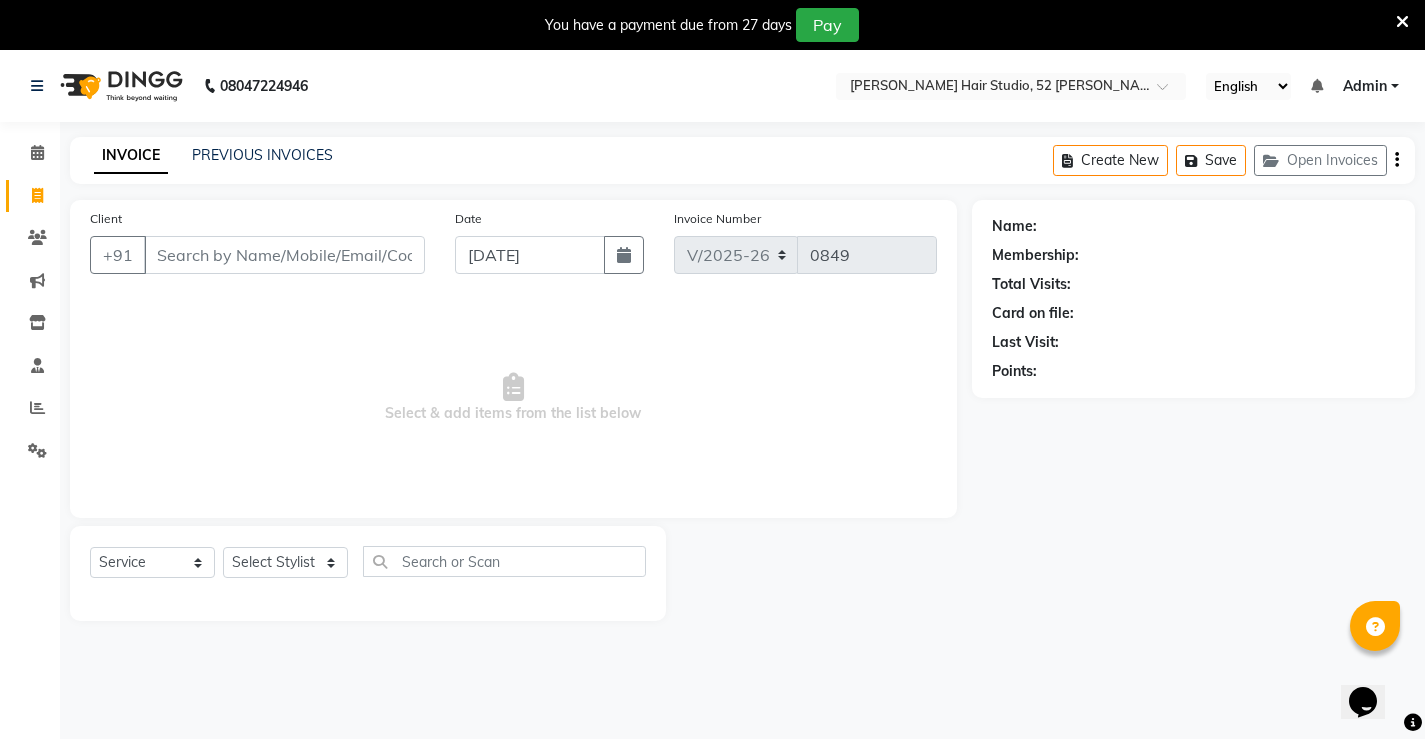 scroll, scrollTop: 0, scrollLeft: 0, axis: both 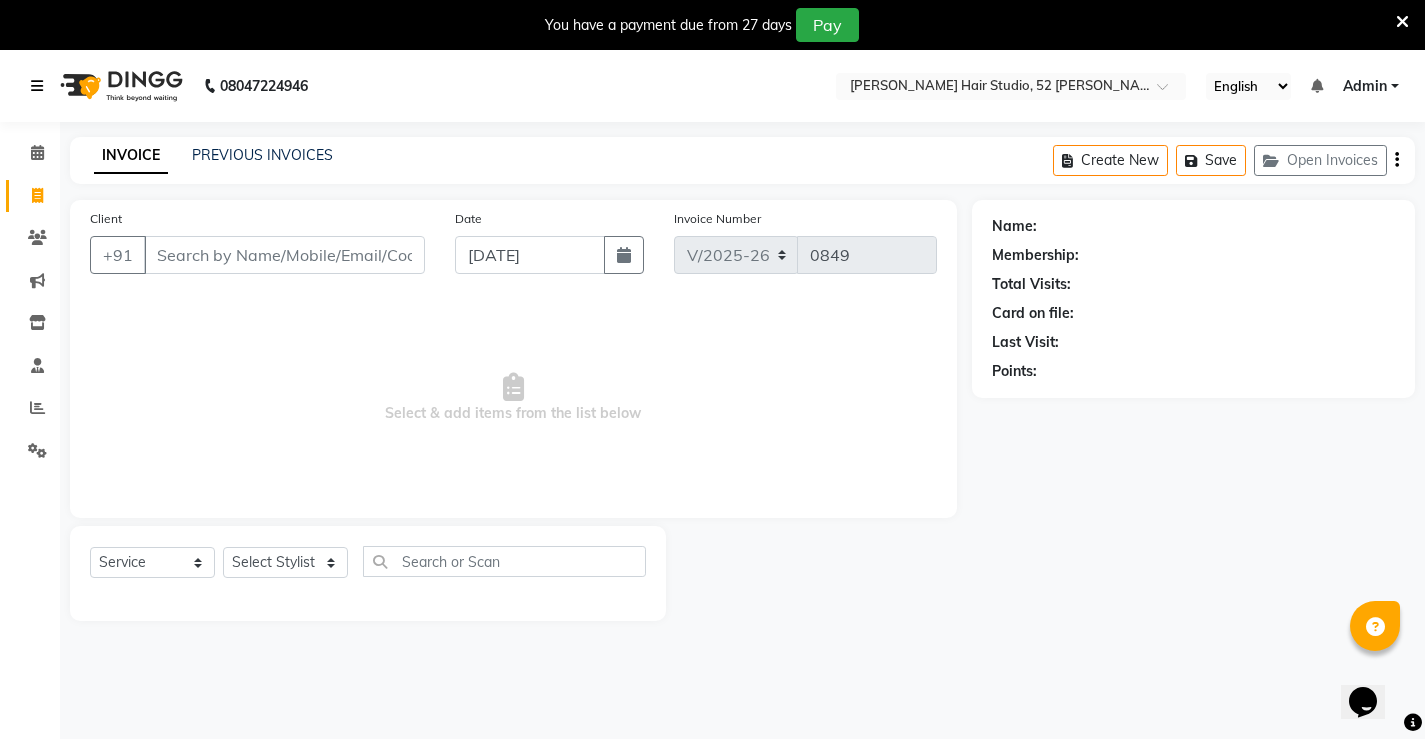 click at bounding box center (37, 86) 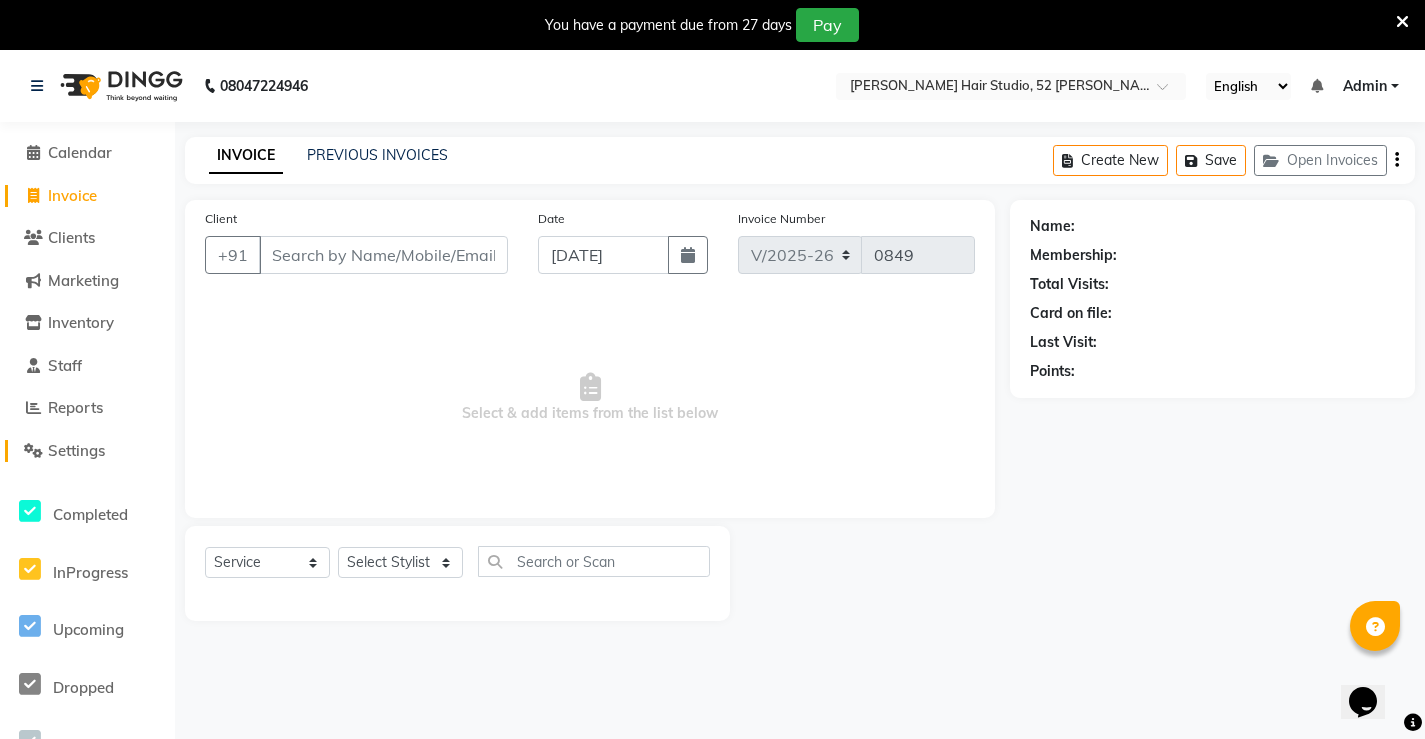 click on "Settings" 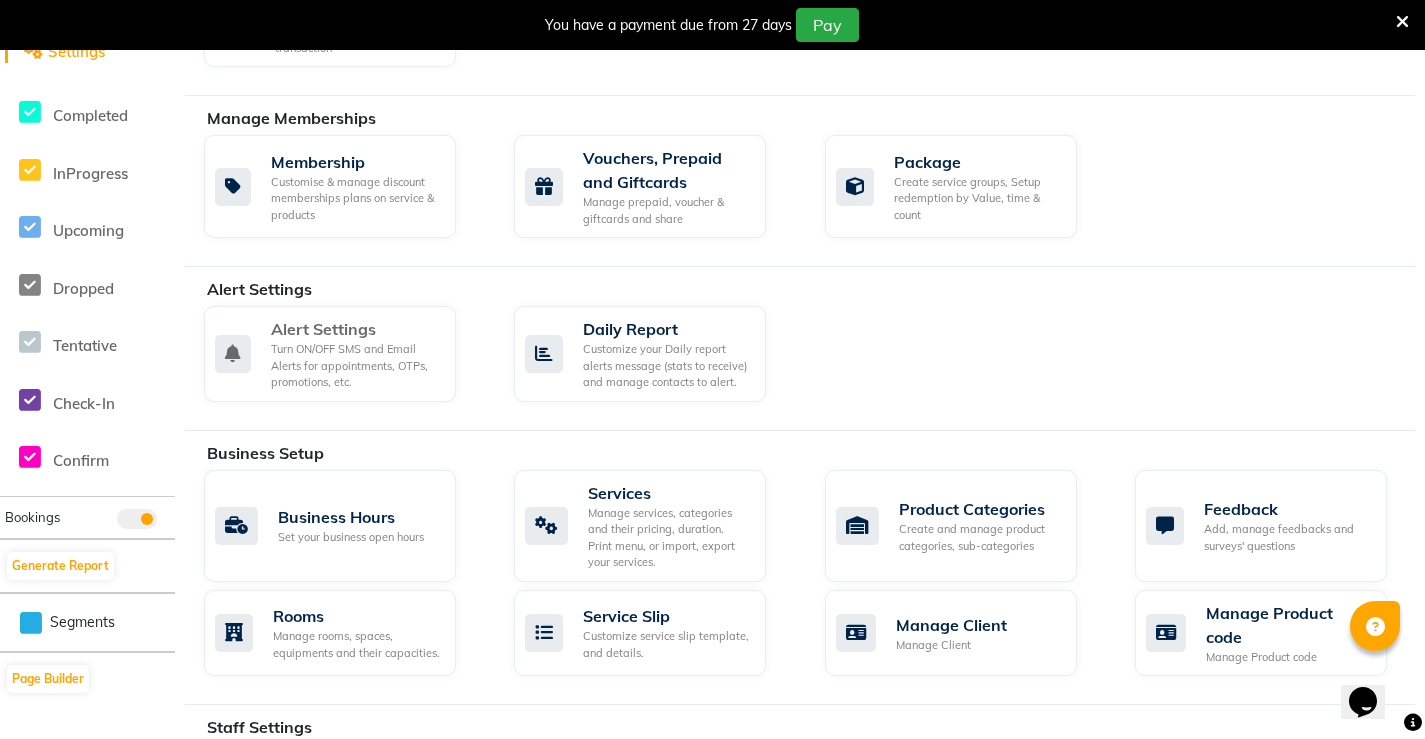 scroll, scrollTop: 400, scrollLeft: 0, axis: vertical 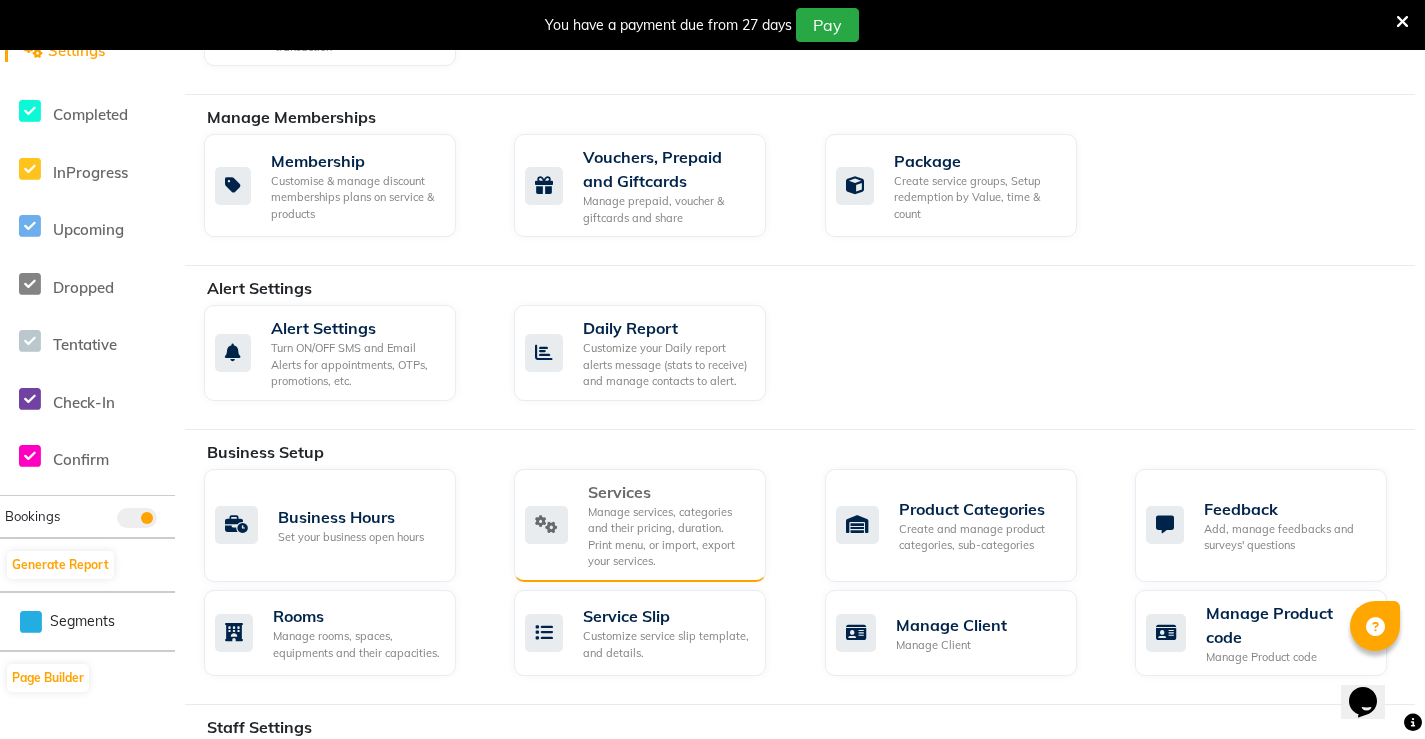 click on "Manage services, categories and their pricing, duration. Print menu, or import, export your services." 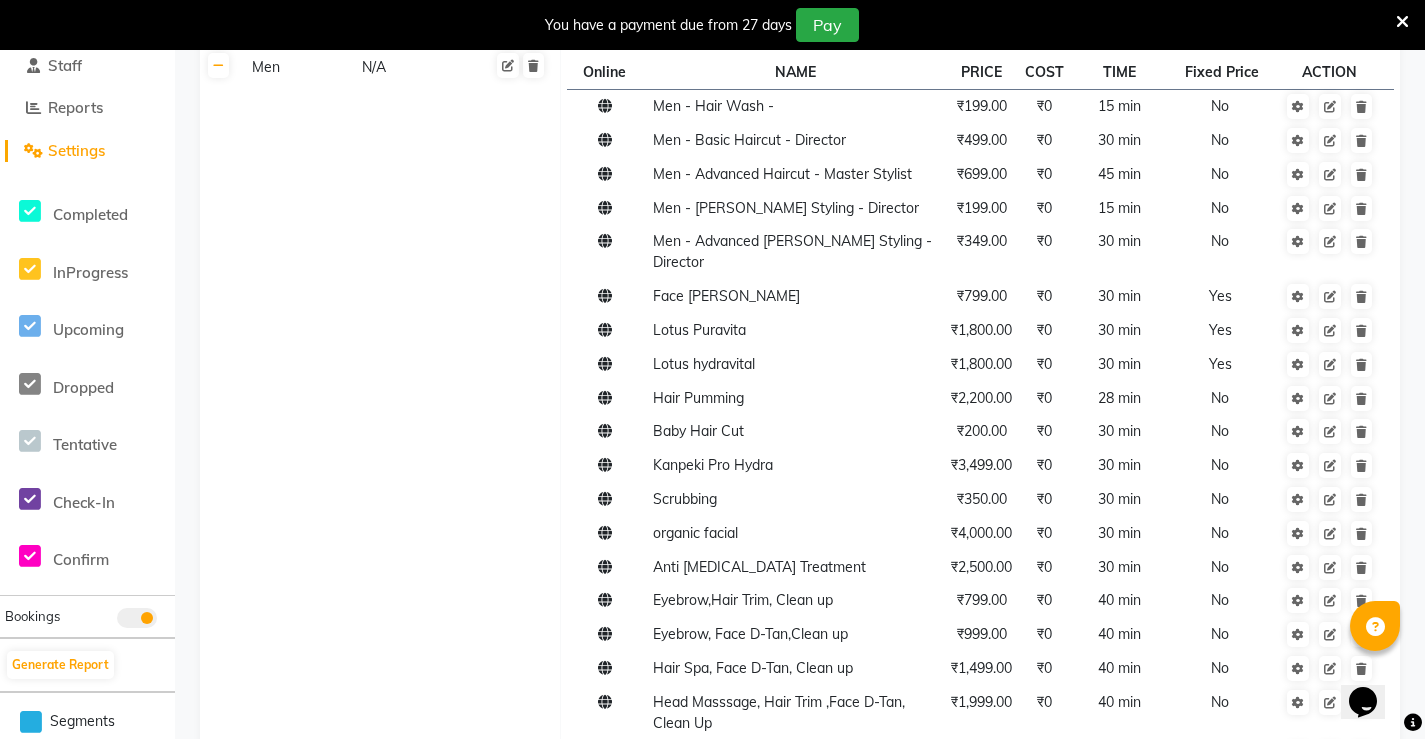 scroll, scrollTop: 0, scrollLeft: 0, axis: both 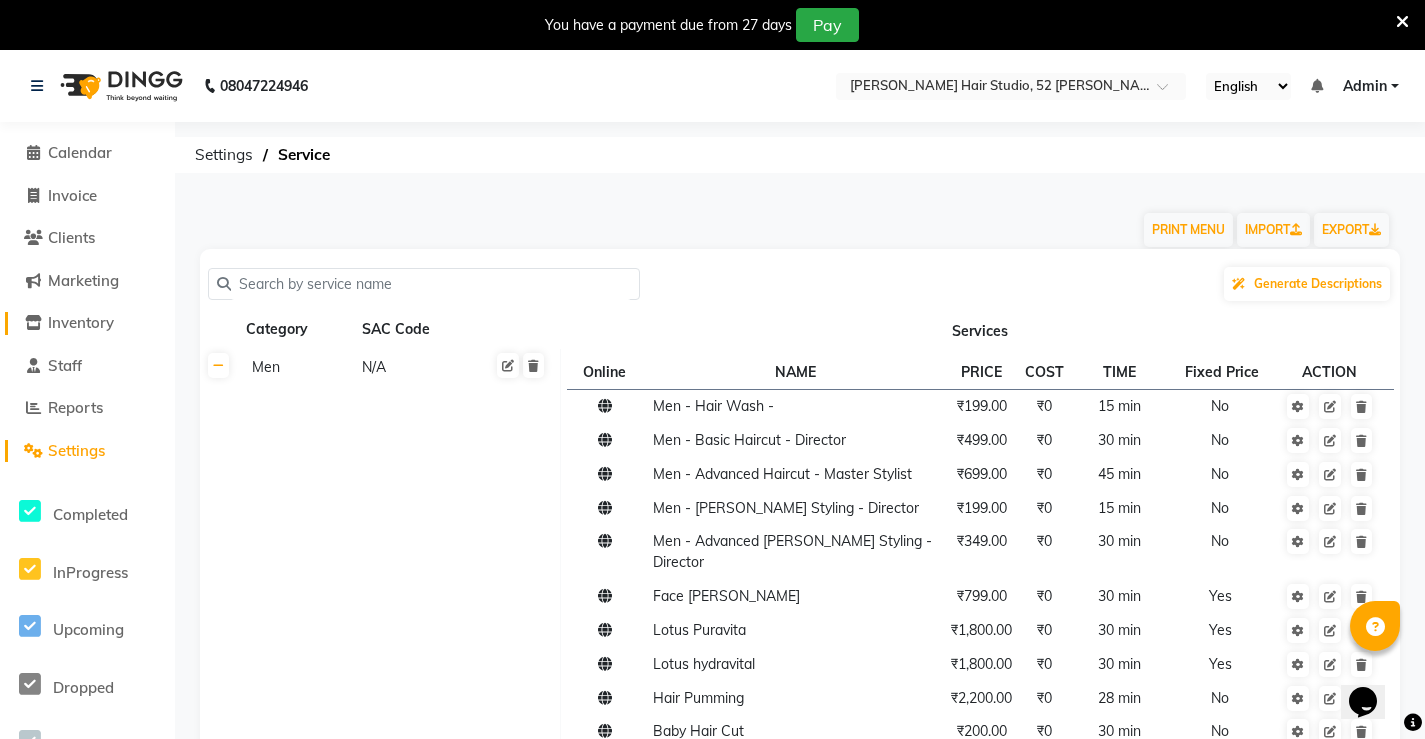 click on "Inventory" 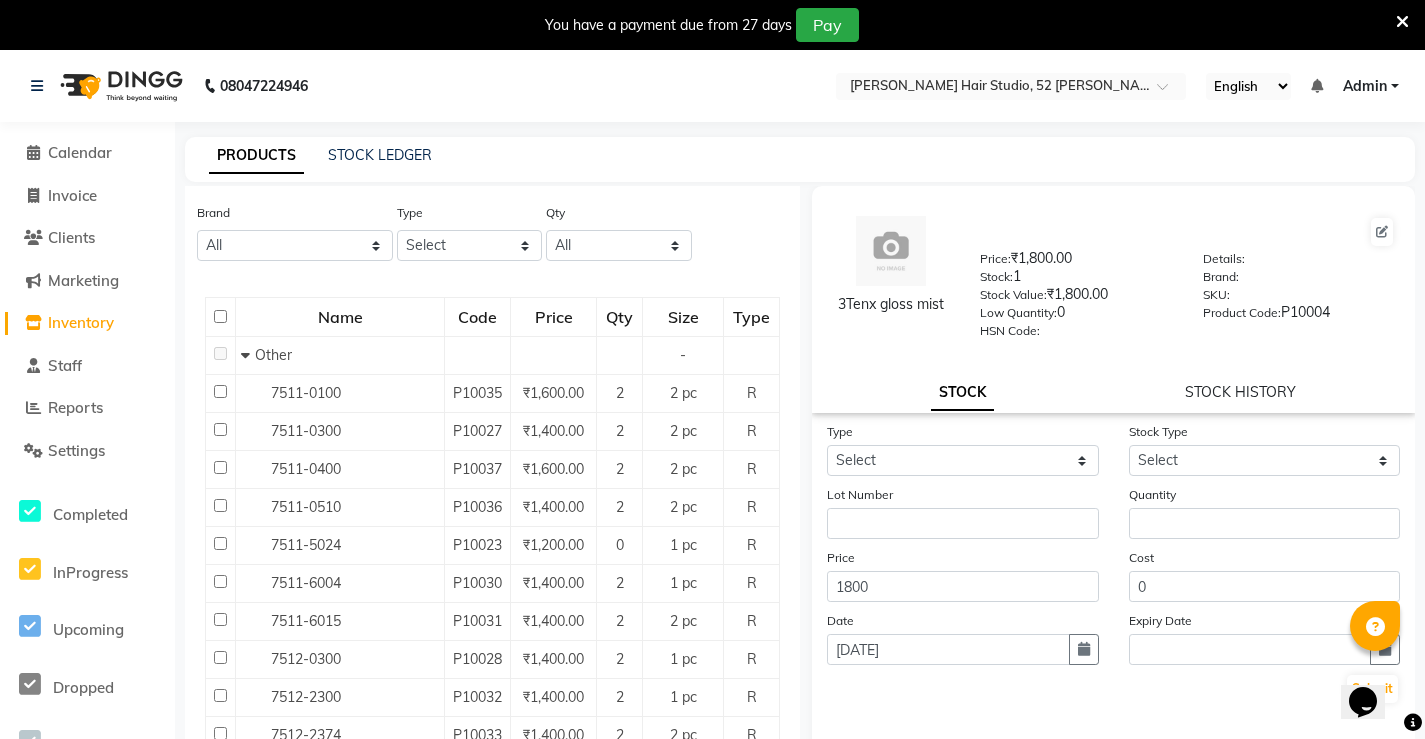 scroll, scrollTop: 0, scrollLeft: 0, axis: both 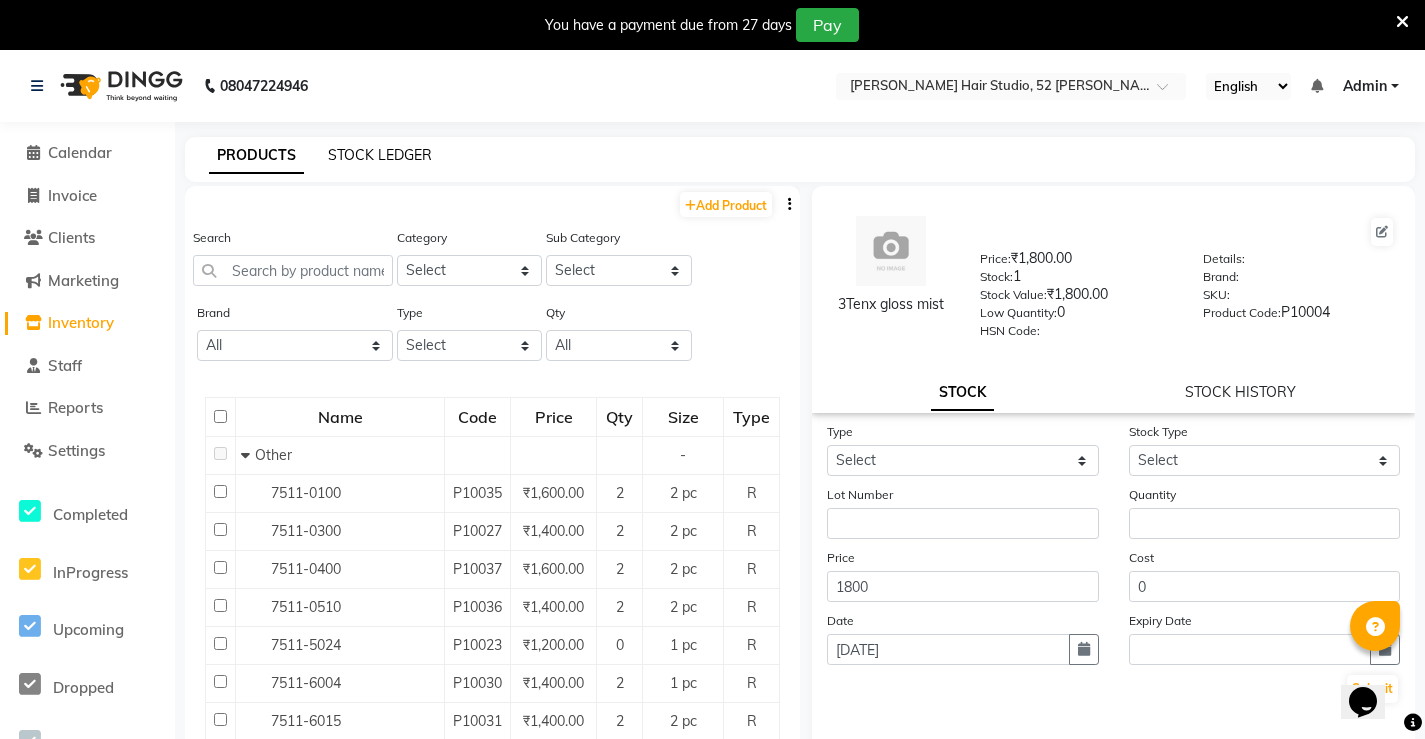 click on "STOCK LEDGER" 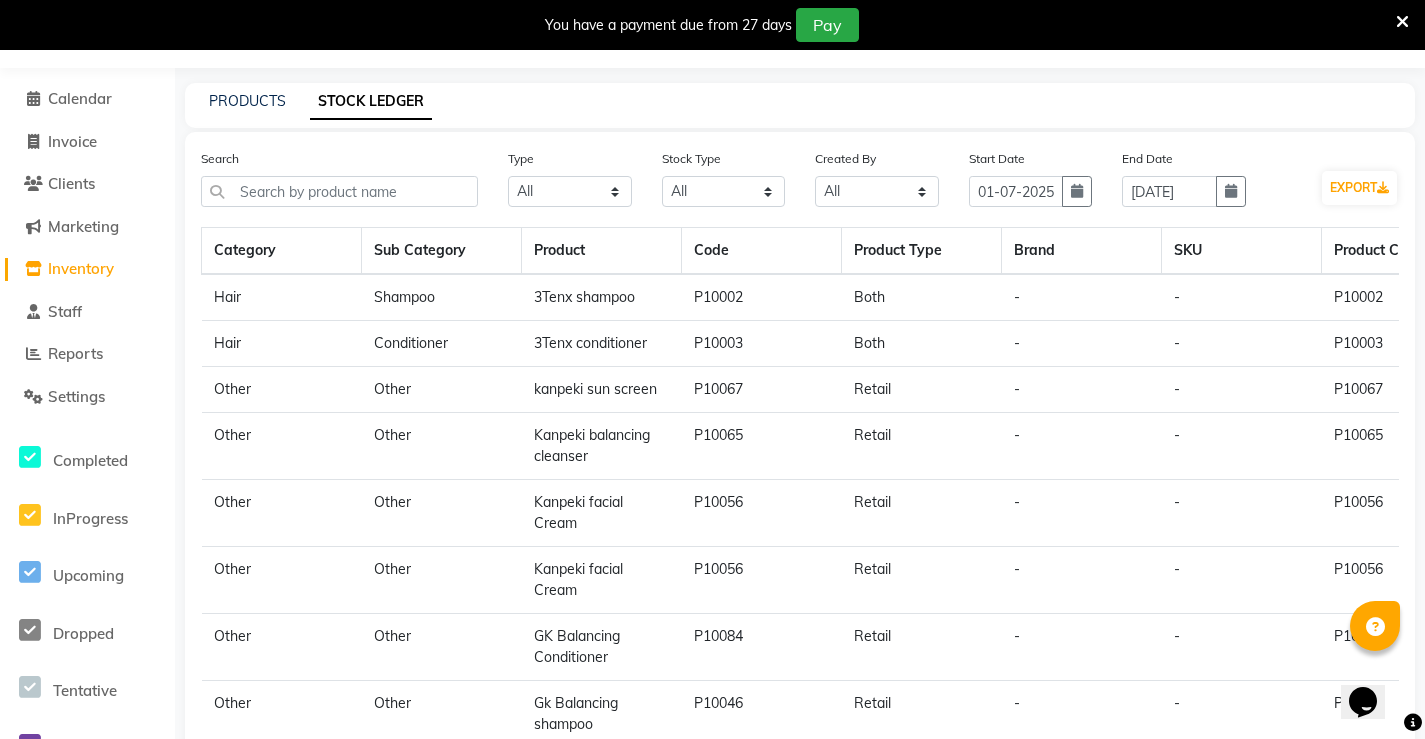 scroll, scrollTop: 6, scrollLeft: 0, axis: vertical 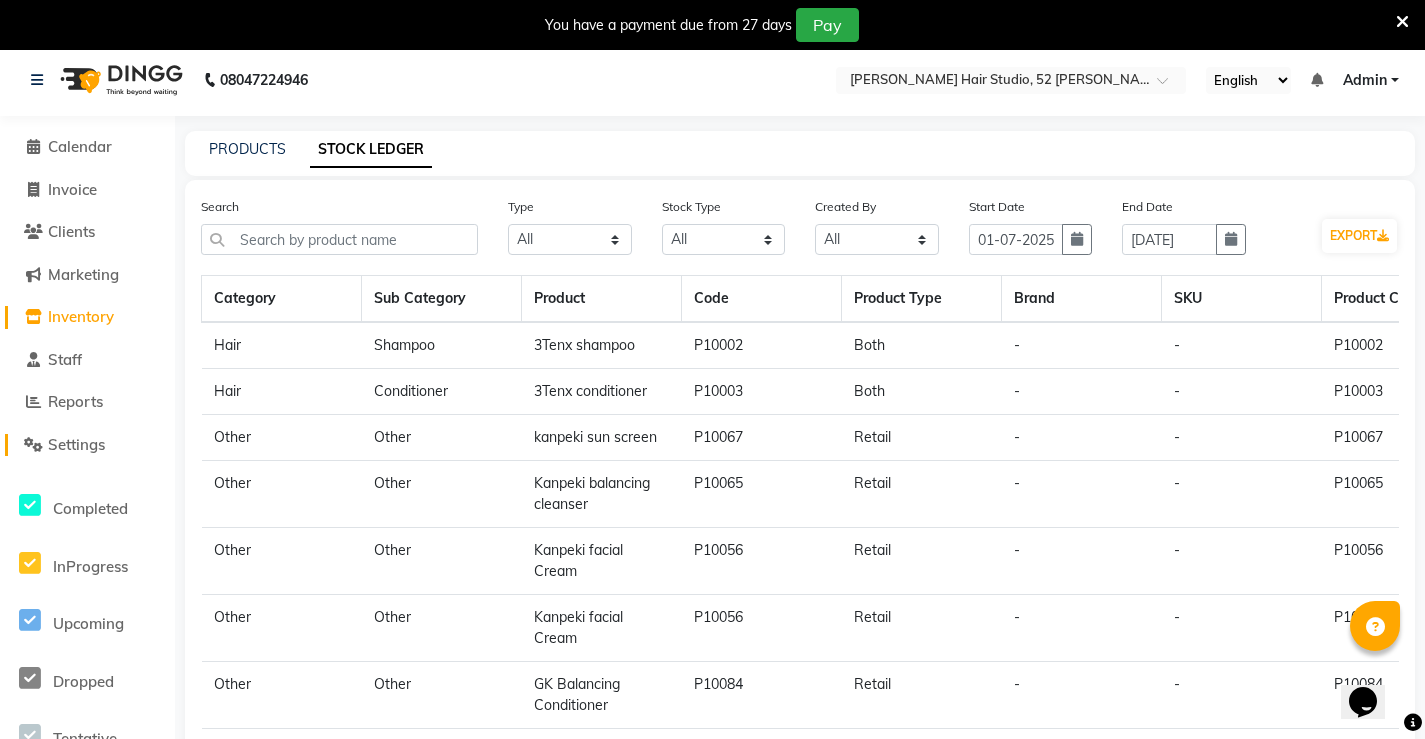click on "Settings" 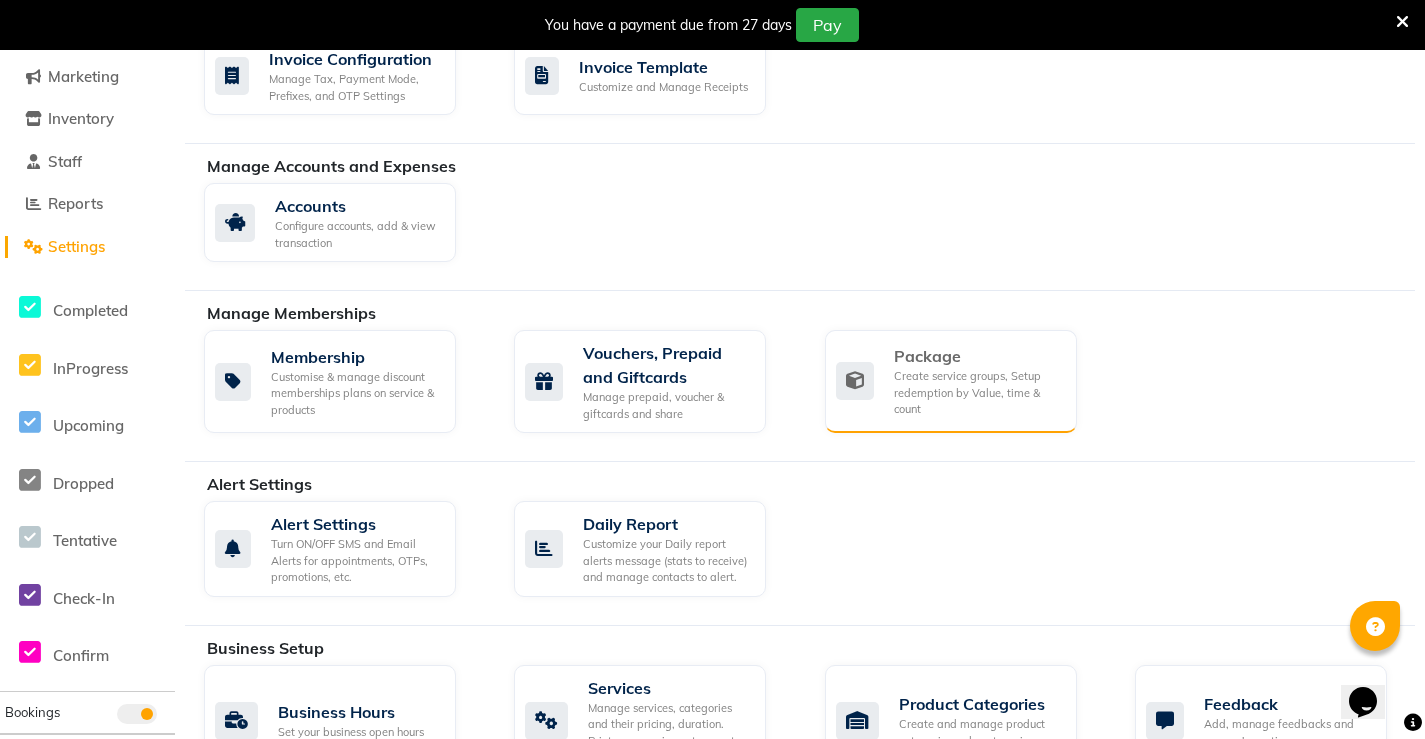 scroll, scrollTop: 206, scrollLeft: 0, axis: vertical 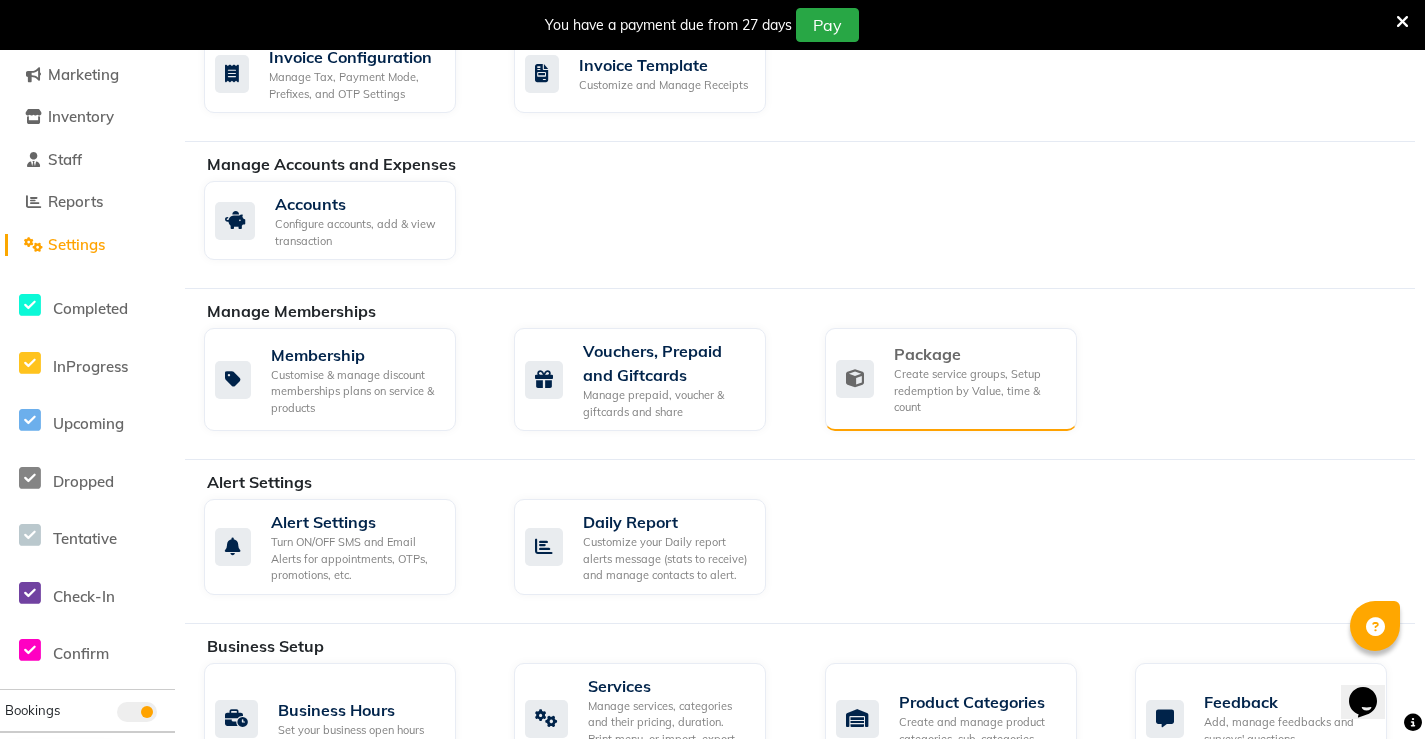 click on "Create service groups, Setup redemption by Value, time & count" 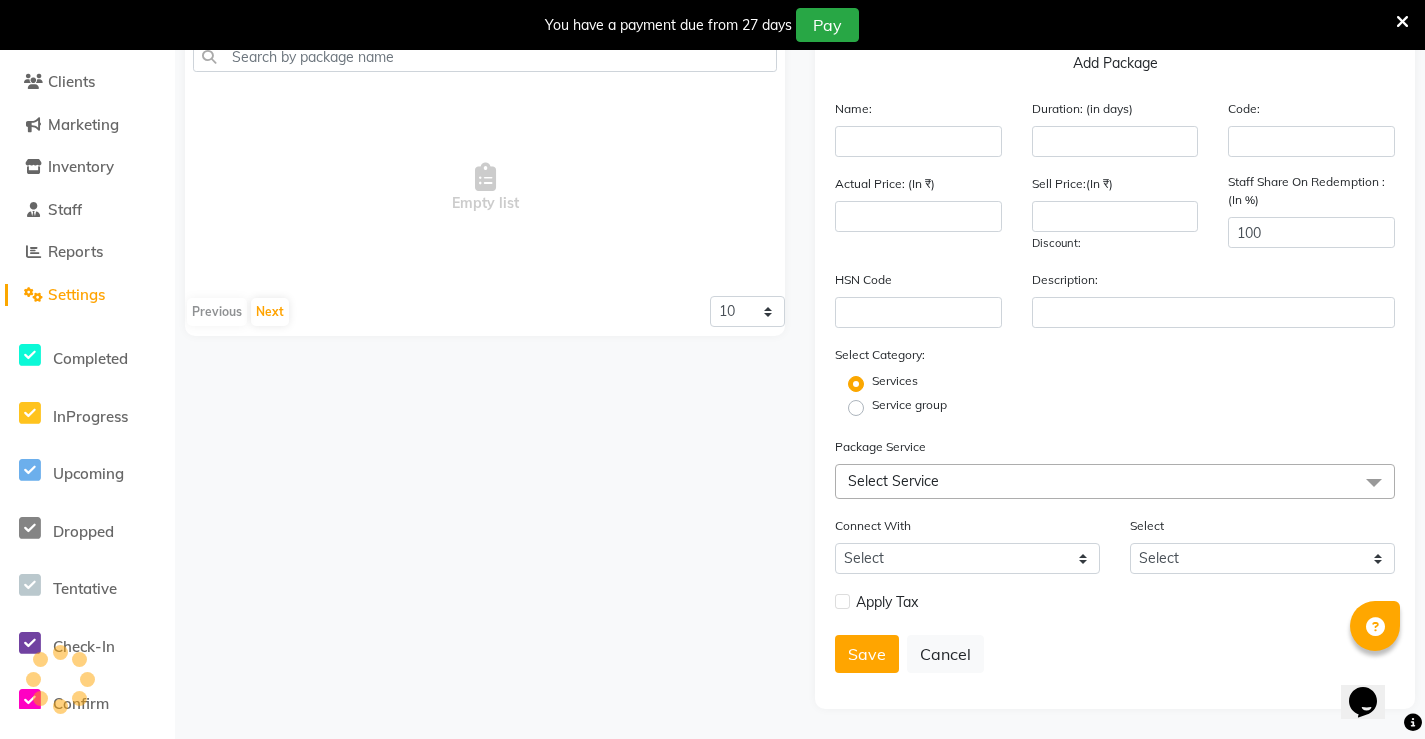 scroll, scrollTop: 156, scrollLeft: 0, axis: vertical 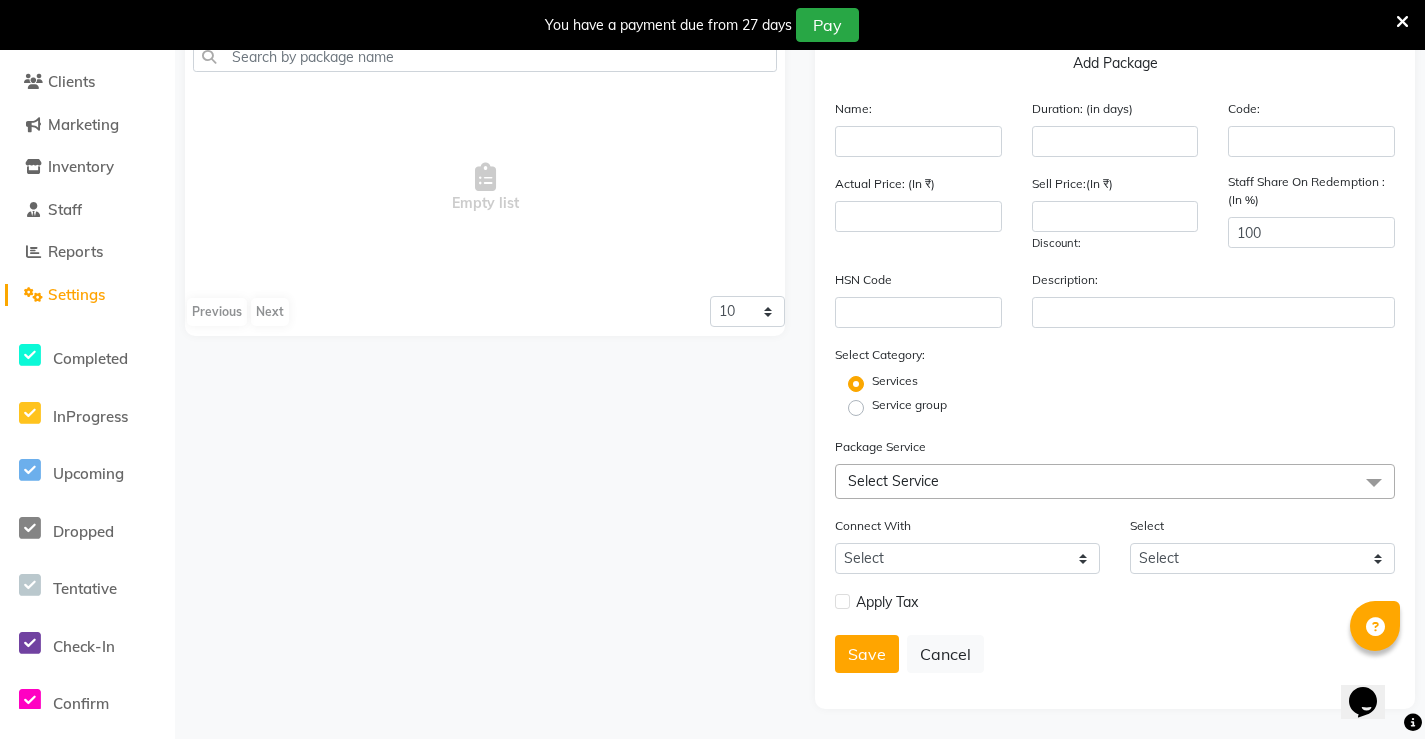 click on "Settings" 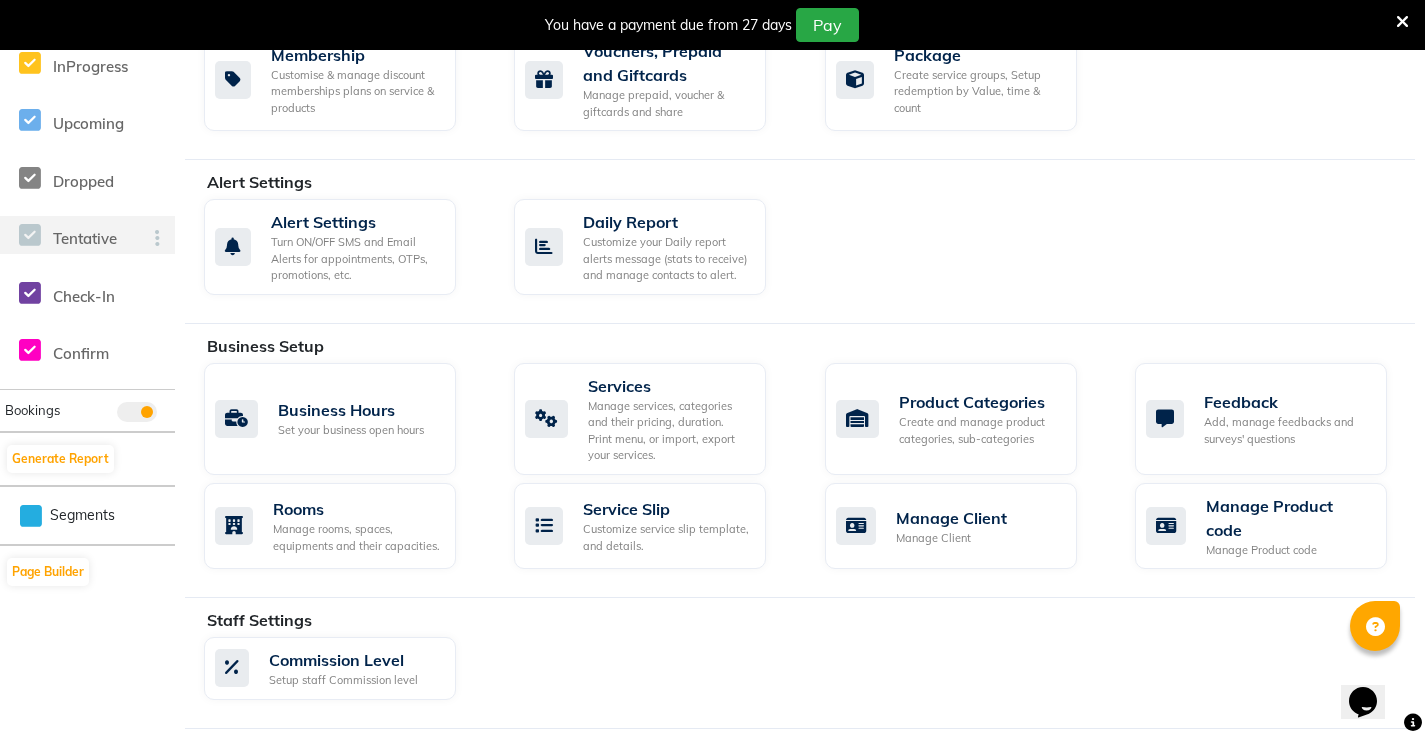 scroll, scrollTop: 606, scrollLeft: 0, axis: vertical 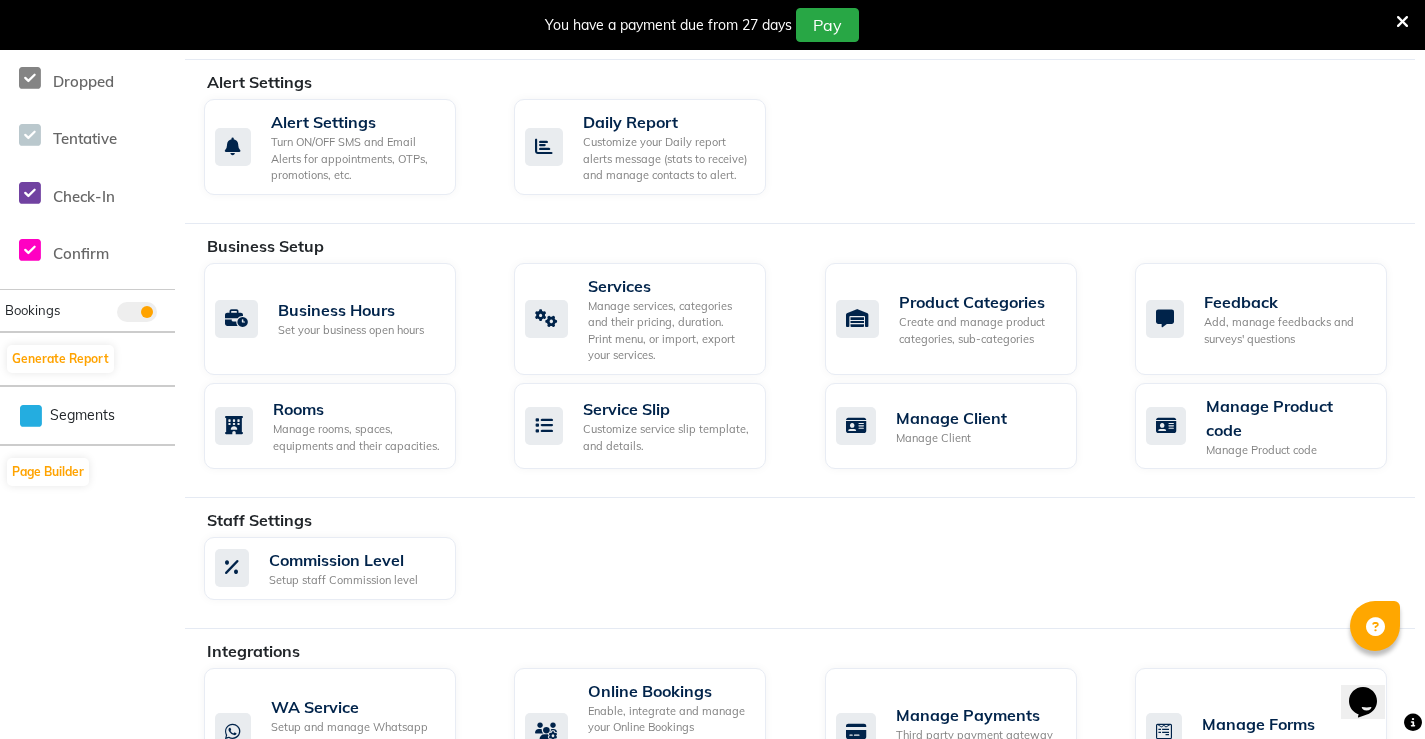 click on "Staff Settings" 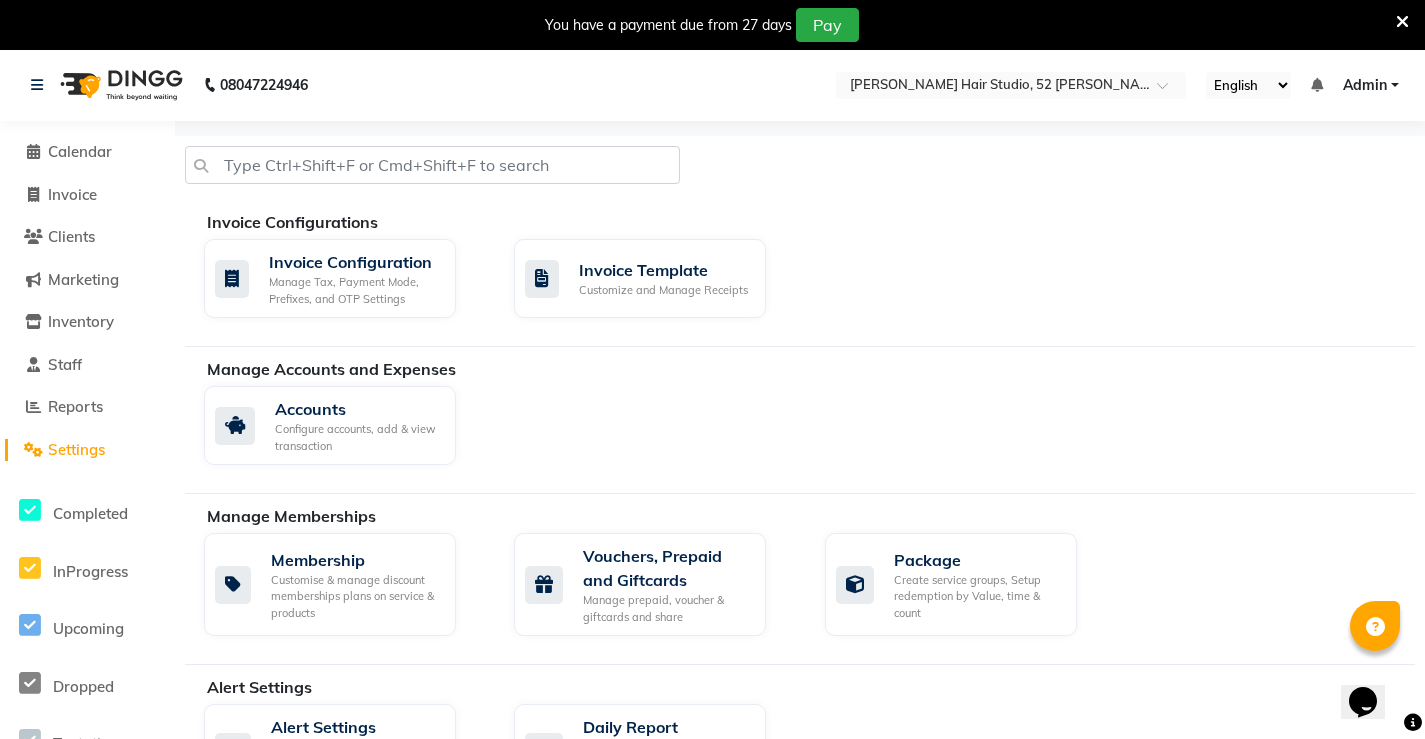 scroll, scrollTop: 0, scrollLeft: 0, axis: both 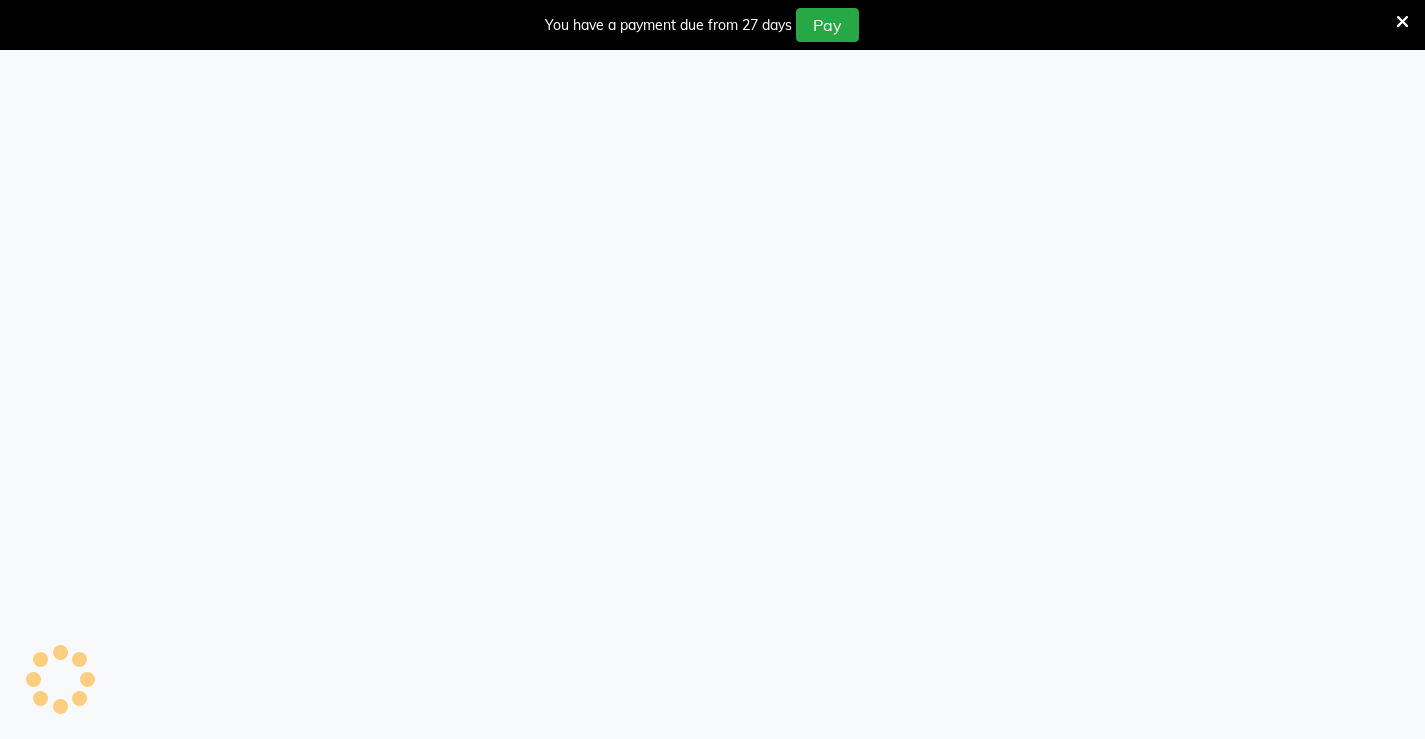 select on "7705" 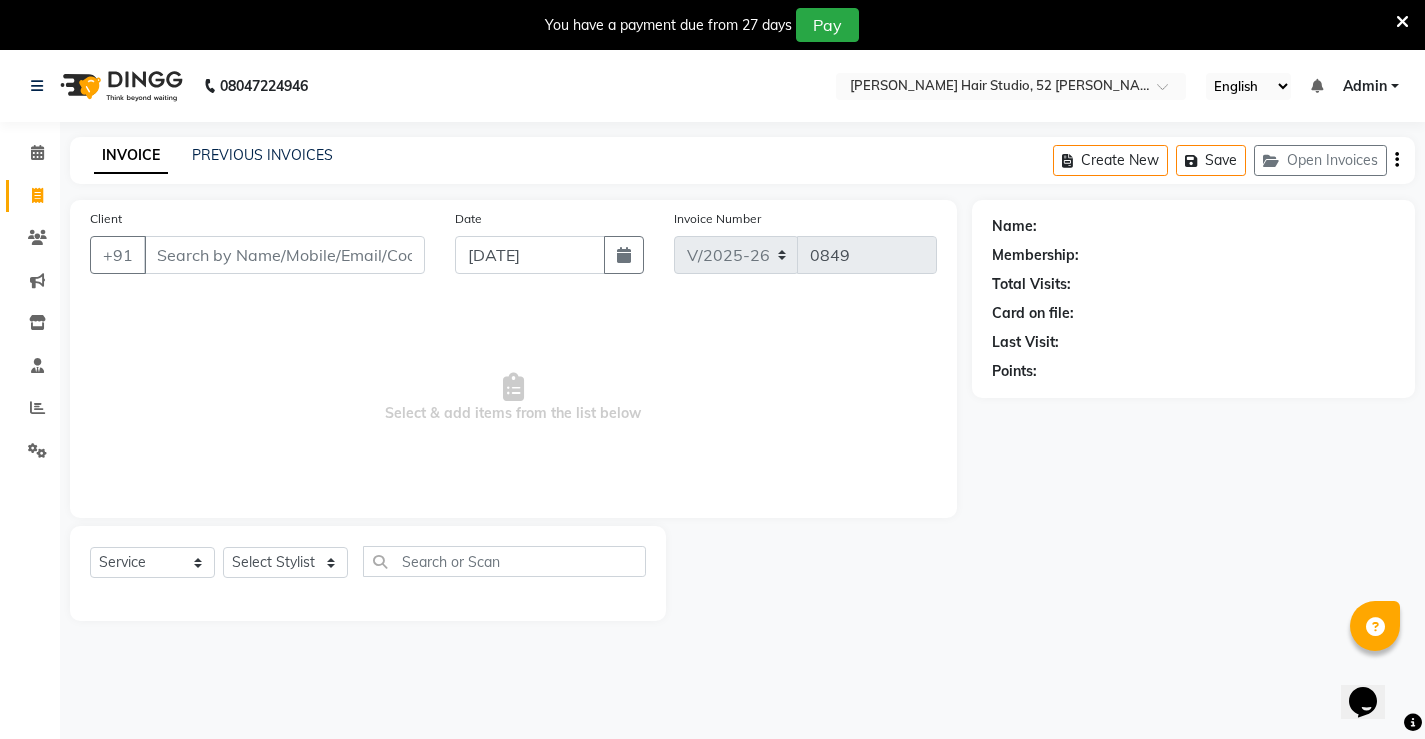 scroll, scrollTop: 0, scrollLeft: 0, axis: both 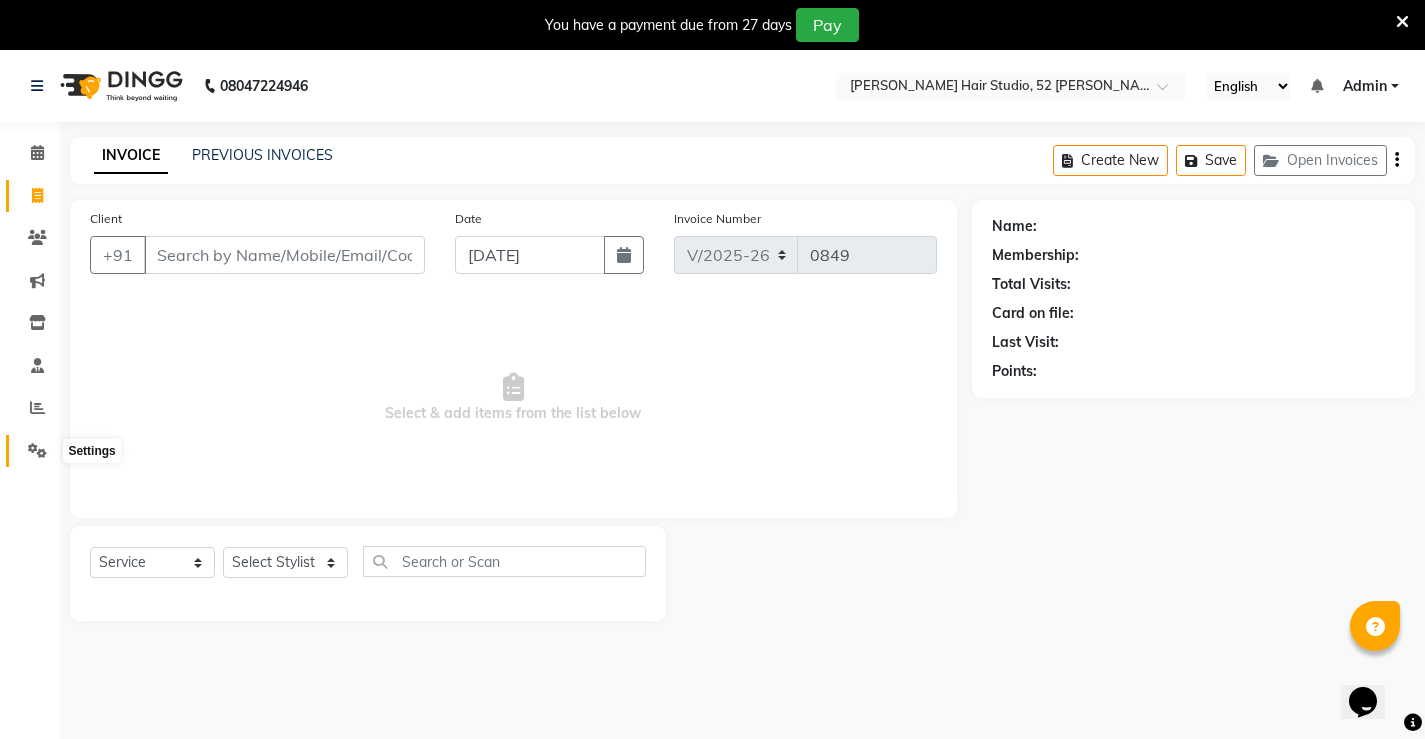 click 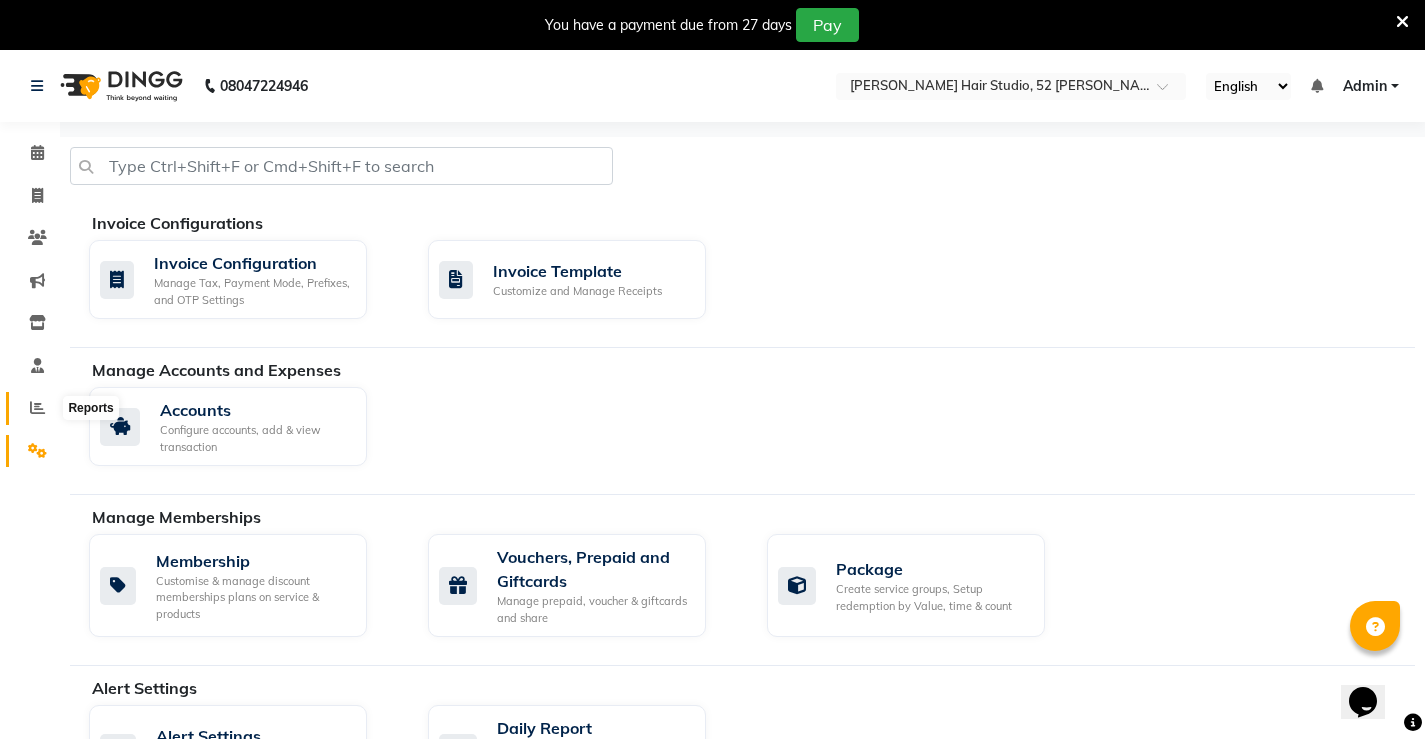 click 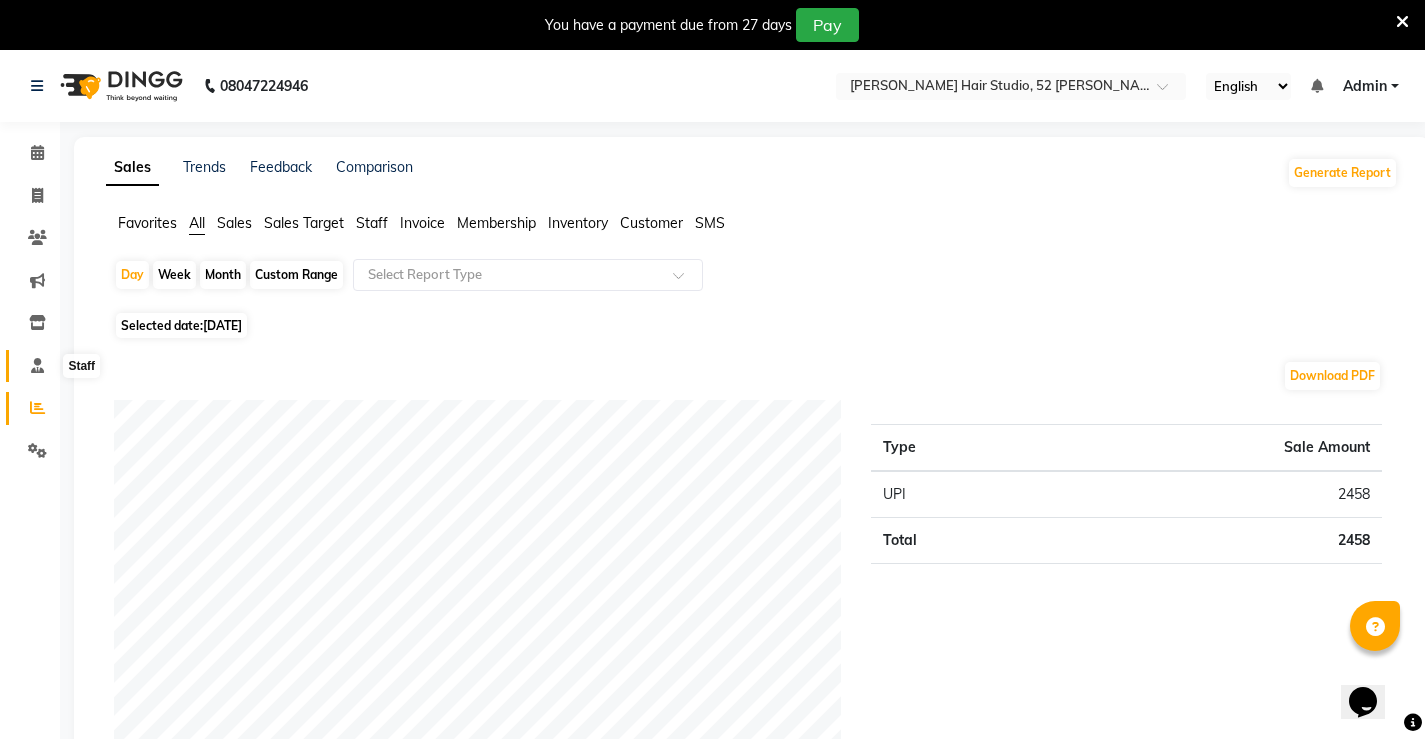 click 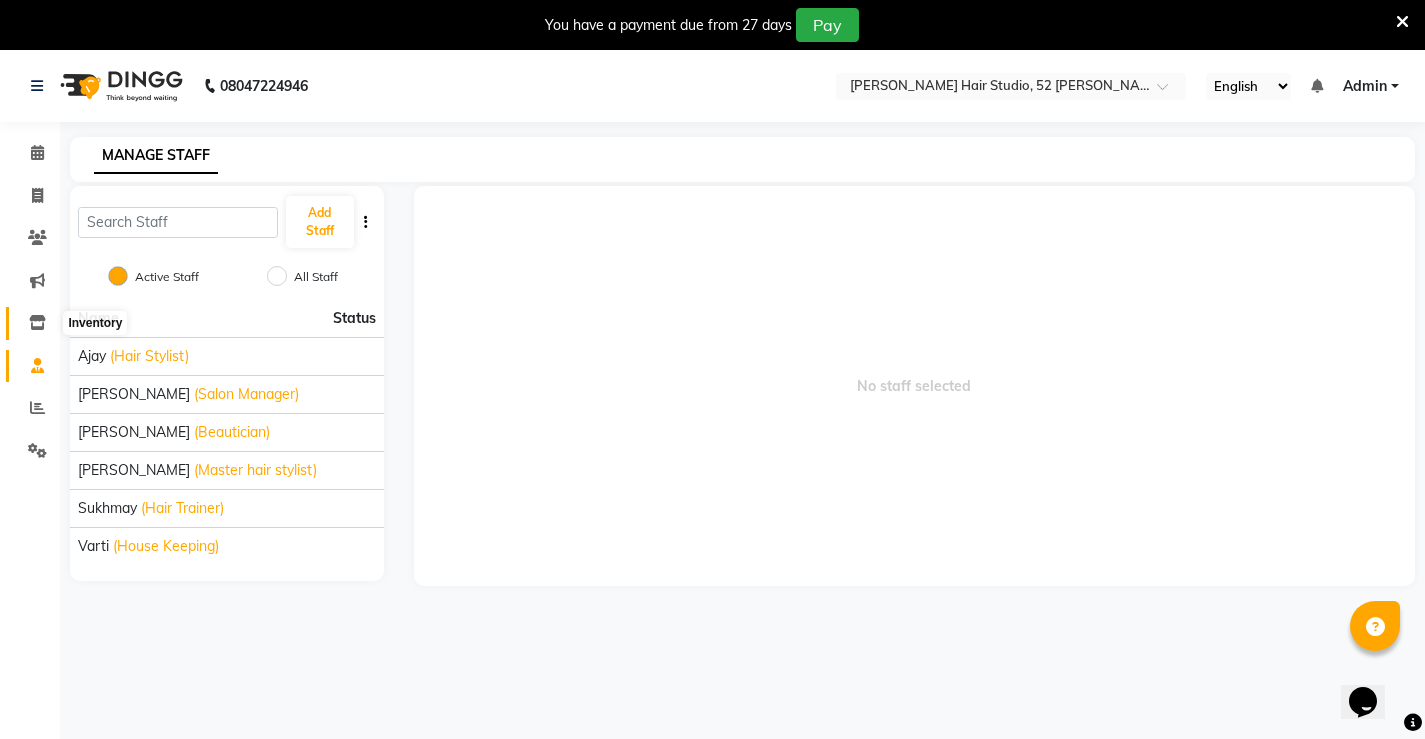 click 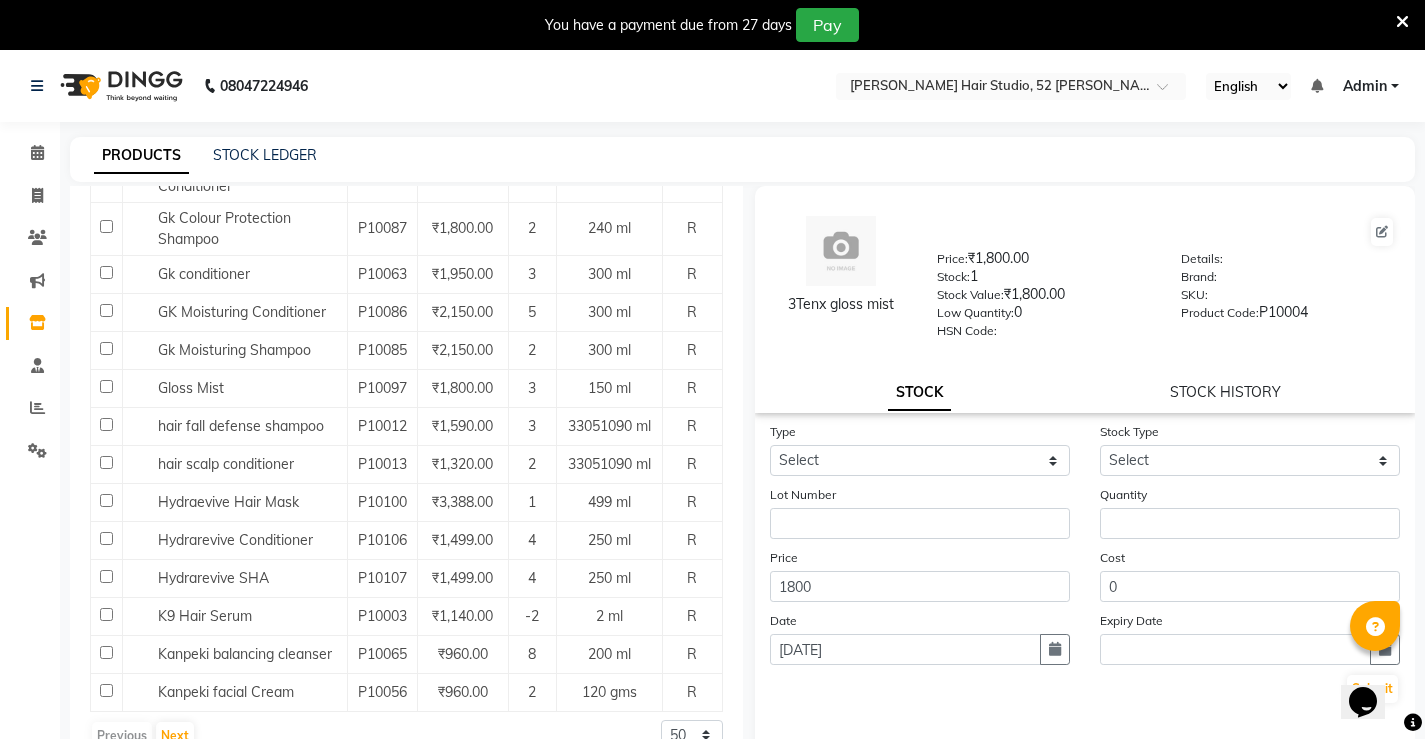 scroll, scrollTop: 1717, scrollLeft: 0, axis: vertical 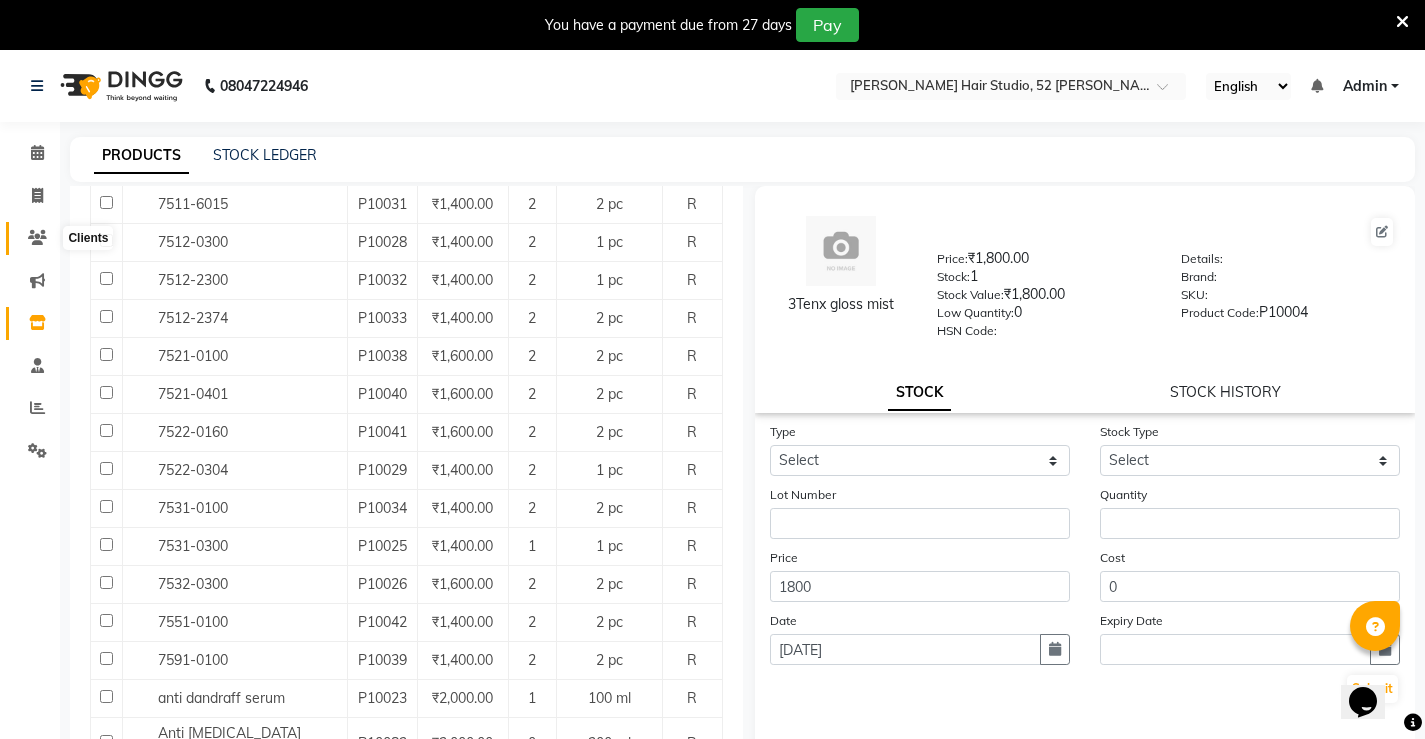 click 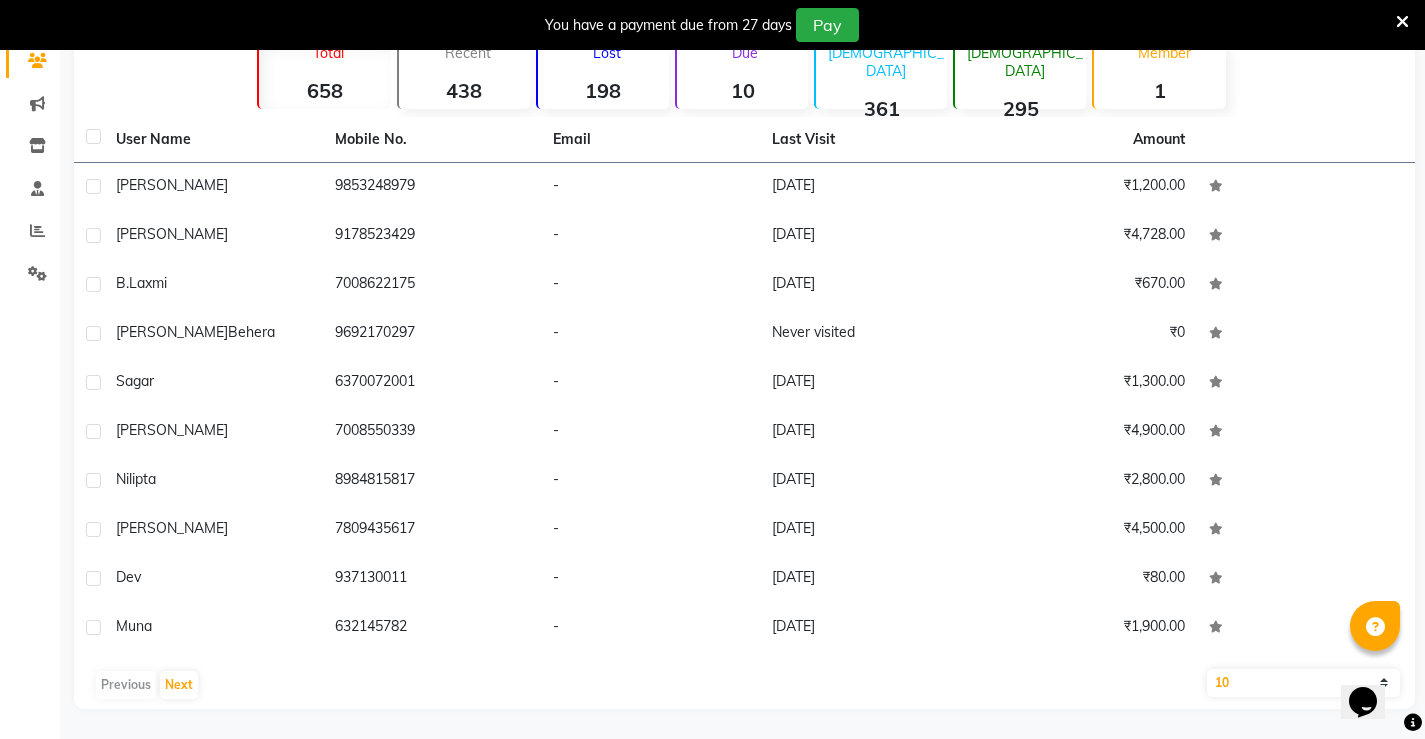 scroll, scrollTop: 0, scrollLeft: 0, axis: both 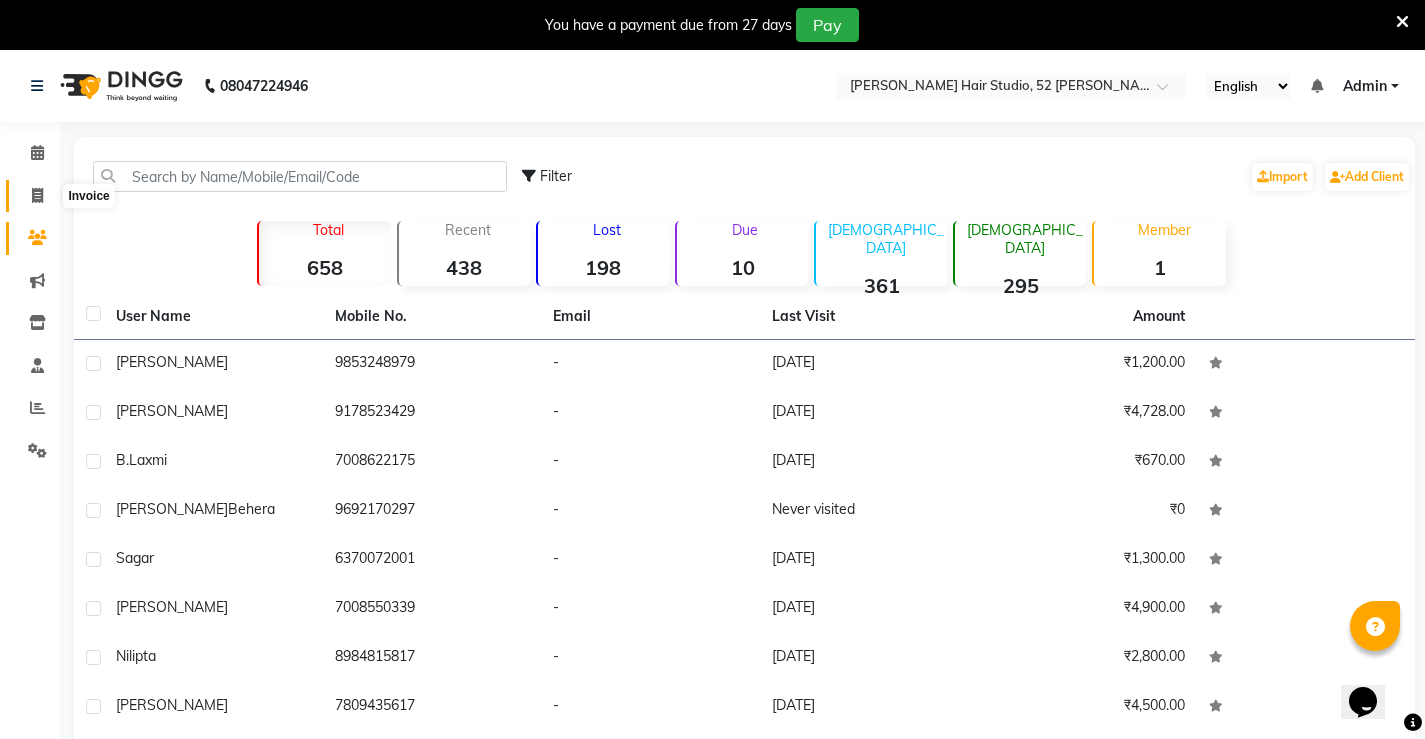 click 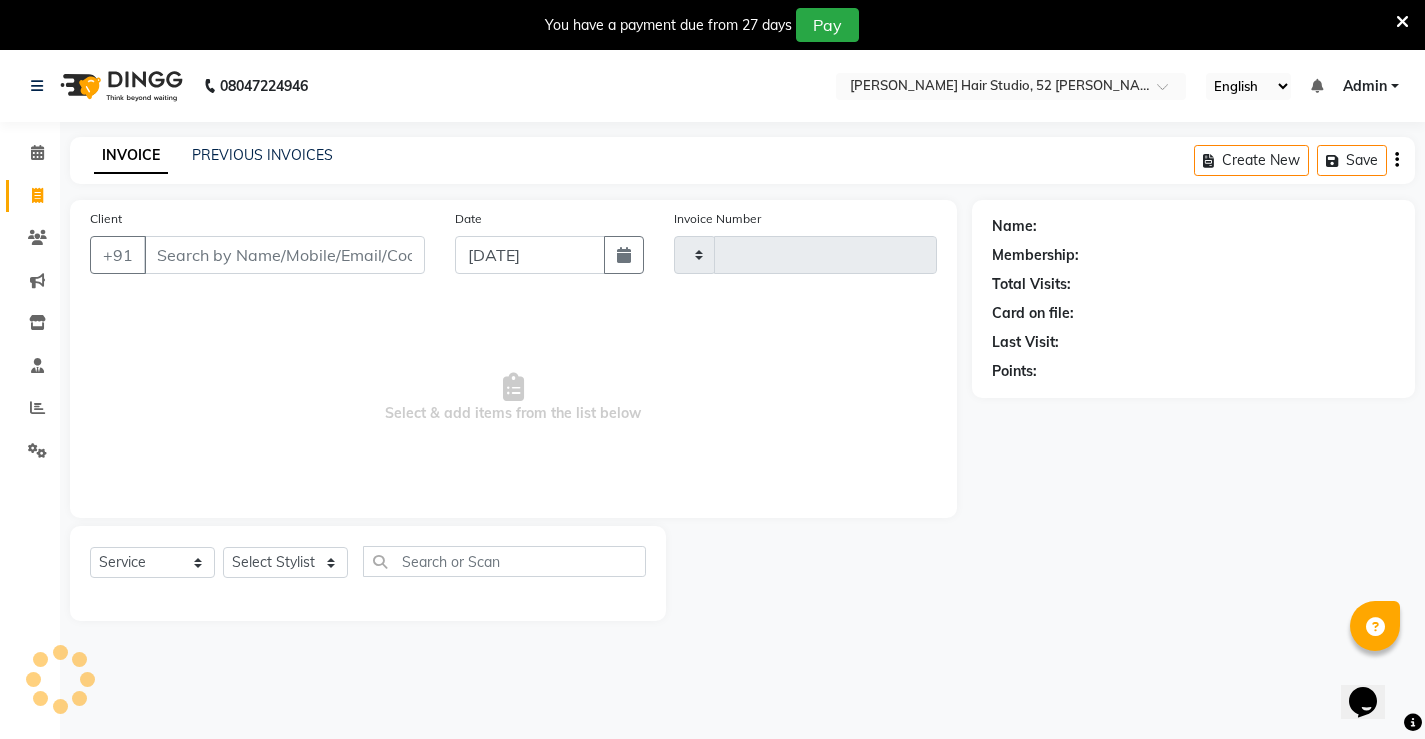 scroll, scrollTop: 50, scrollLeft: 0, axis: vertical 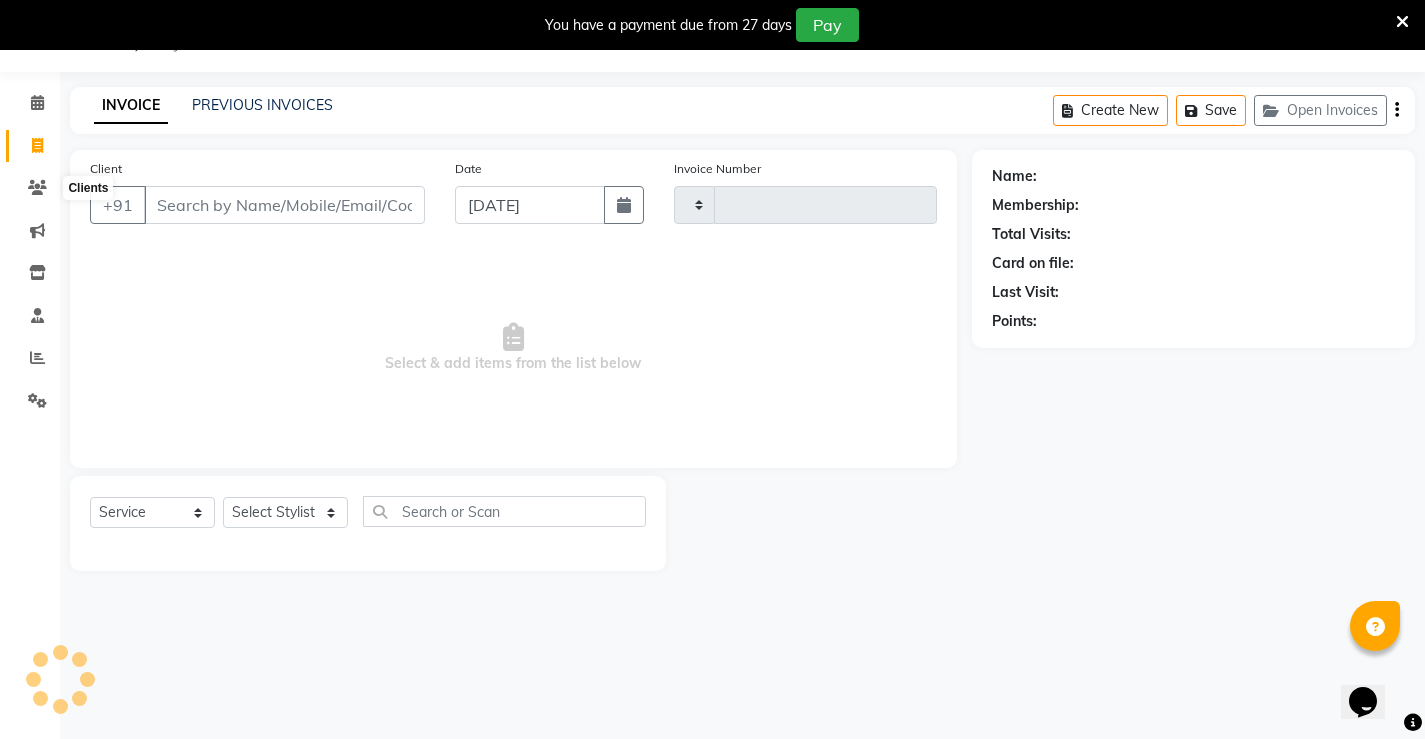 type on "0849" 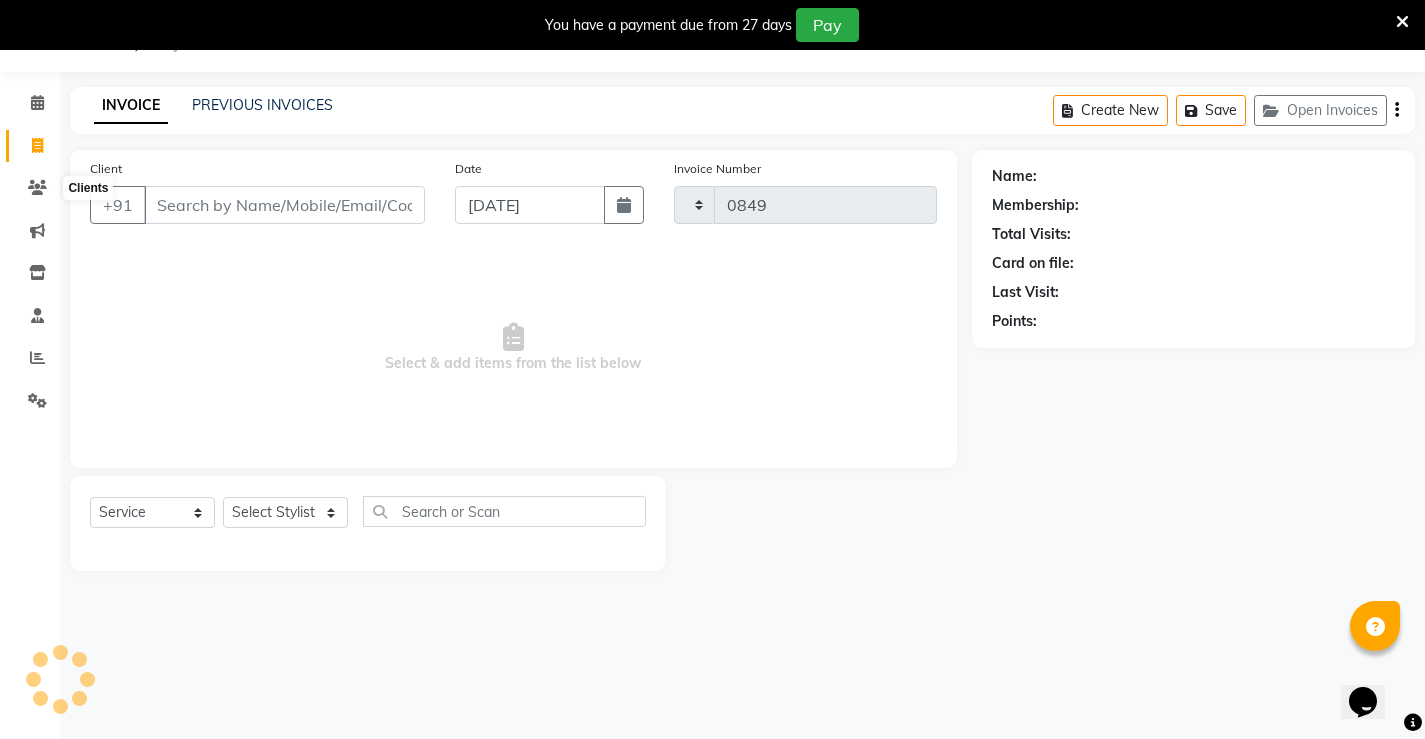 select on "7705" 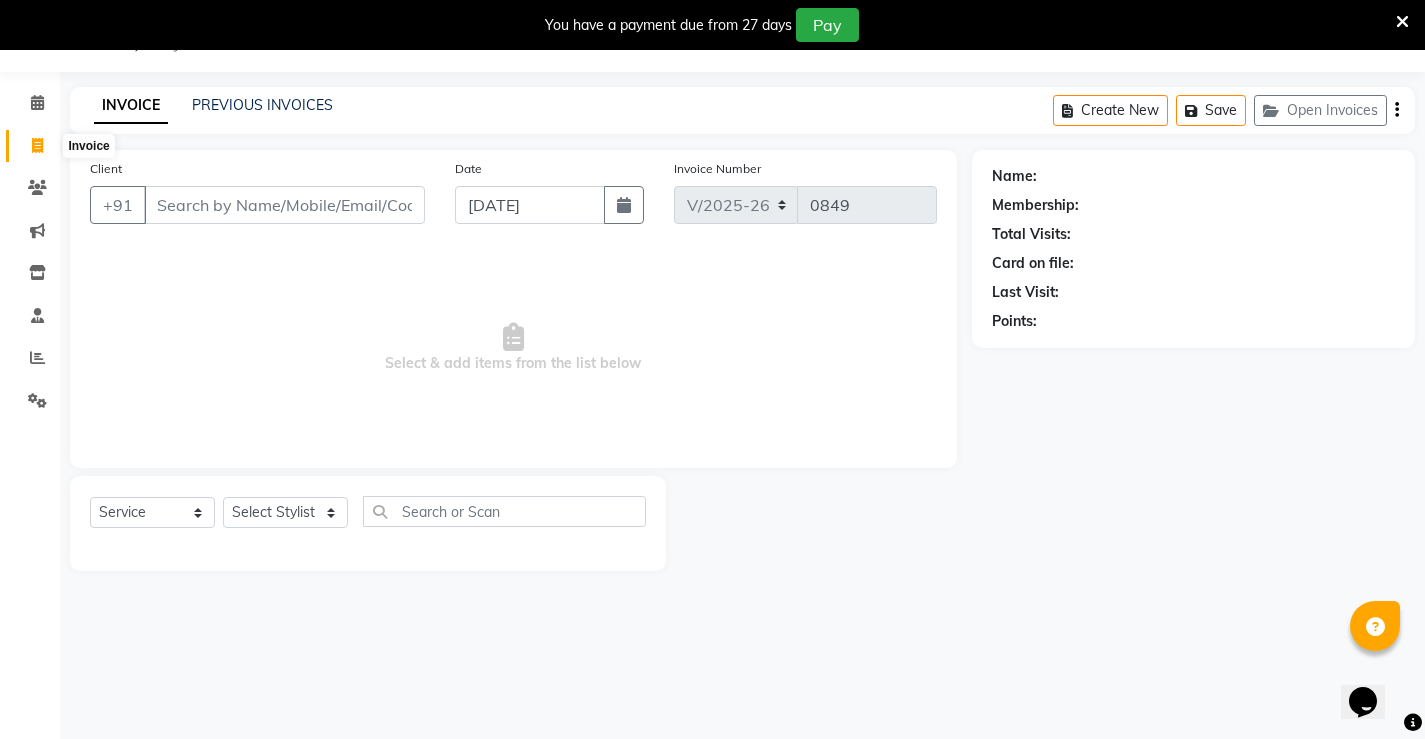 click 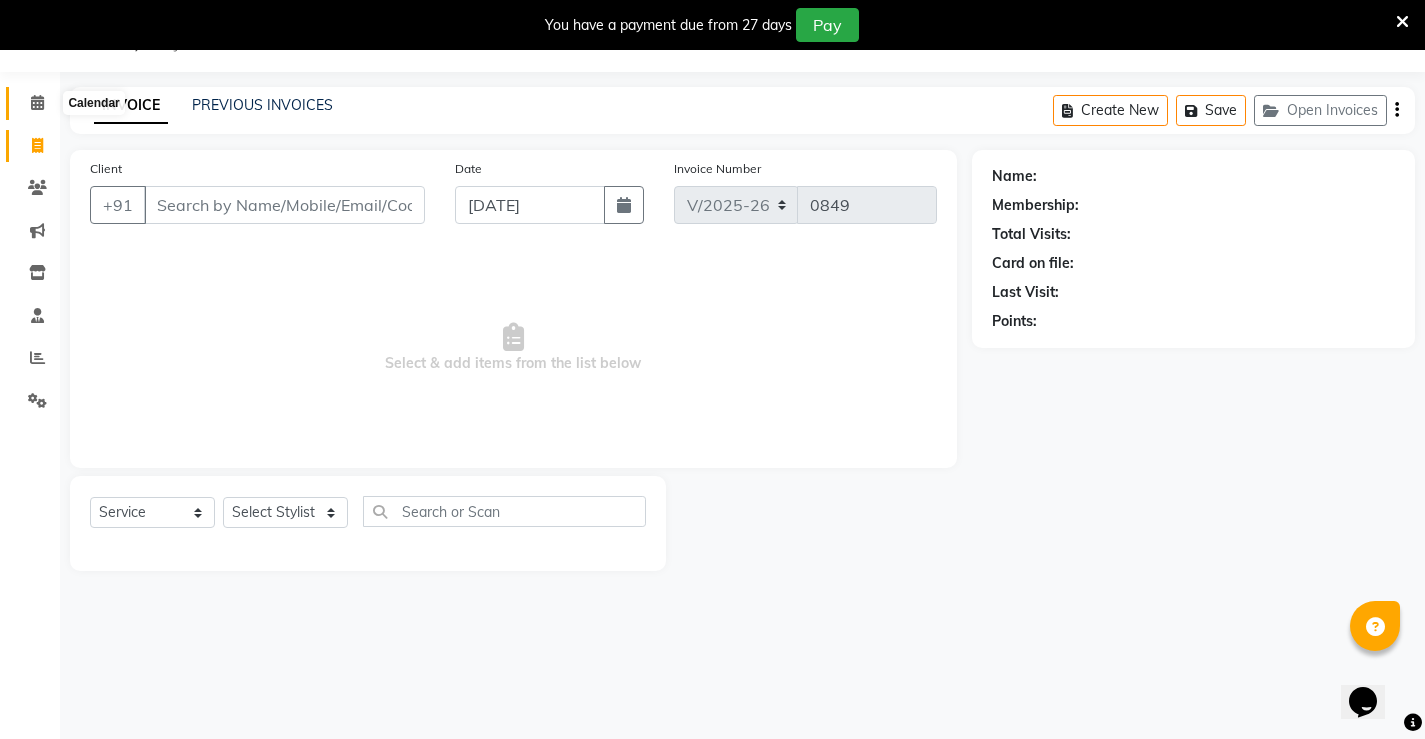 click 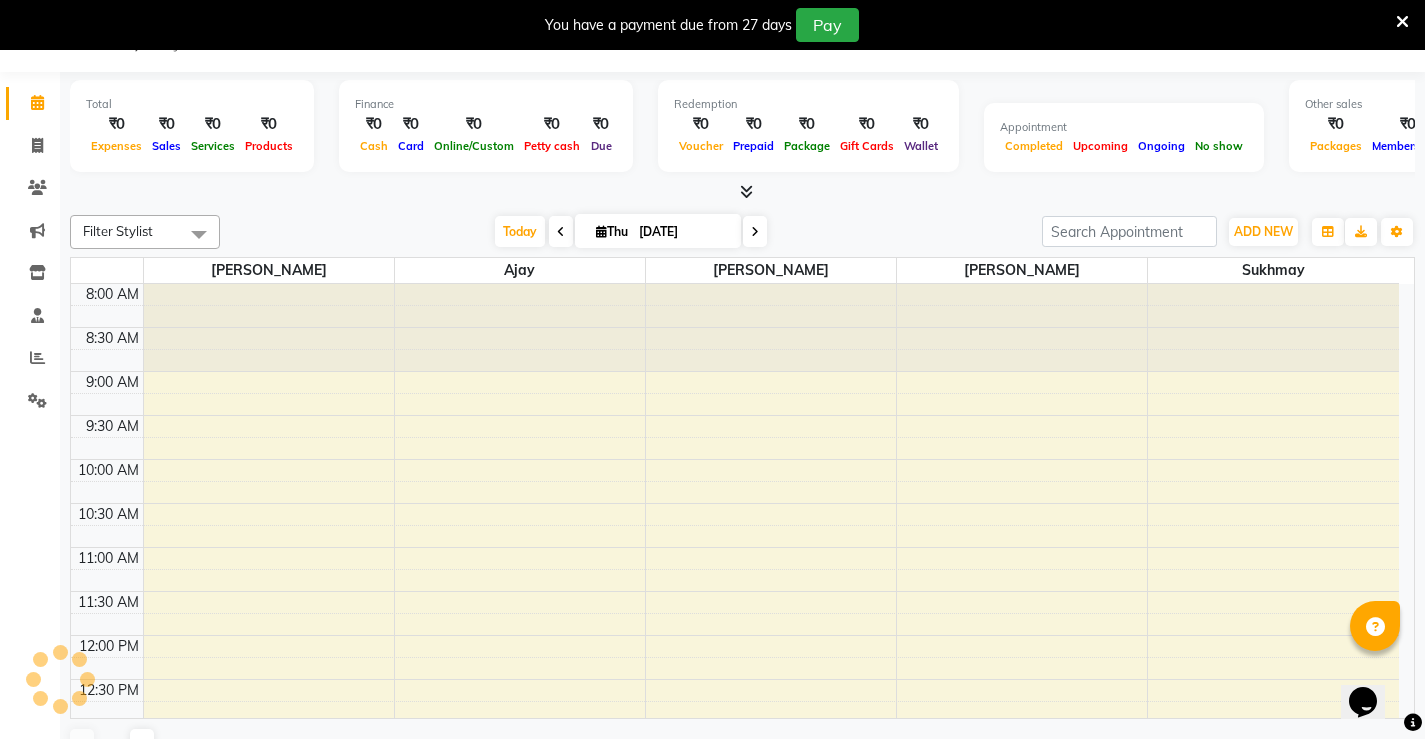 scroll, scrollTop: 0, scrollLeft: 0, axis: both 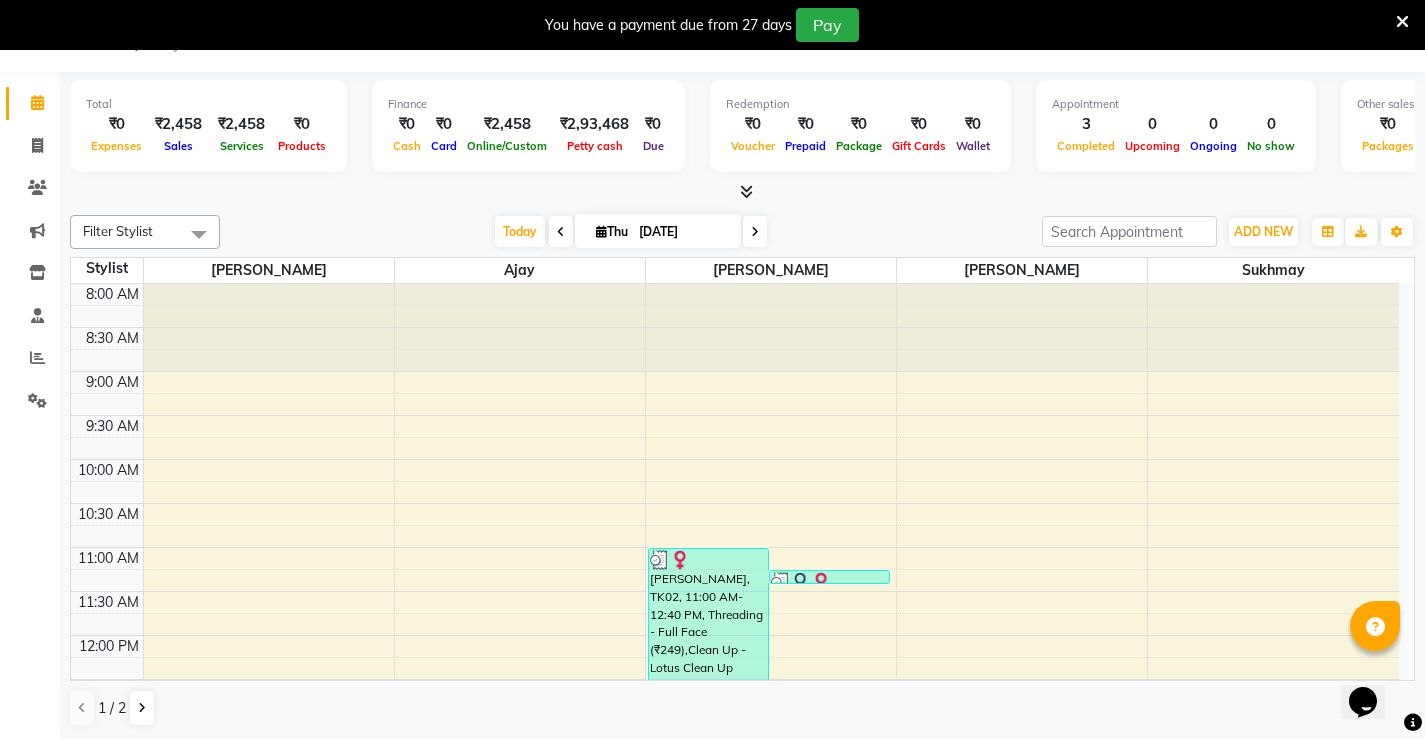 click on "₹0" at bounding box center (116, 124) 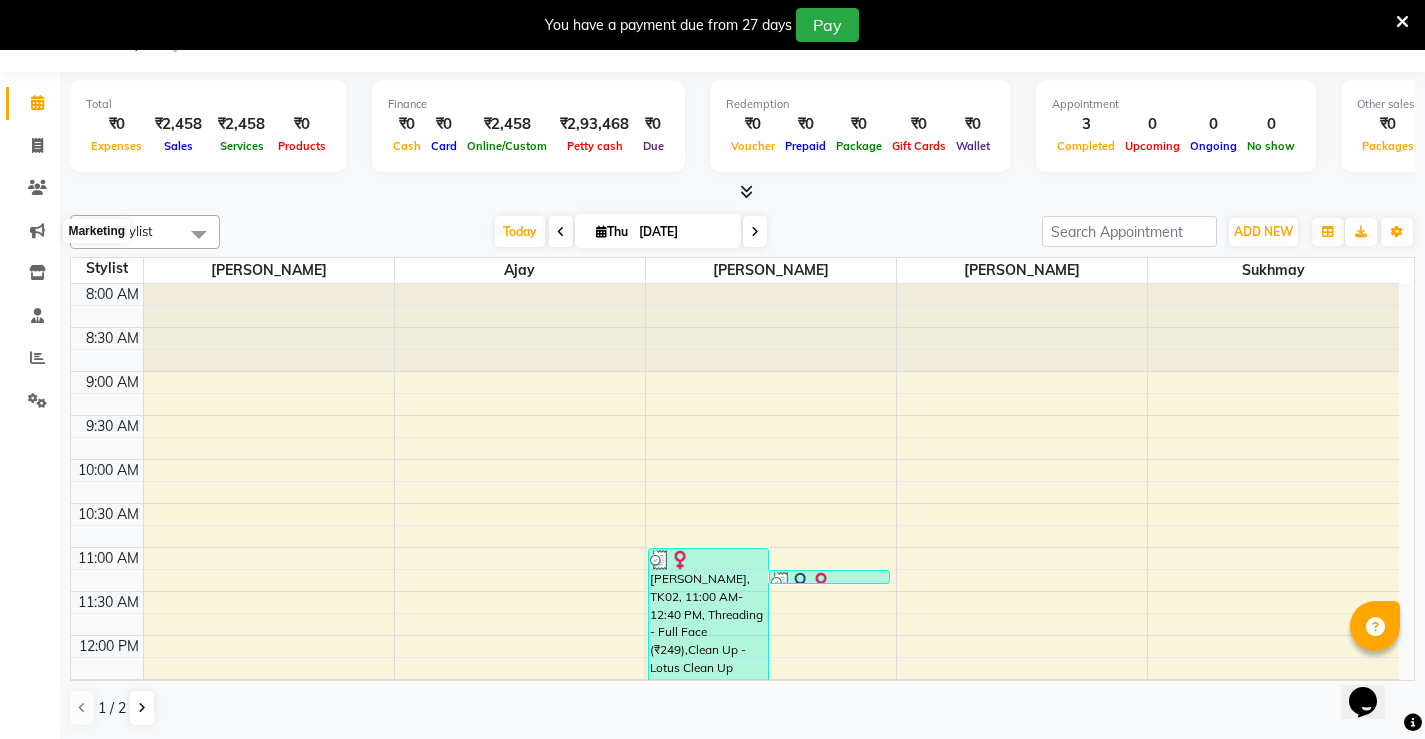 scroll, scrollTop: 51, scrollLeft: 0, axis: vertical 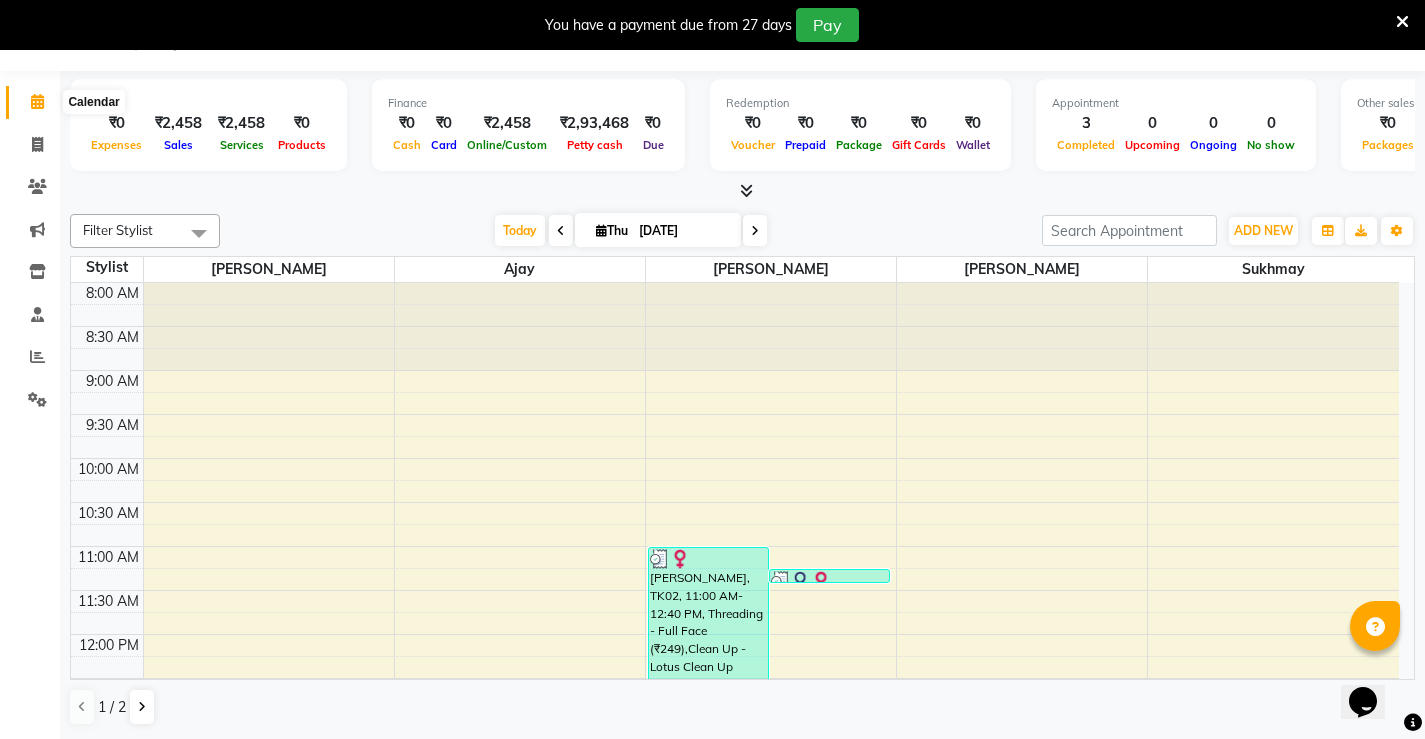 click 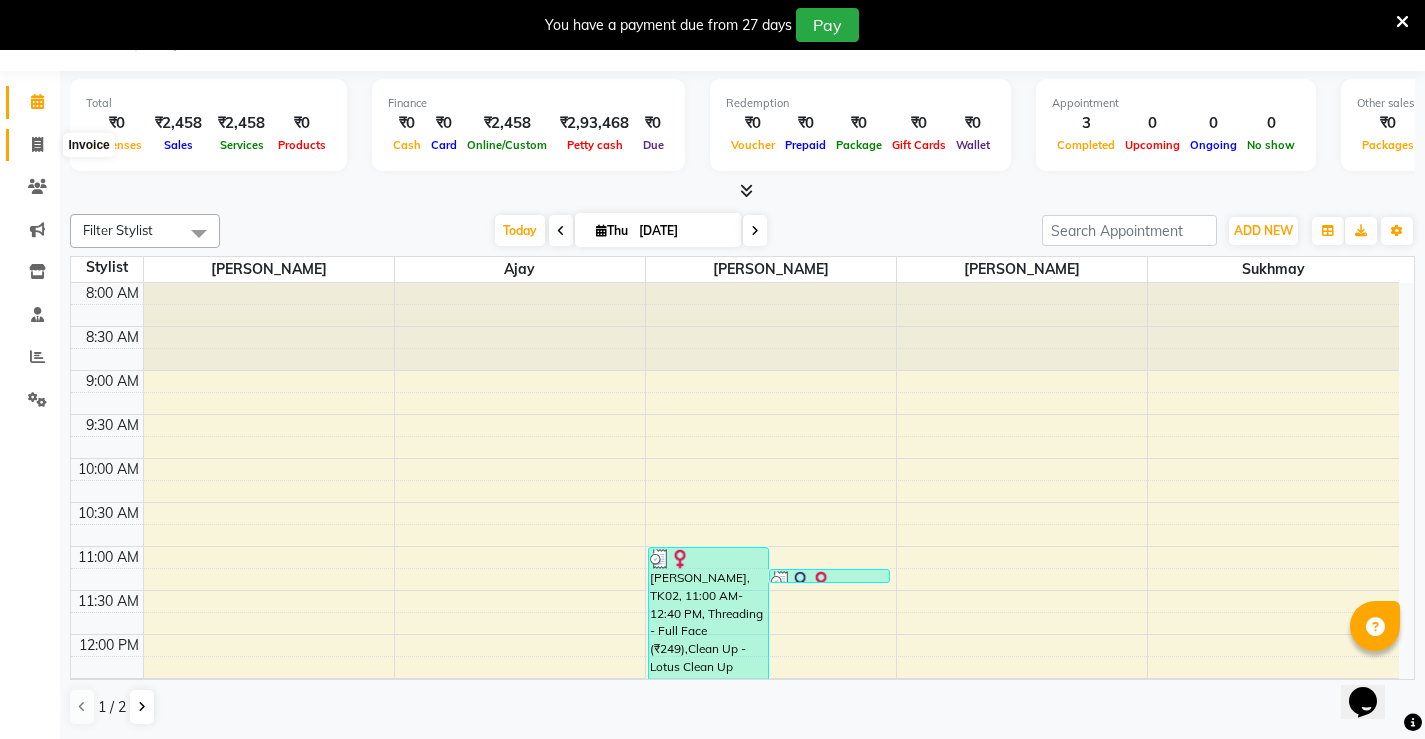 click 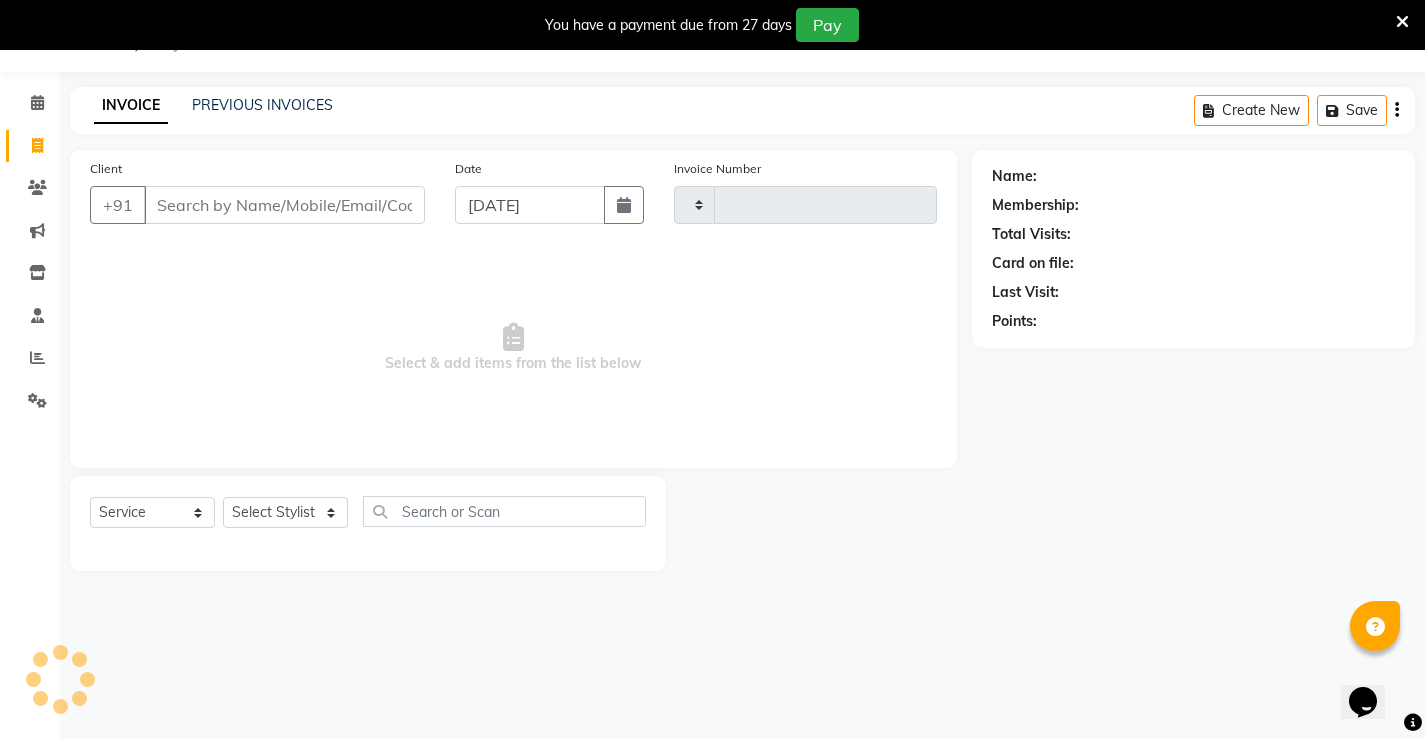 scroll, scrollTop: 50, scrollLeft: 0, axis: vertical 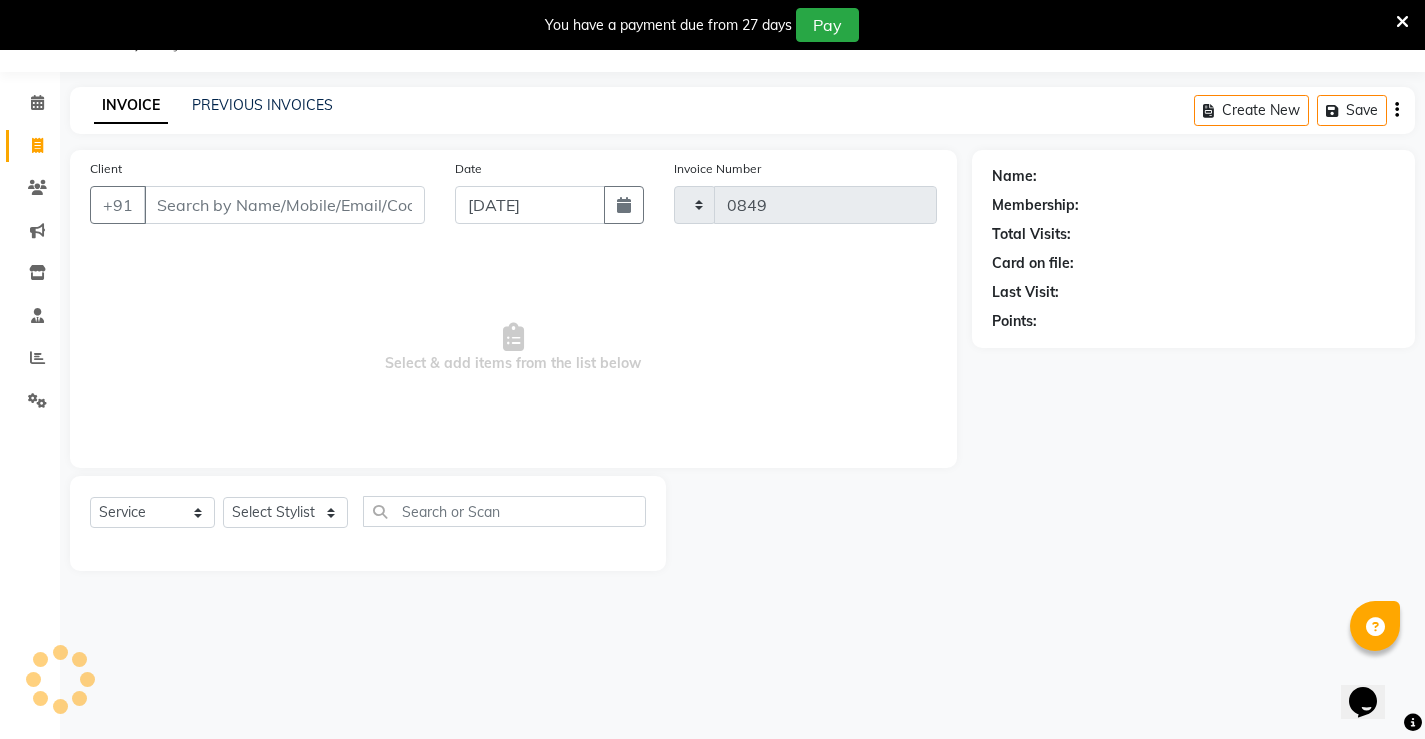select on "7705" 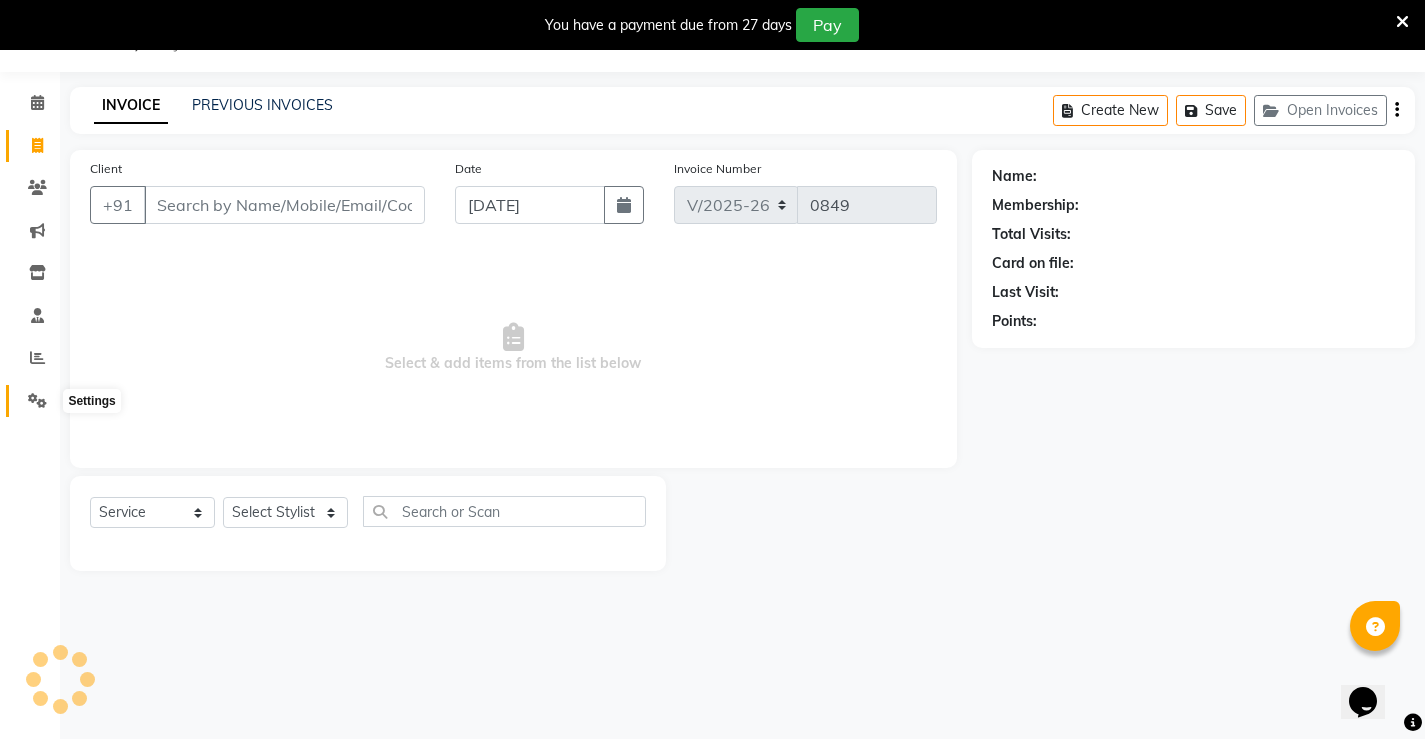 click 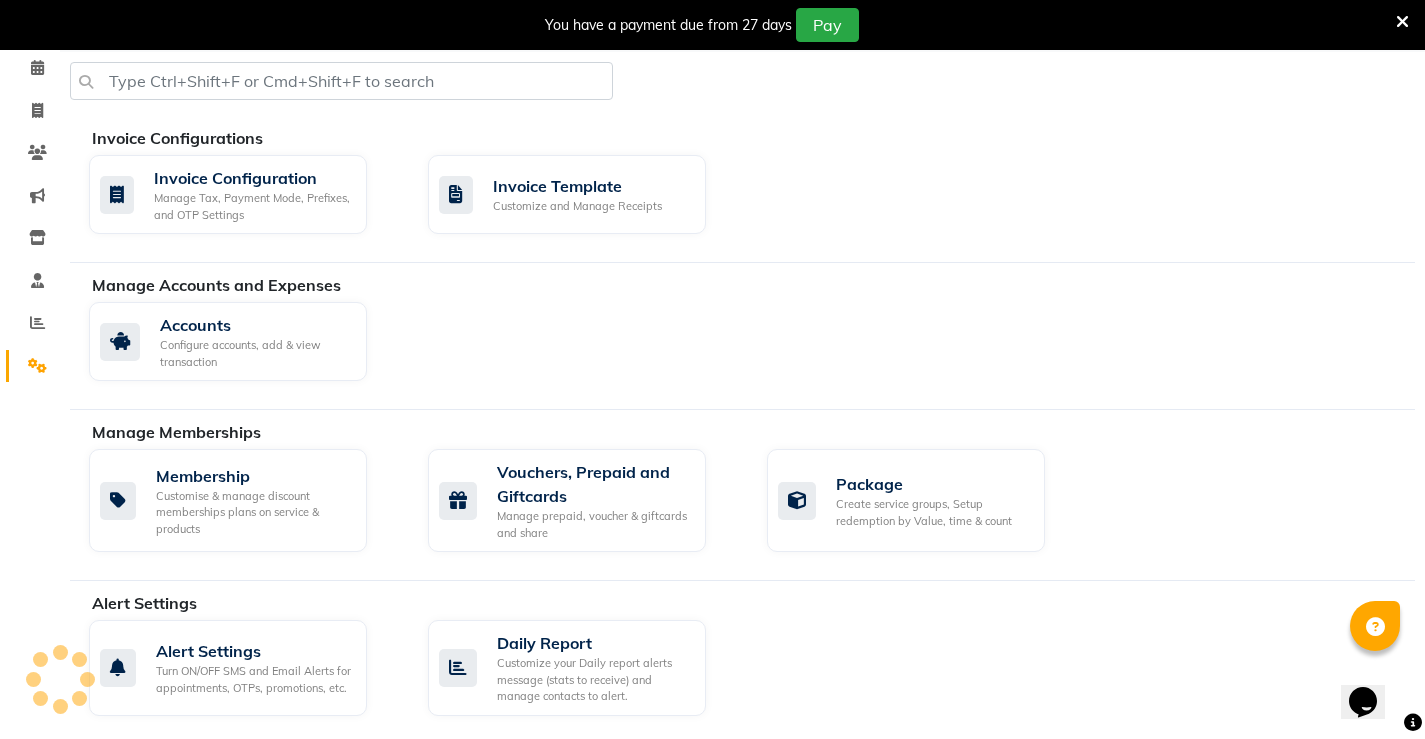 scroll, scrollTop: 0, scrollLeft: 0, axis: both 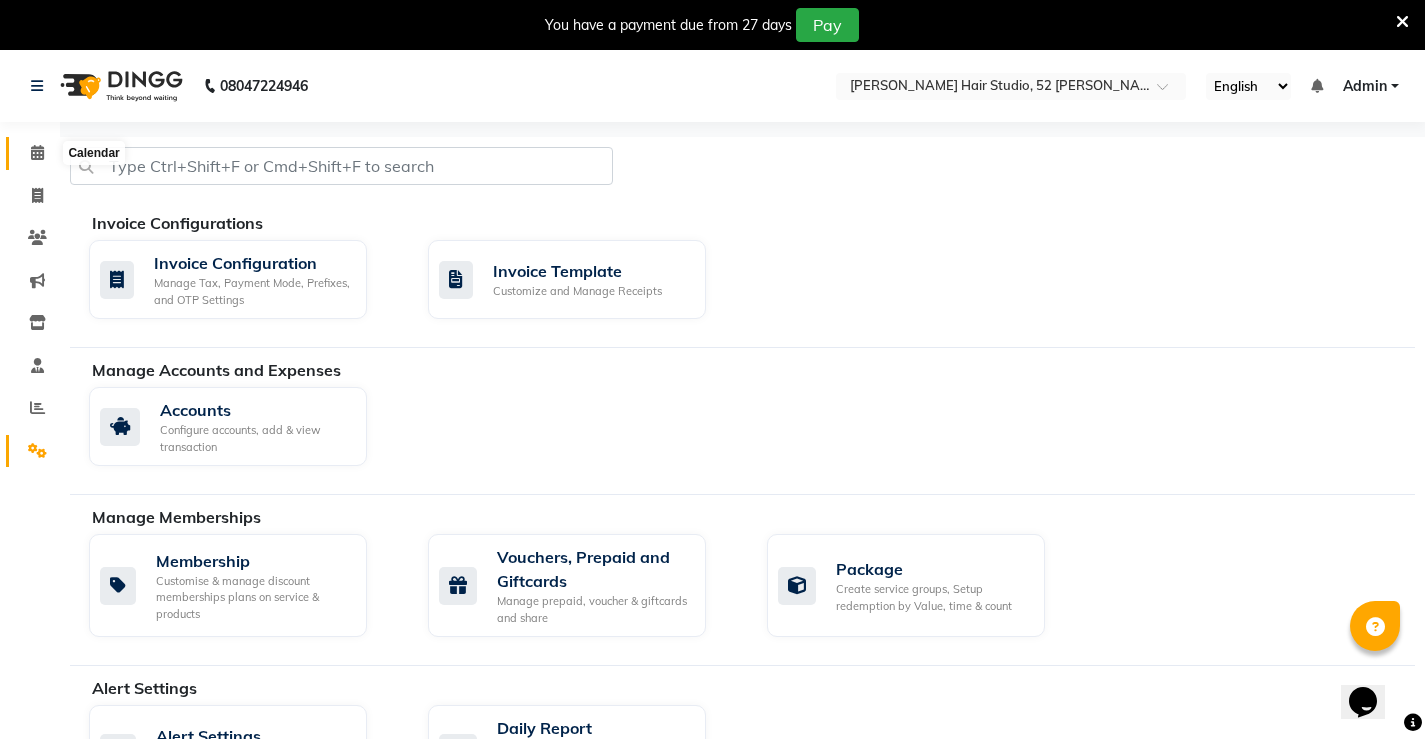 click 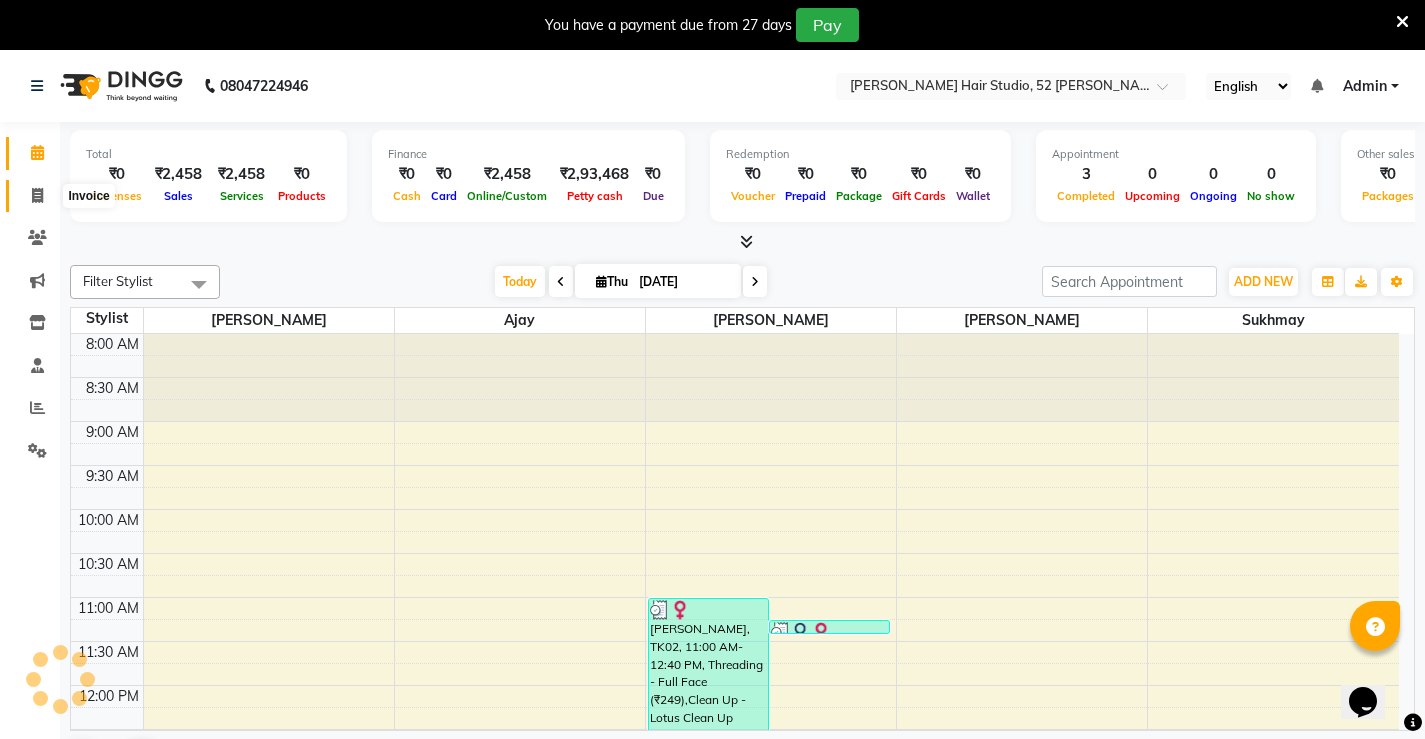 scroll, scrollTop: 0, scrollLeft: 0, axis: both 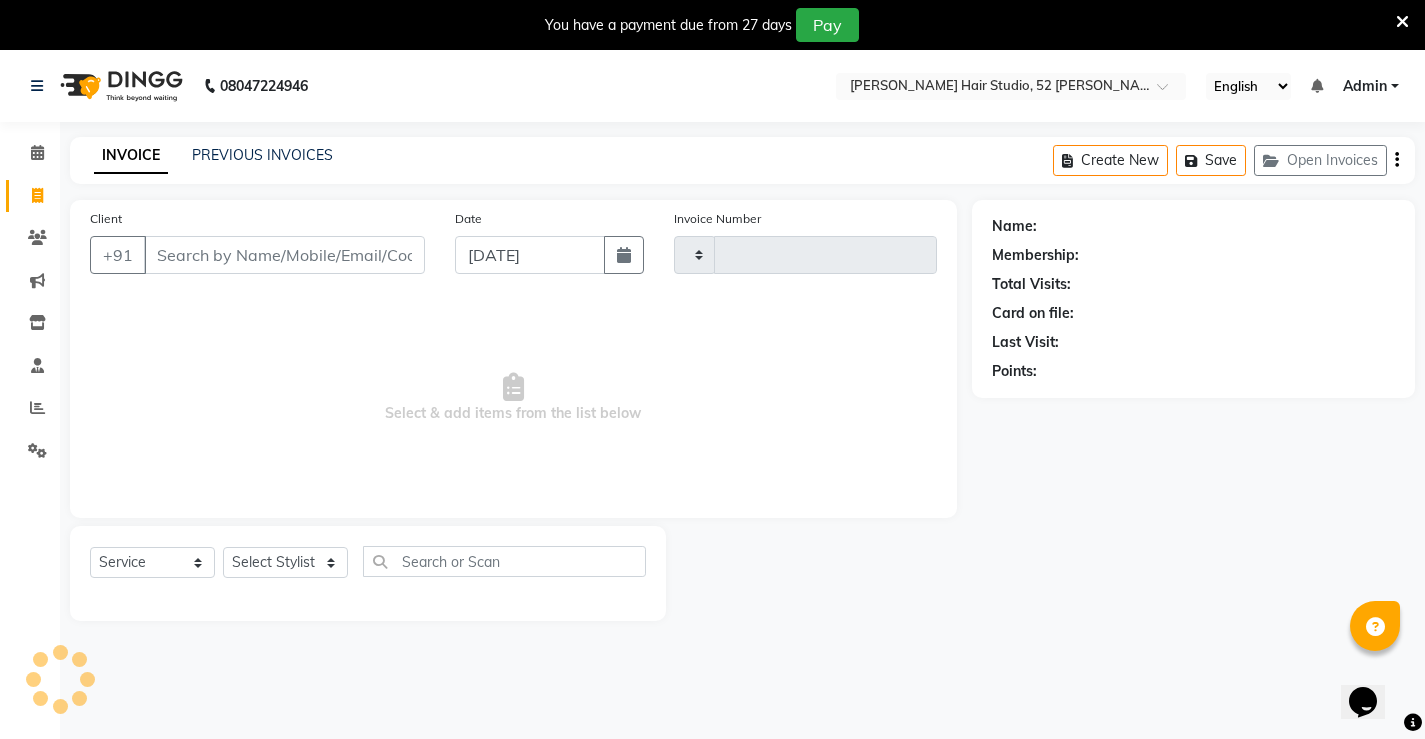 type on "0849" 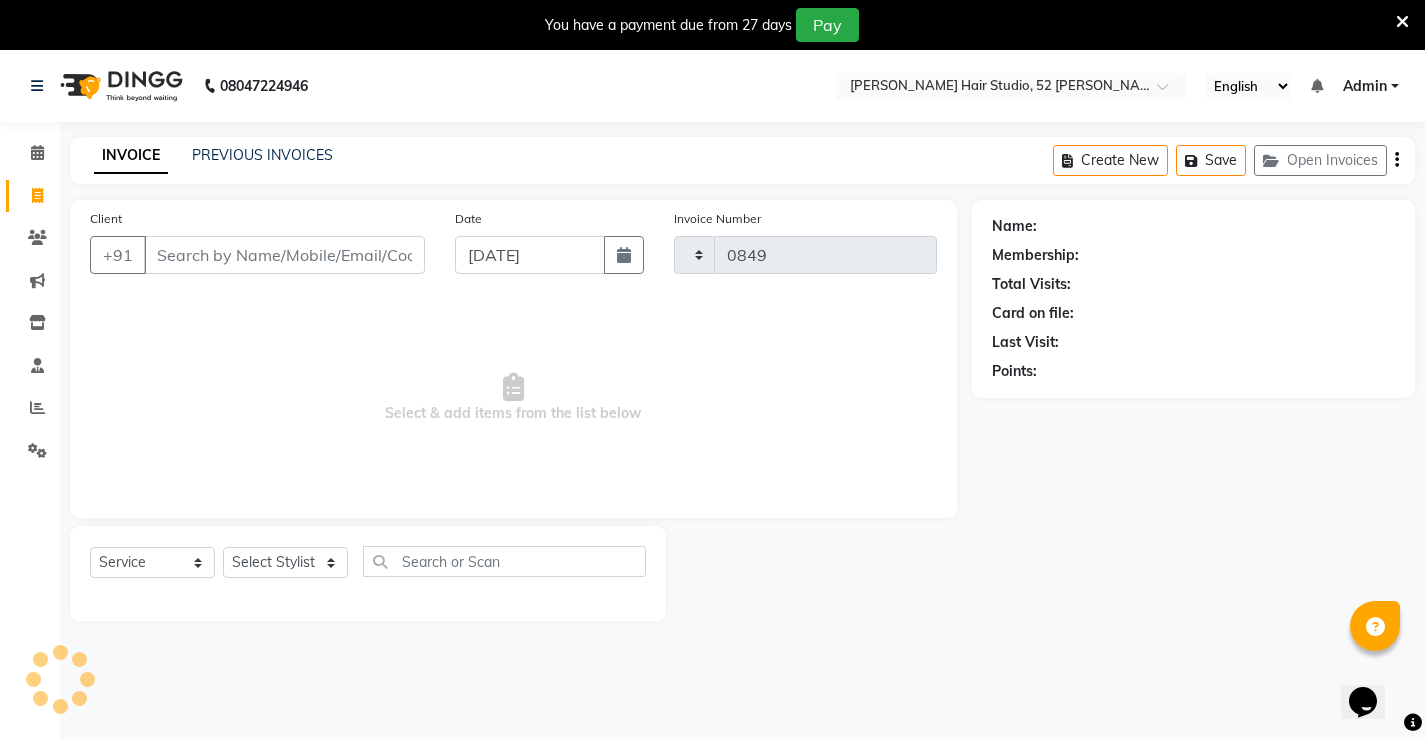 select on "7705" 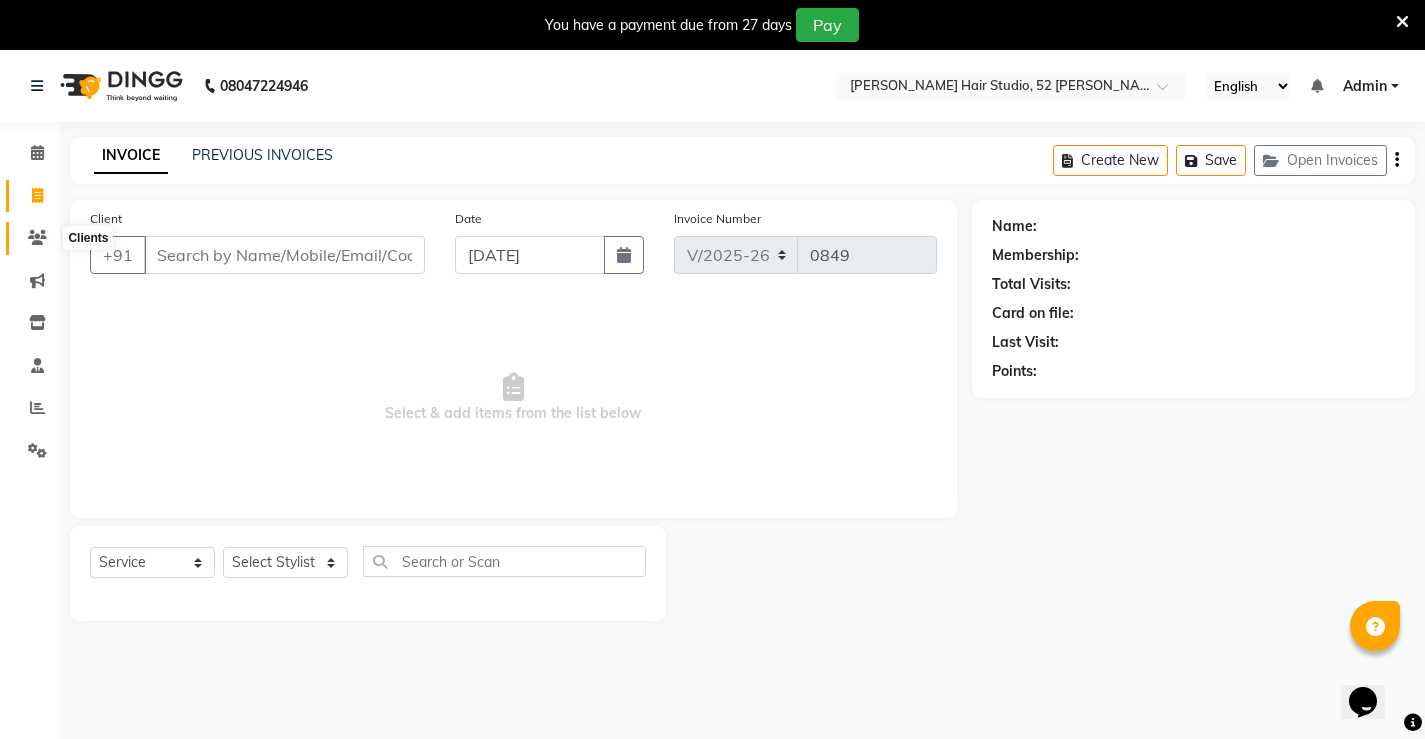 click 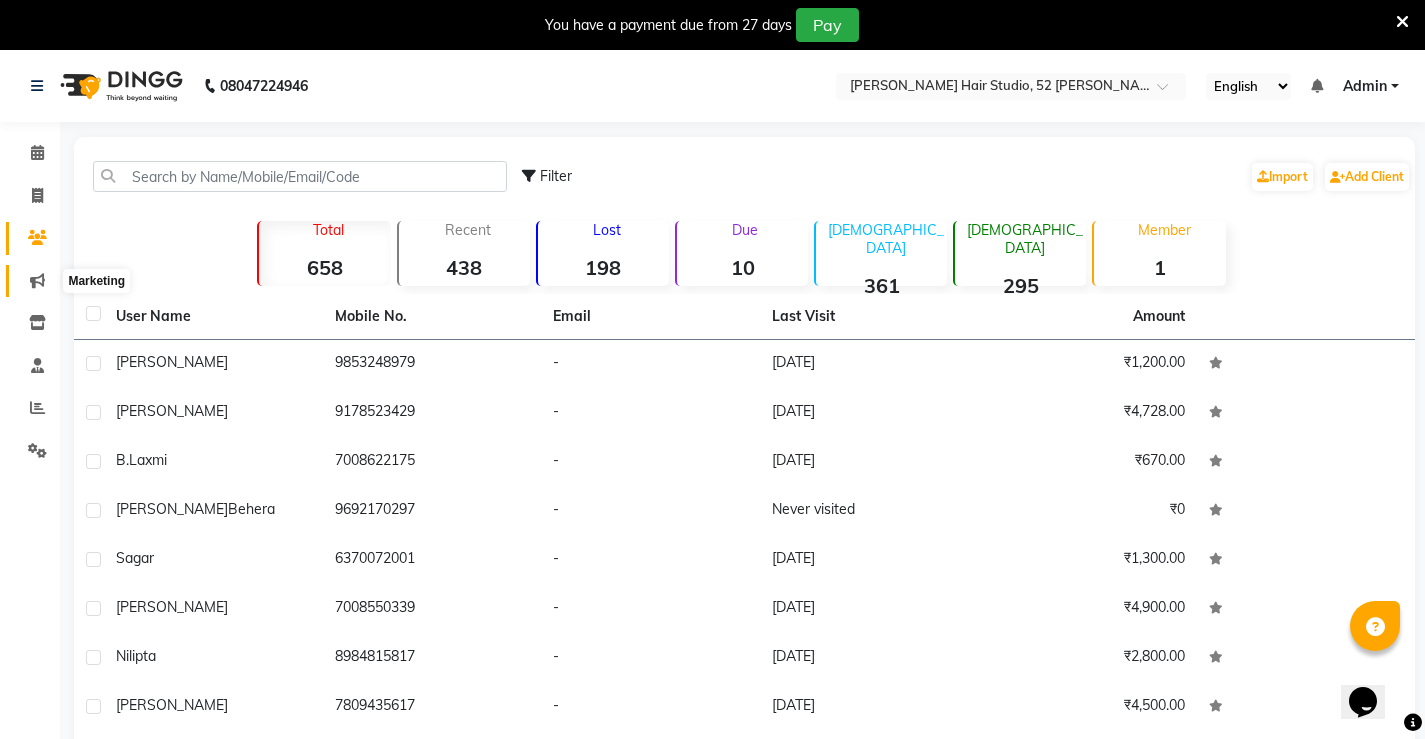 click 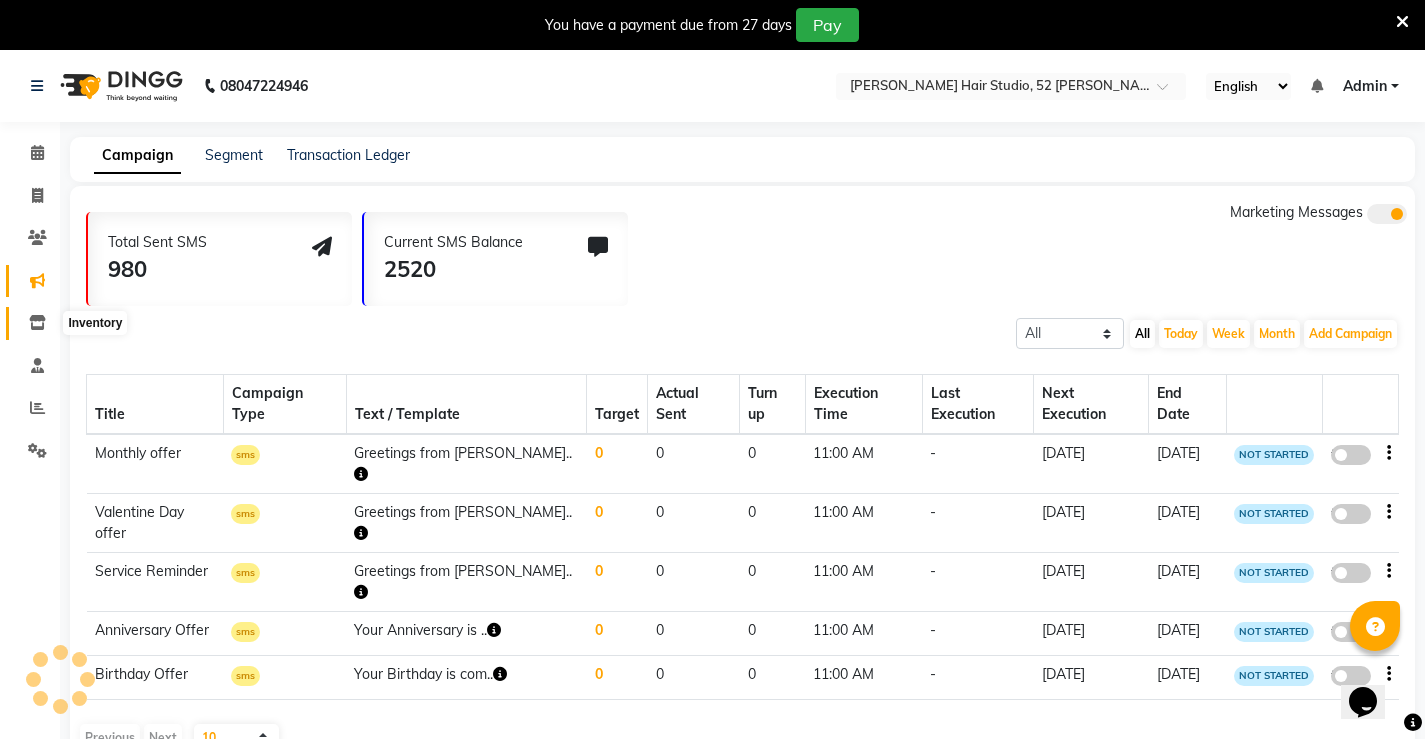 click 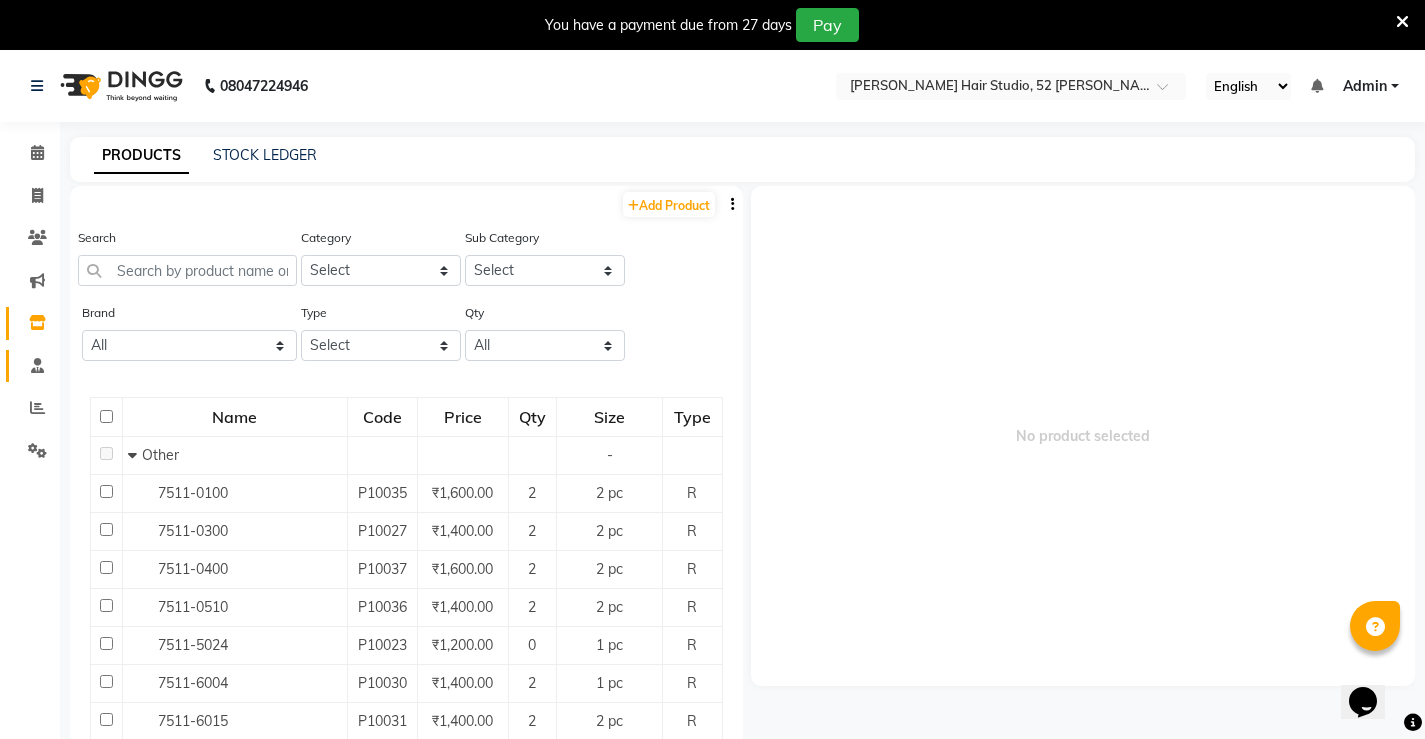 click 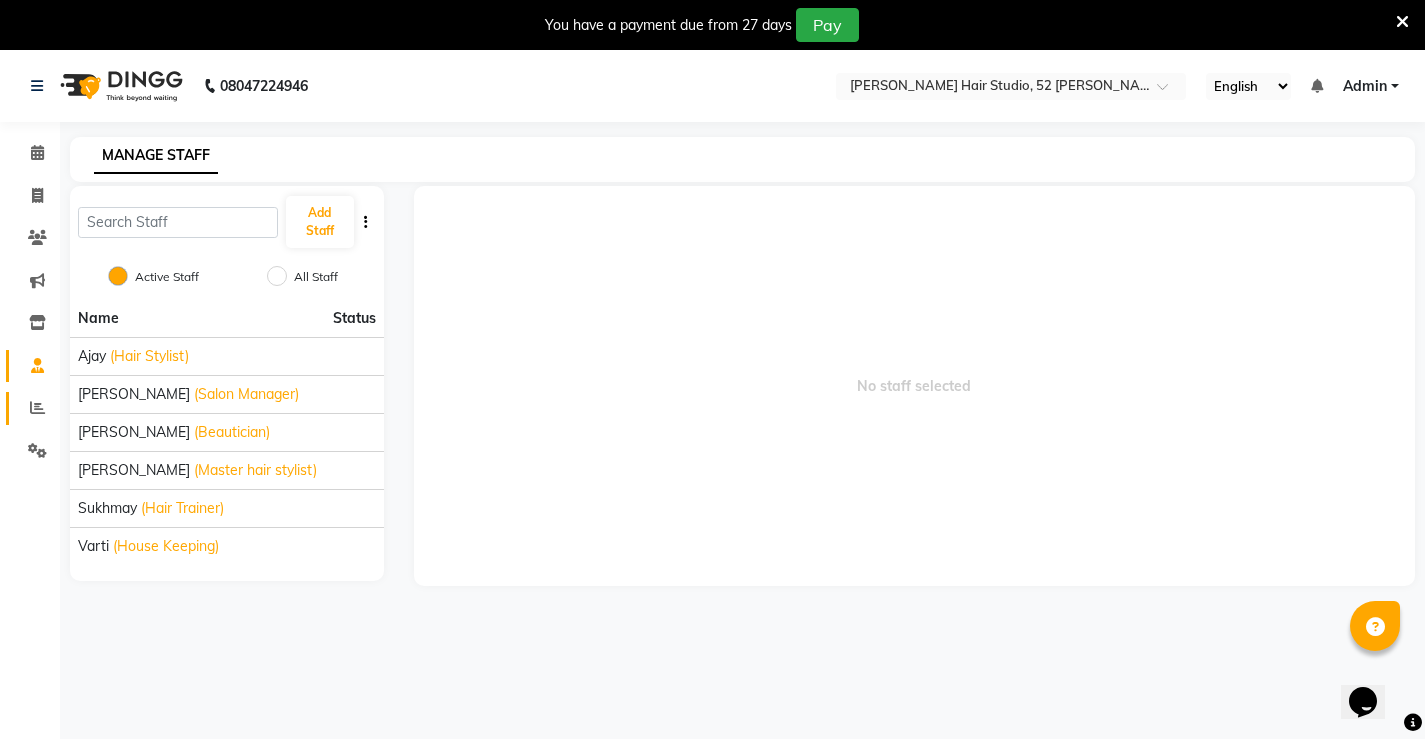 click on "Reports" 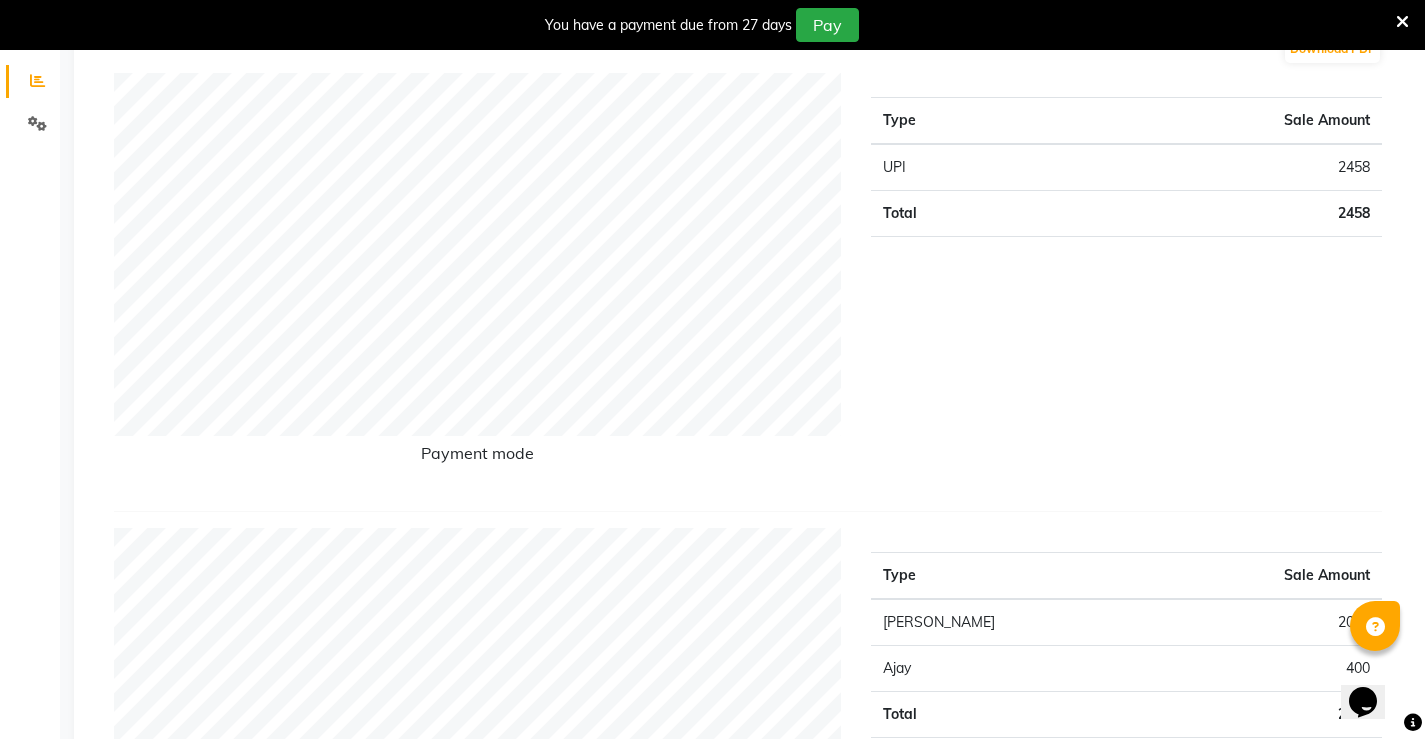 scroll, scrollTop: 0, scrollLeft: 0, axis: both 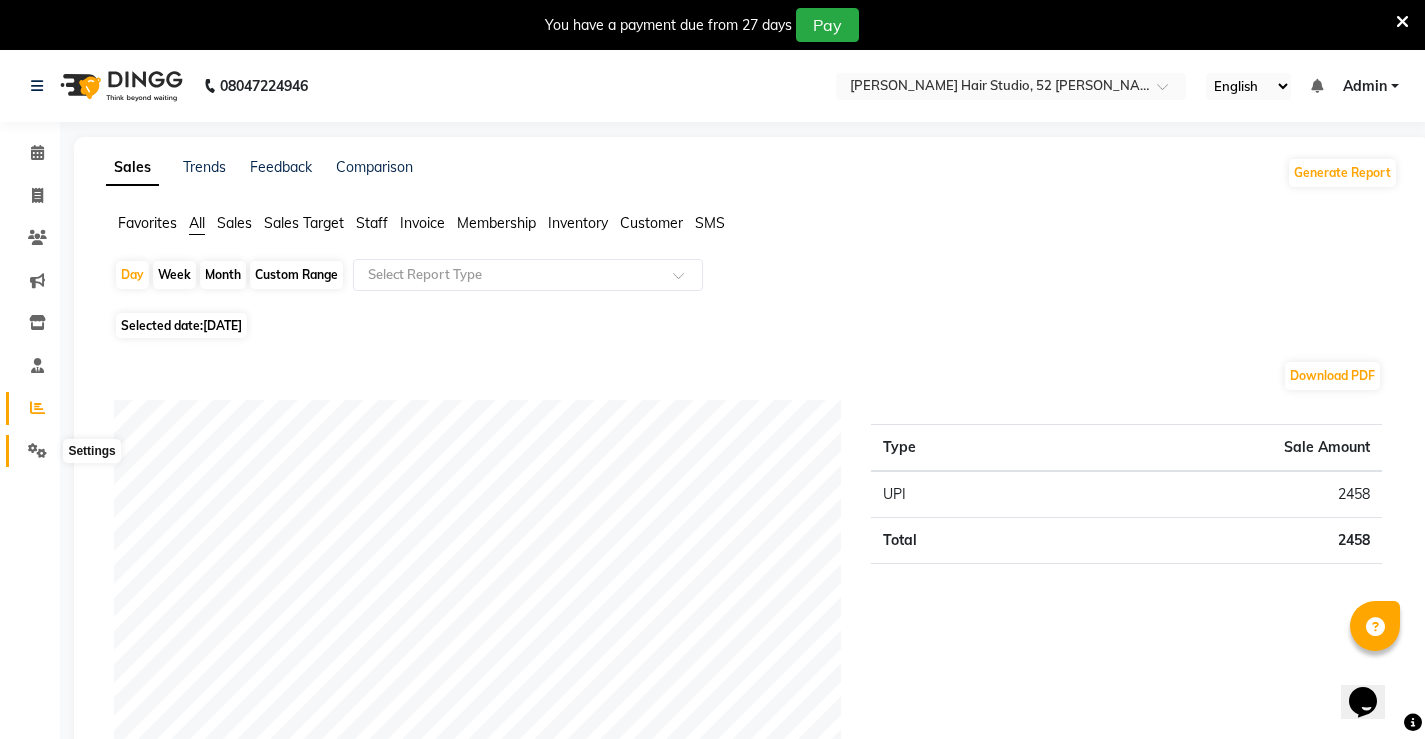 click 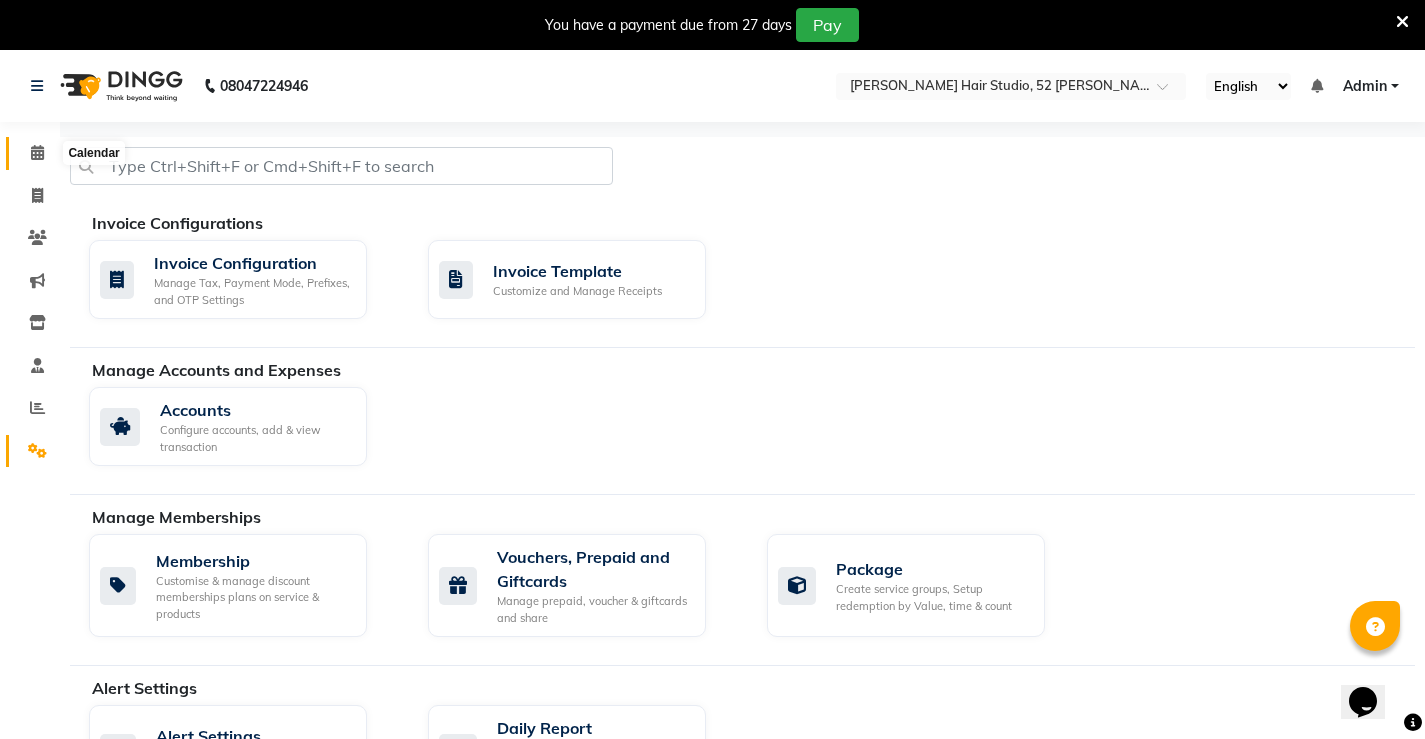 click 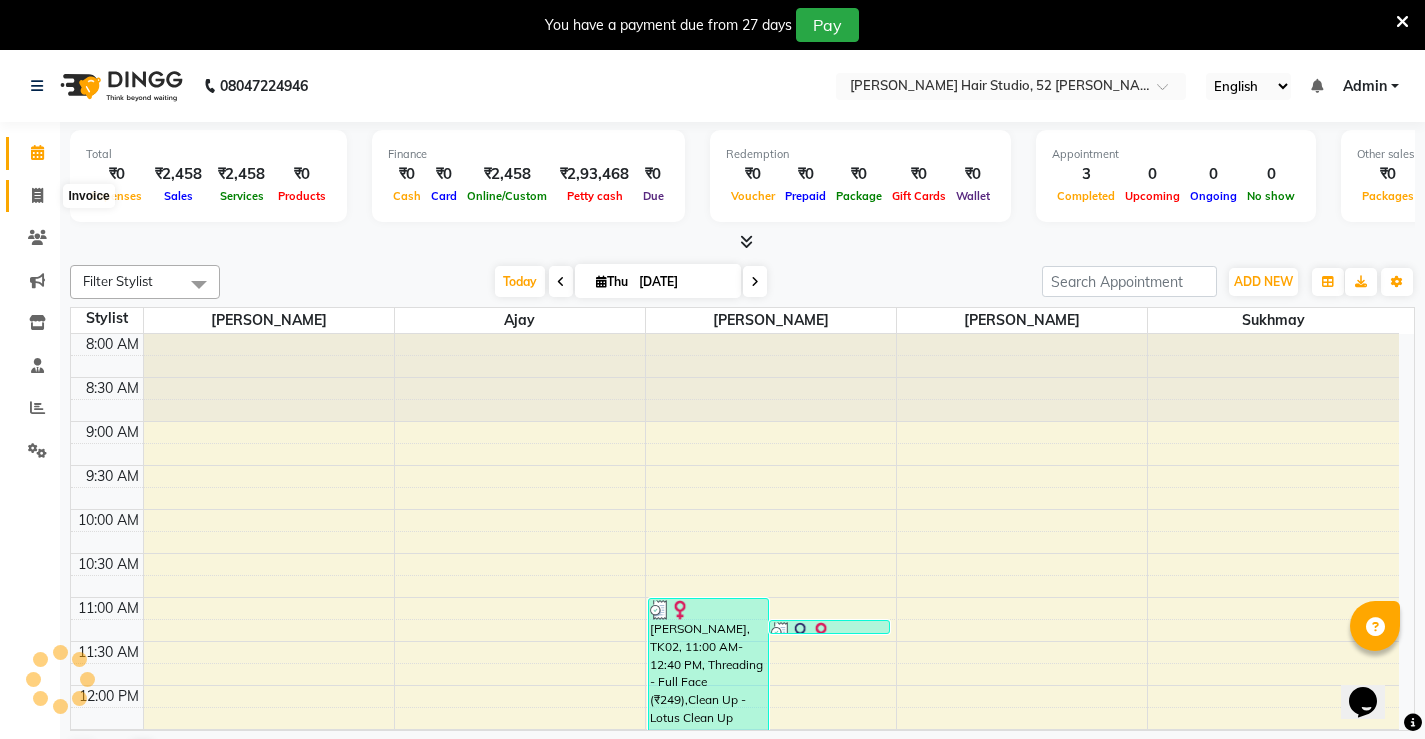 scroll, scrollTop: 709, scrollLeft: 0, axis: vertical 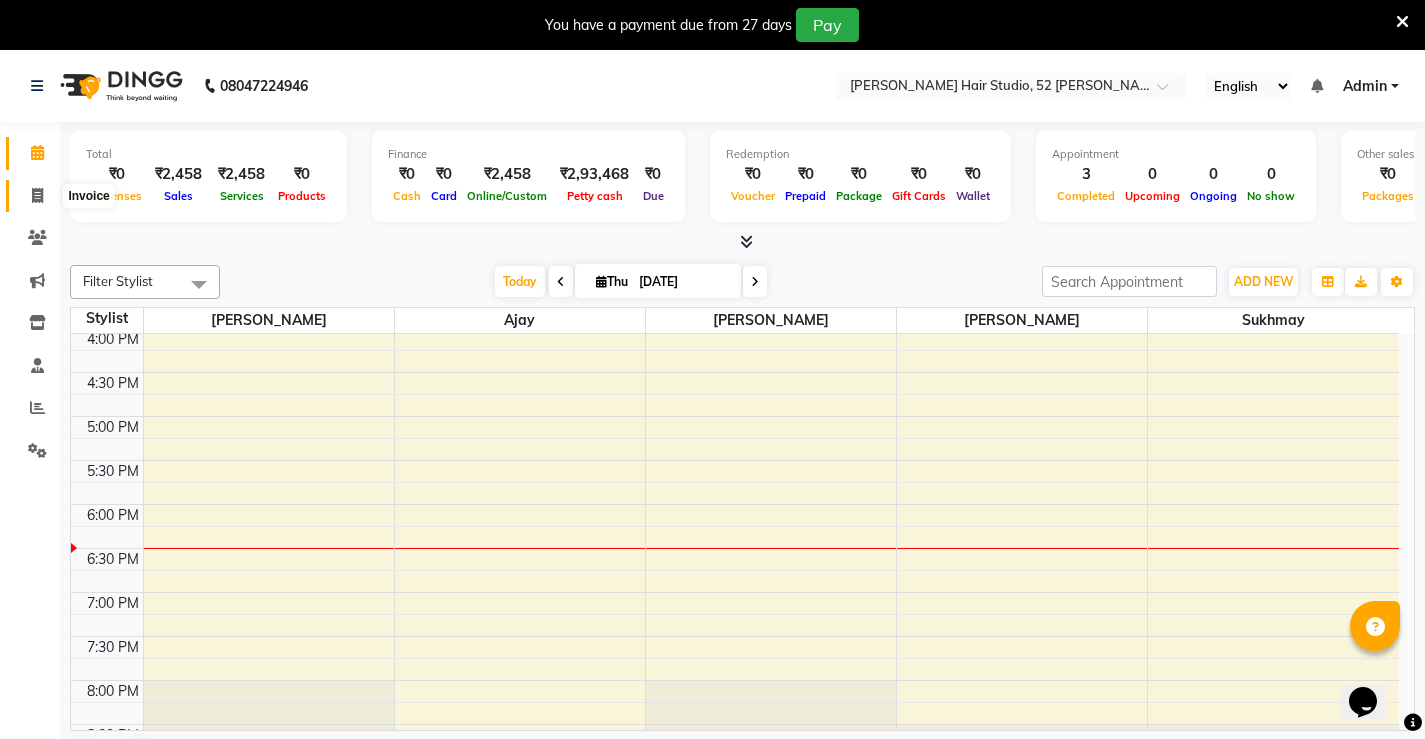 click 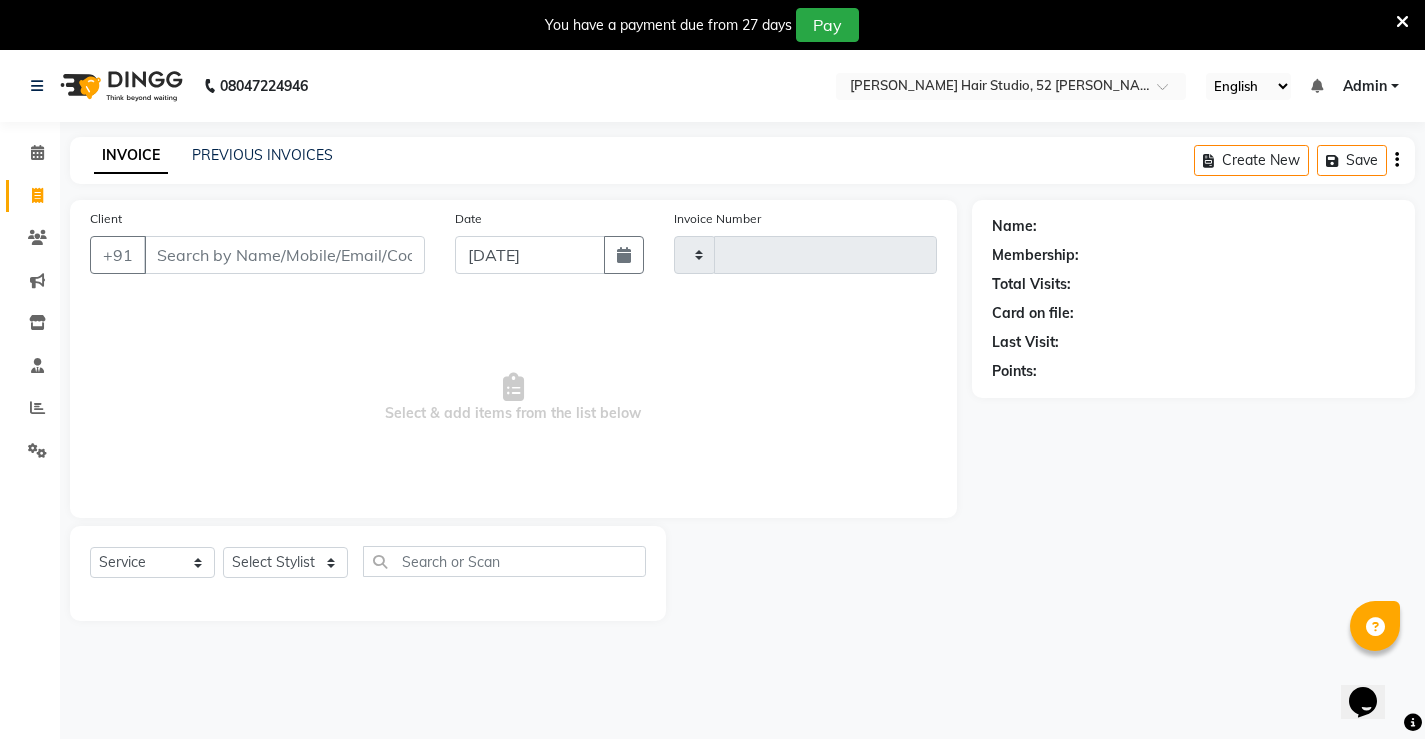 type on "0849" 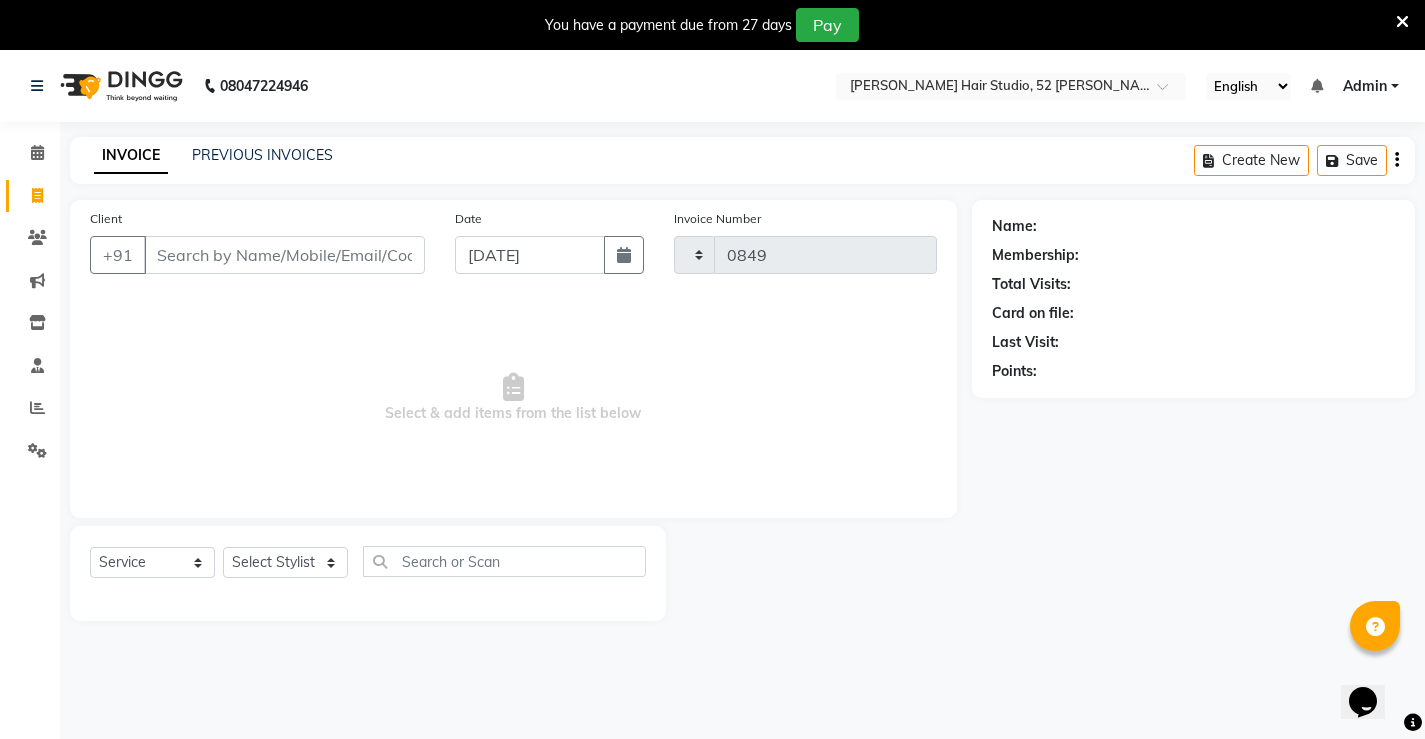 select on "7705" 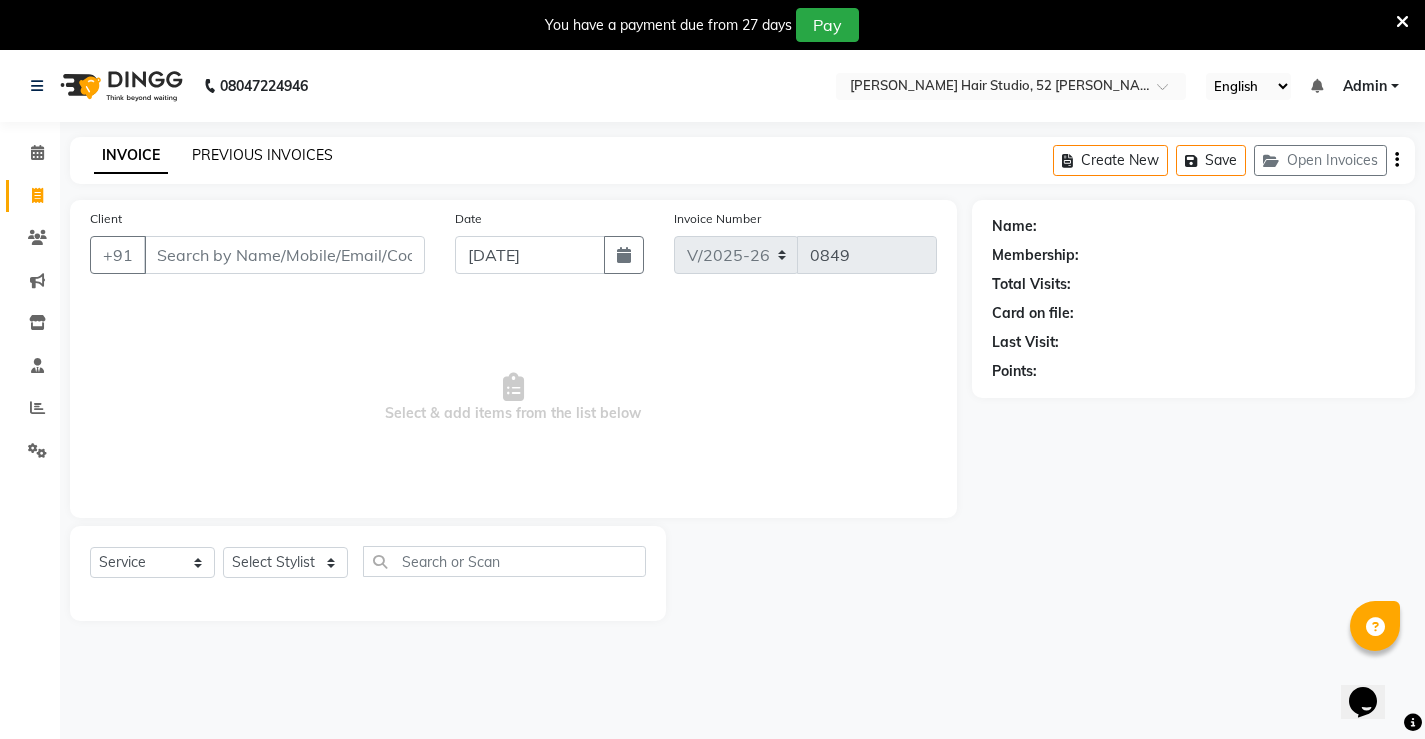 click on "PREVIOUS INVOICES" 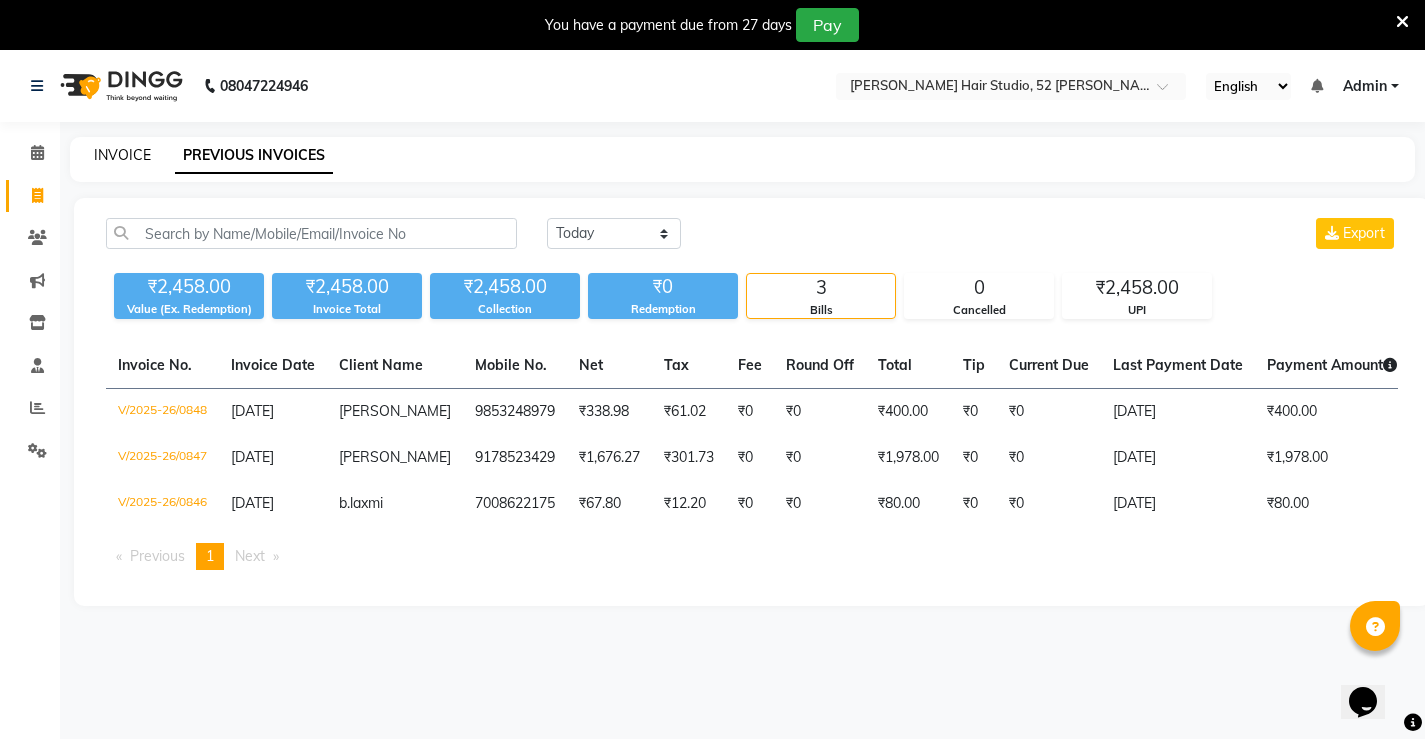 click on "INVOICE" 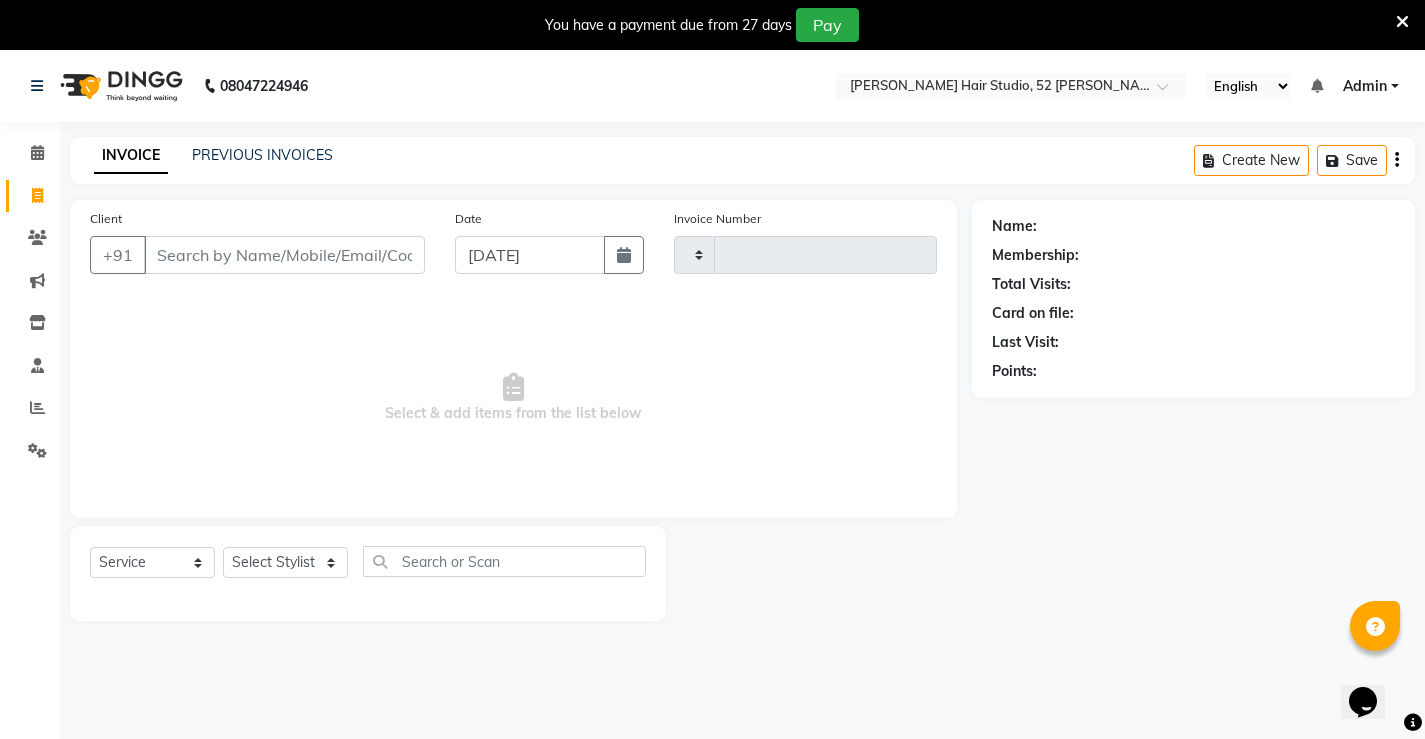 scroll, scrollTop: 50, scrollLeft: 0, axis: vertical 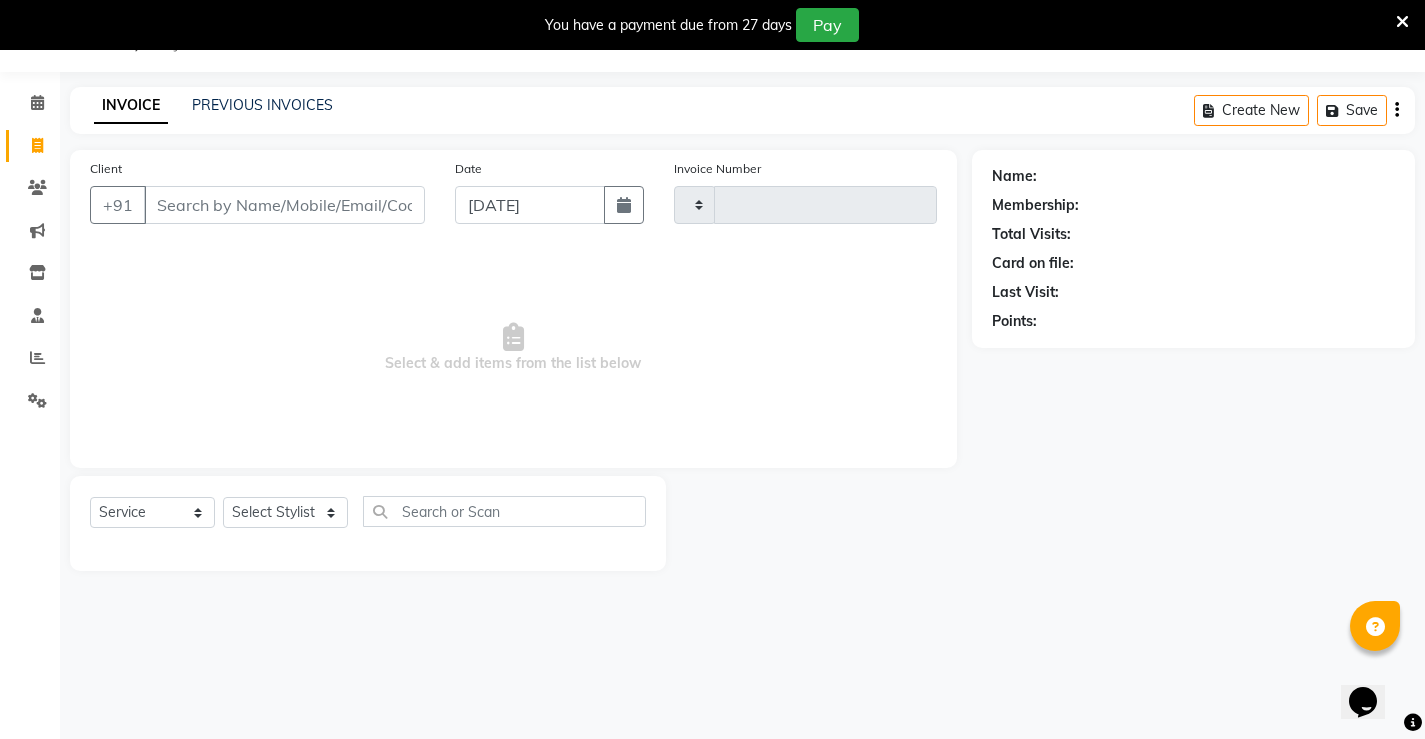 type on "0849" 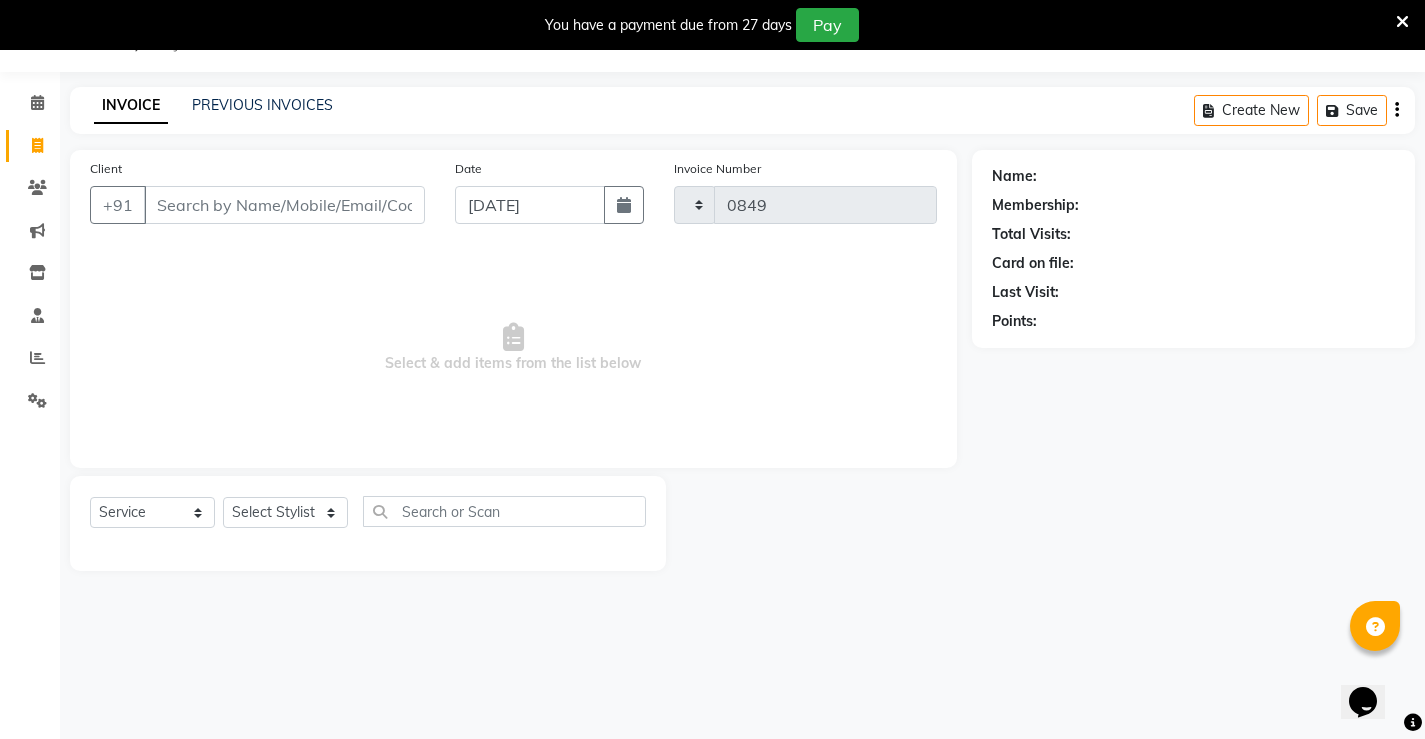 select on "7705" 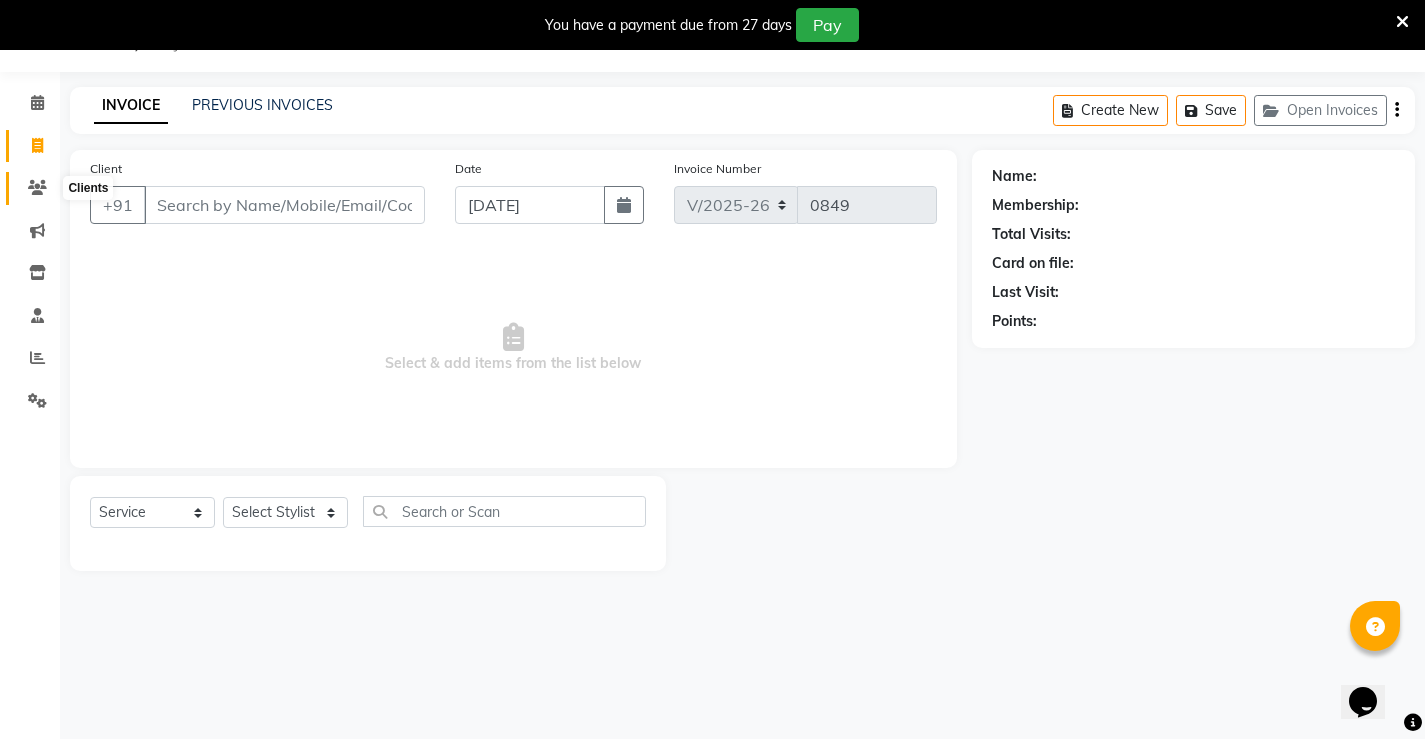 click 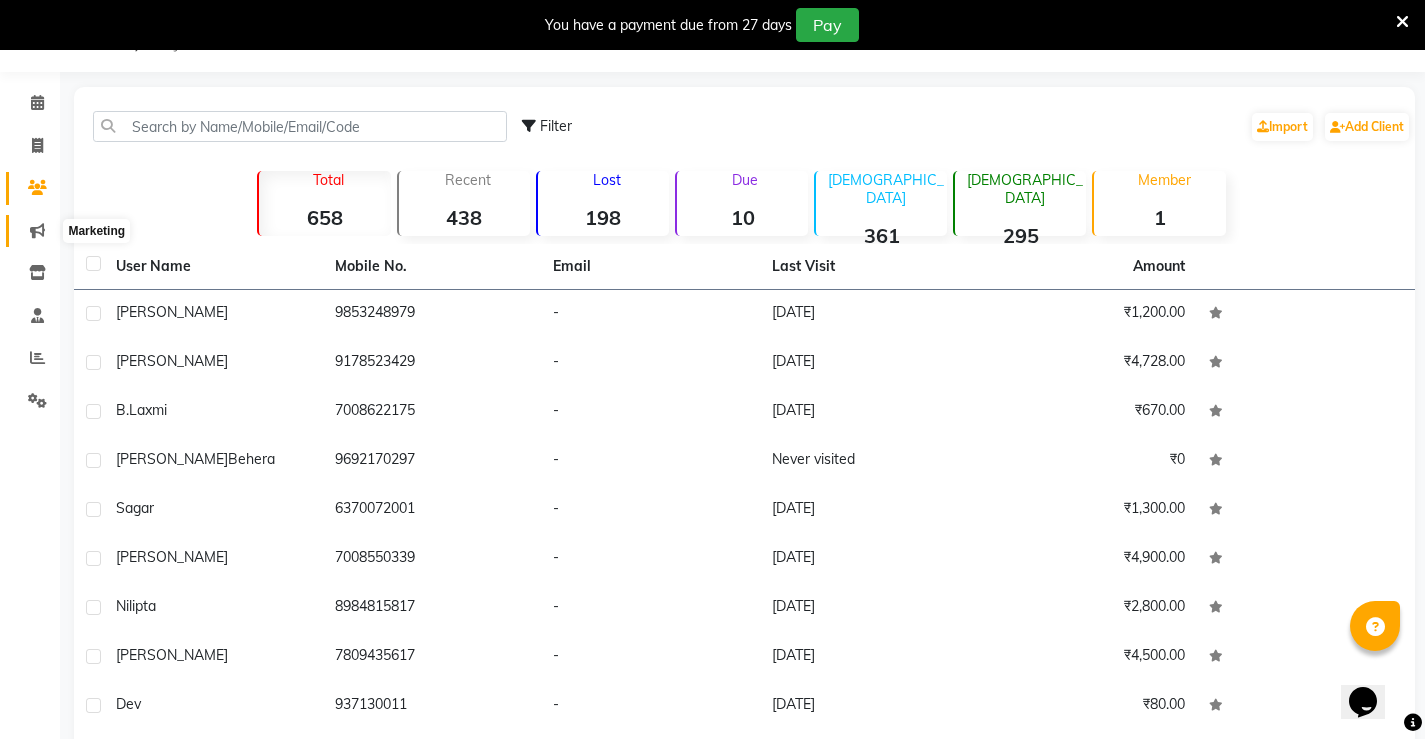click 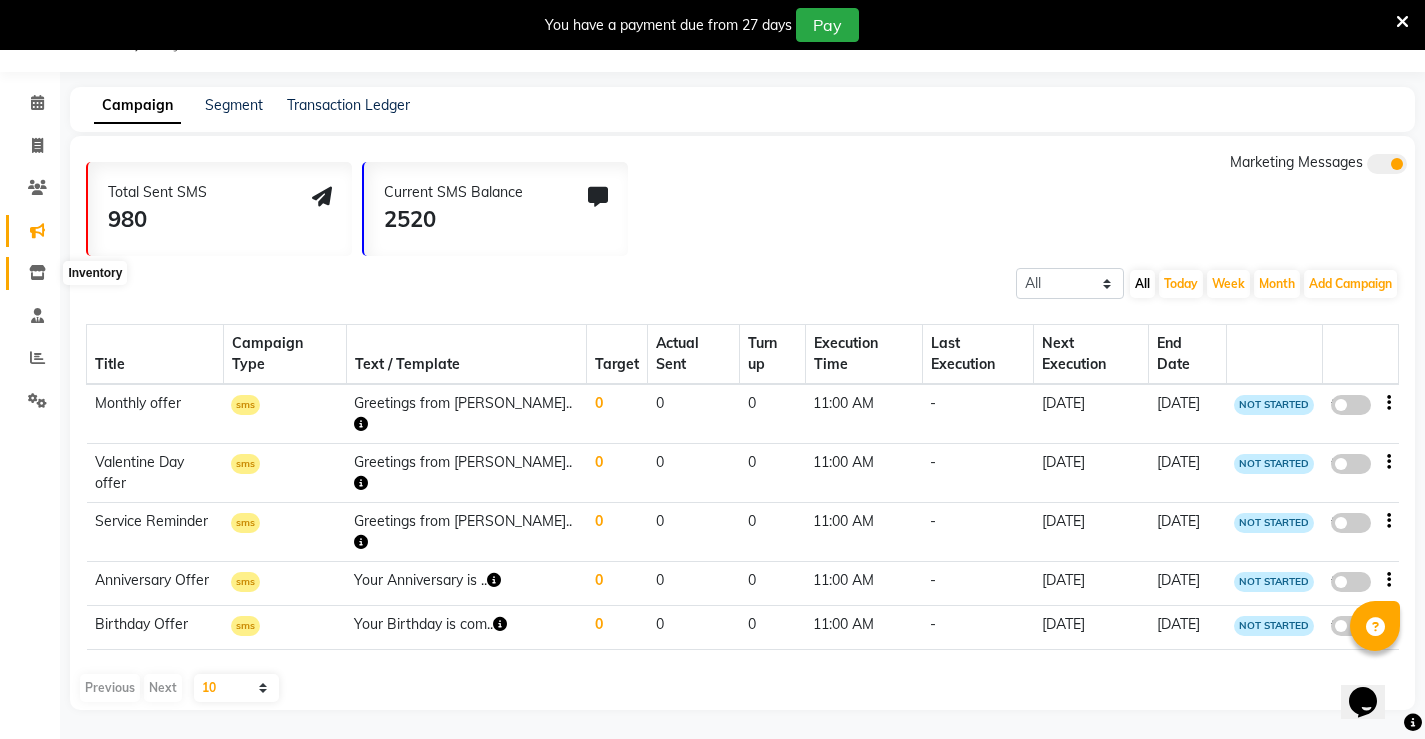 click 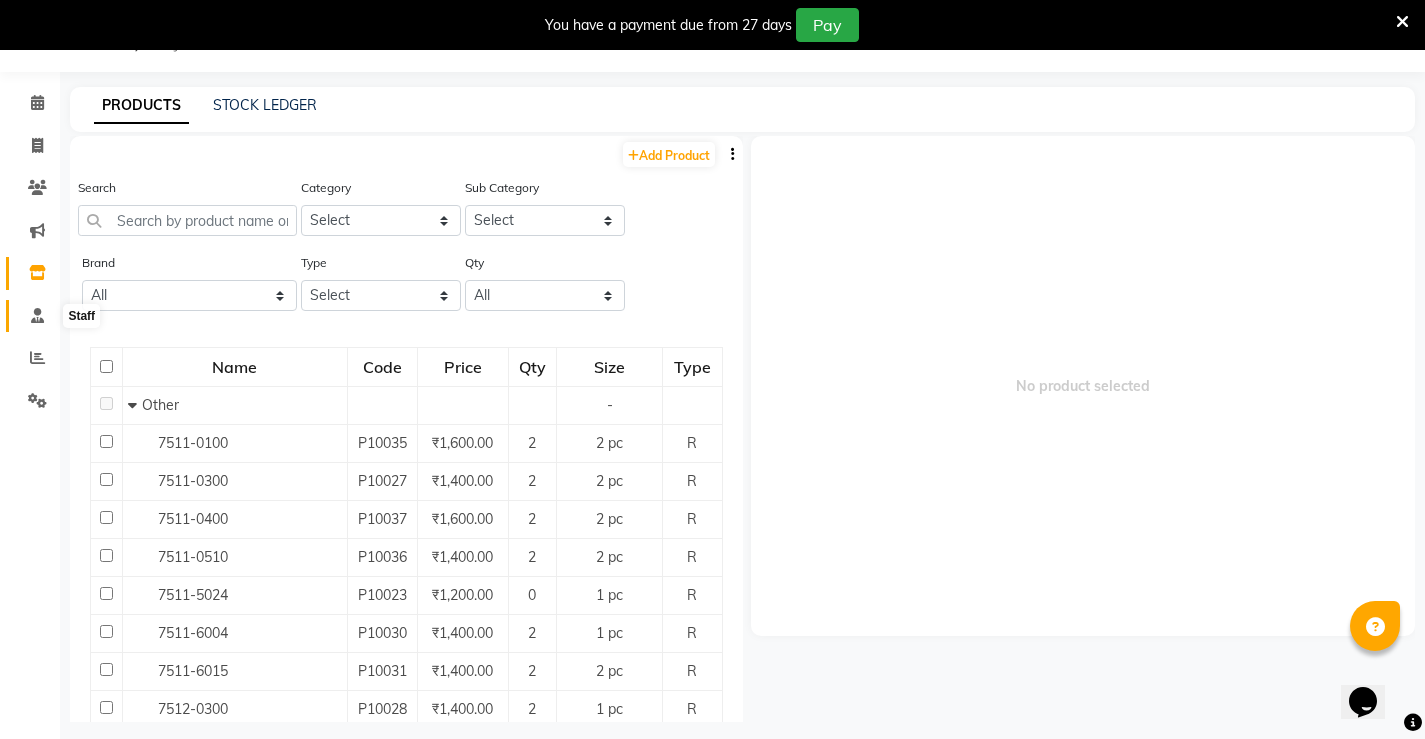 click 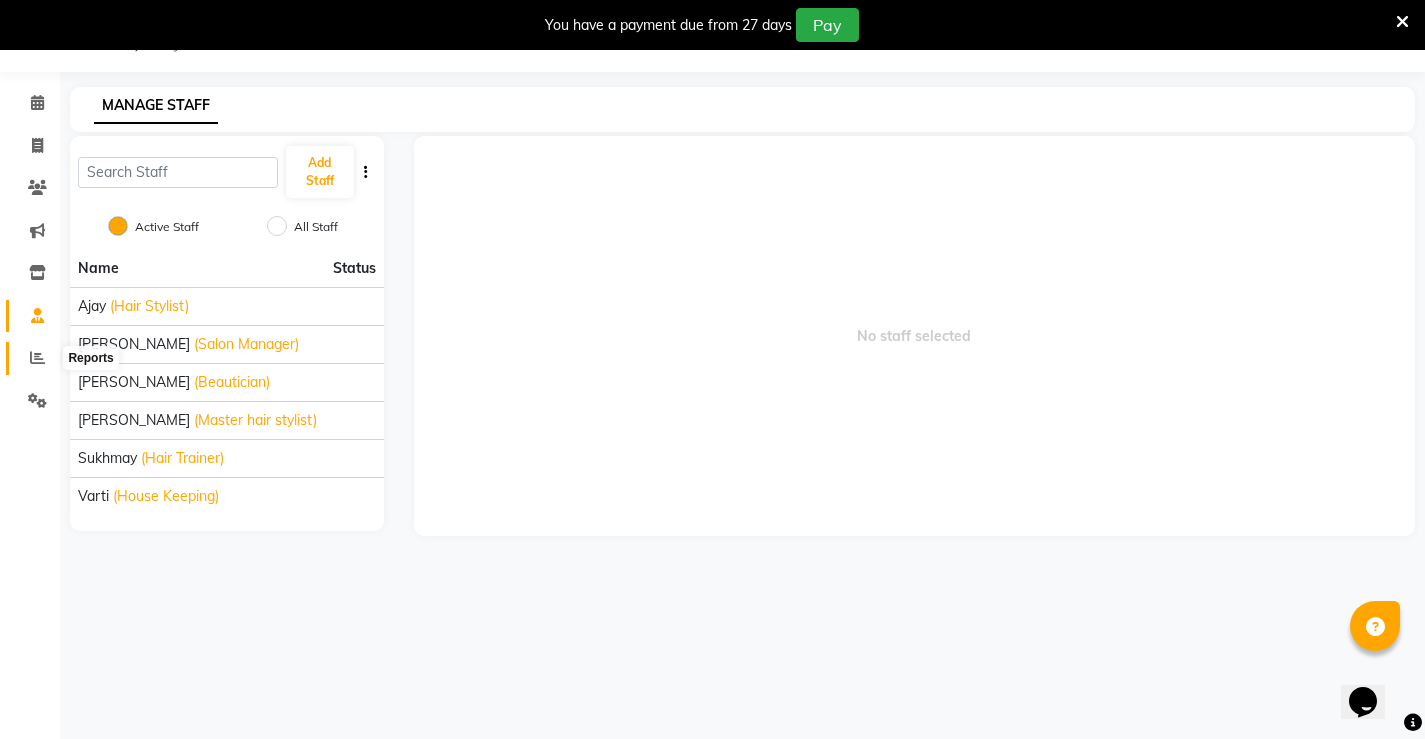 click 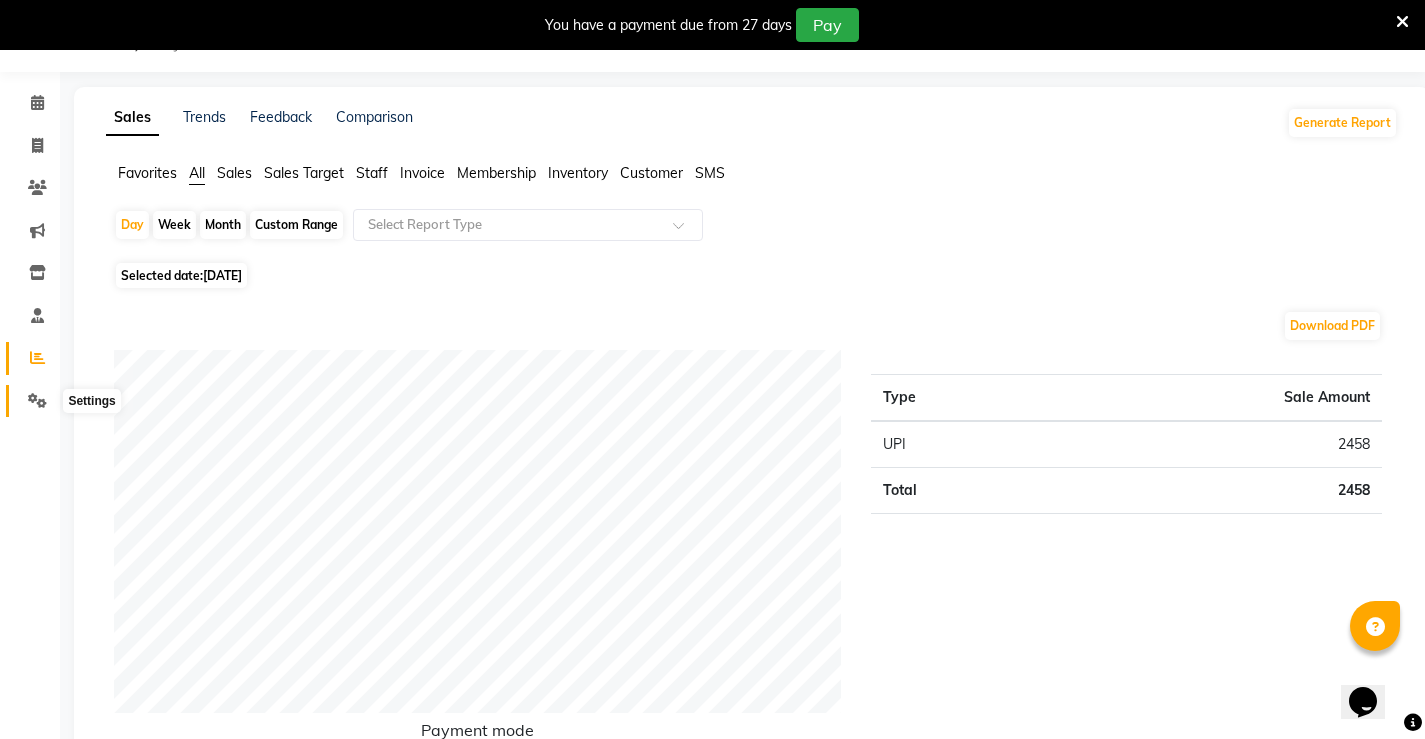 click 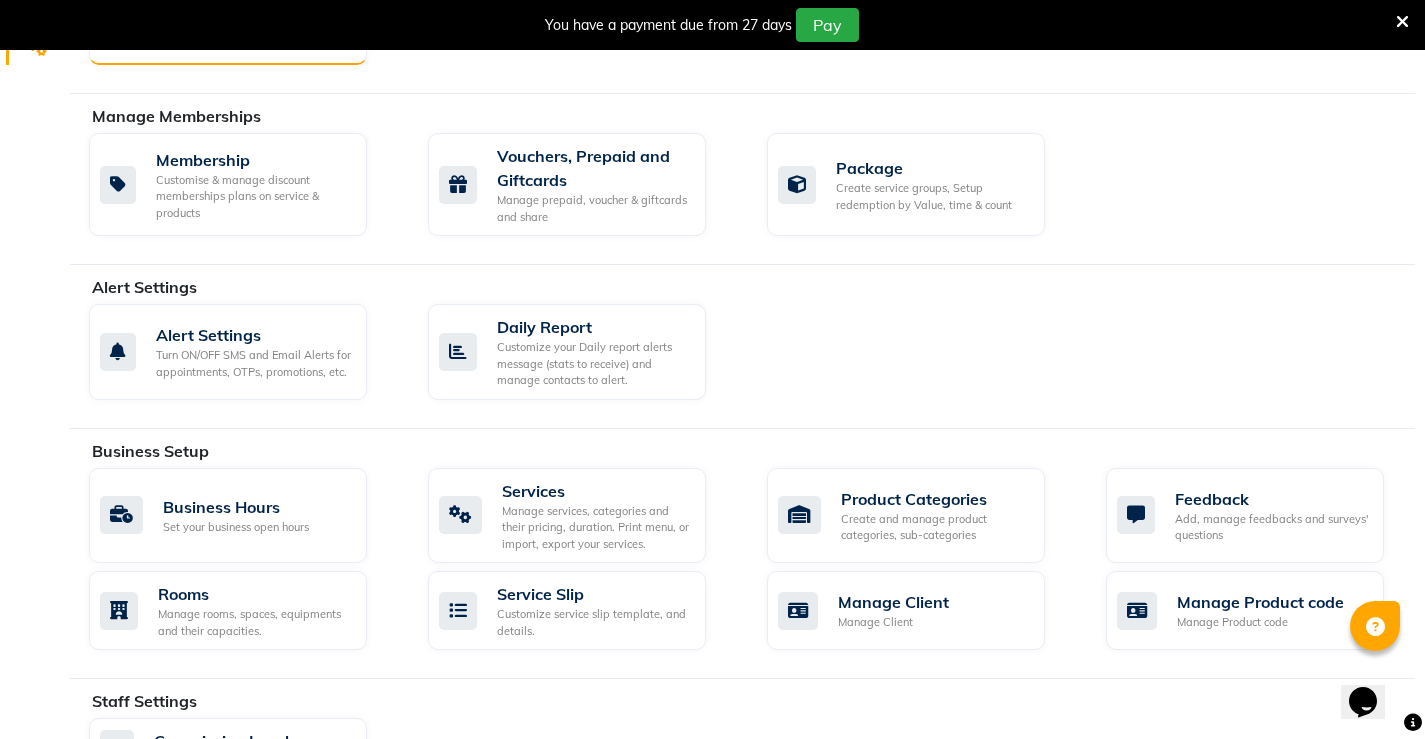 scroll, scrollTop: 450, scrollLeft: 0, axis: vertical 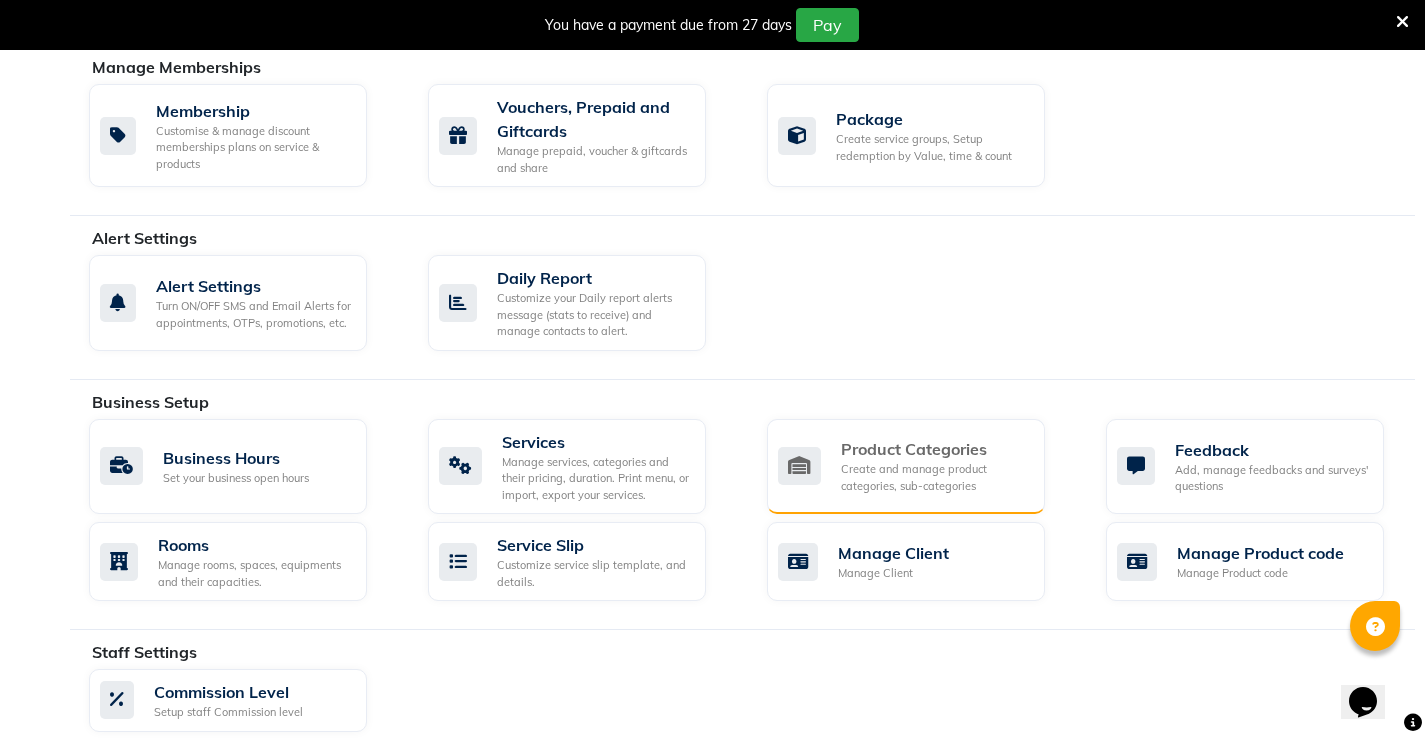 click on "Product Categories" 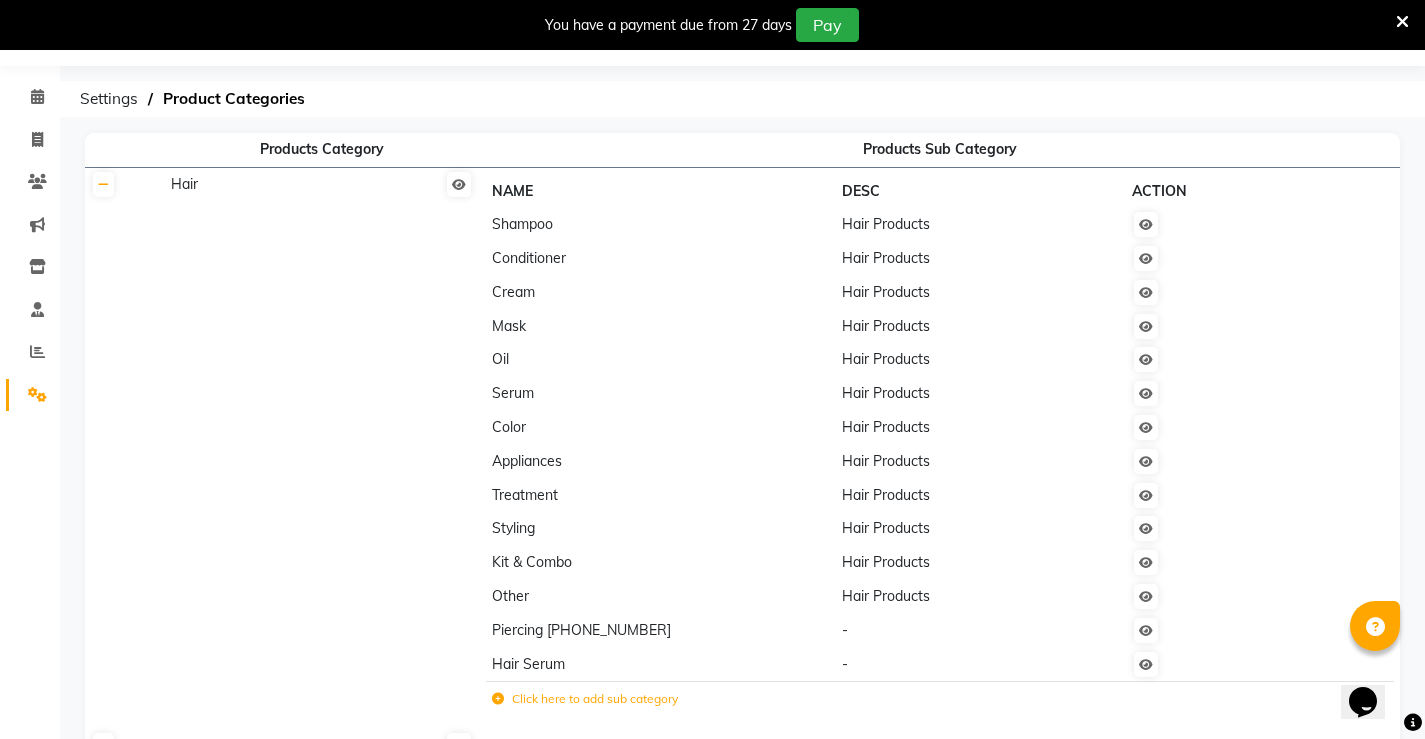 scroll, scrollTop: 0, scrollLeft: 0, axis: both 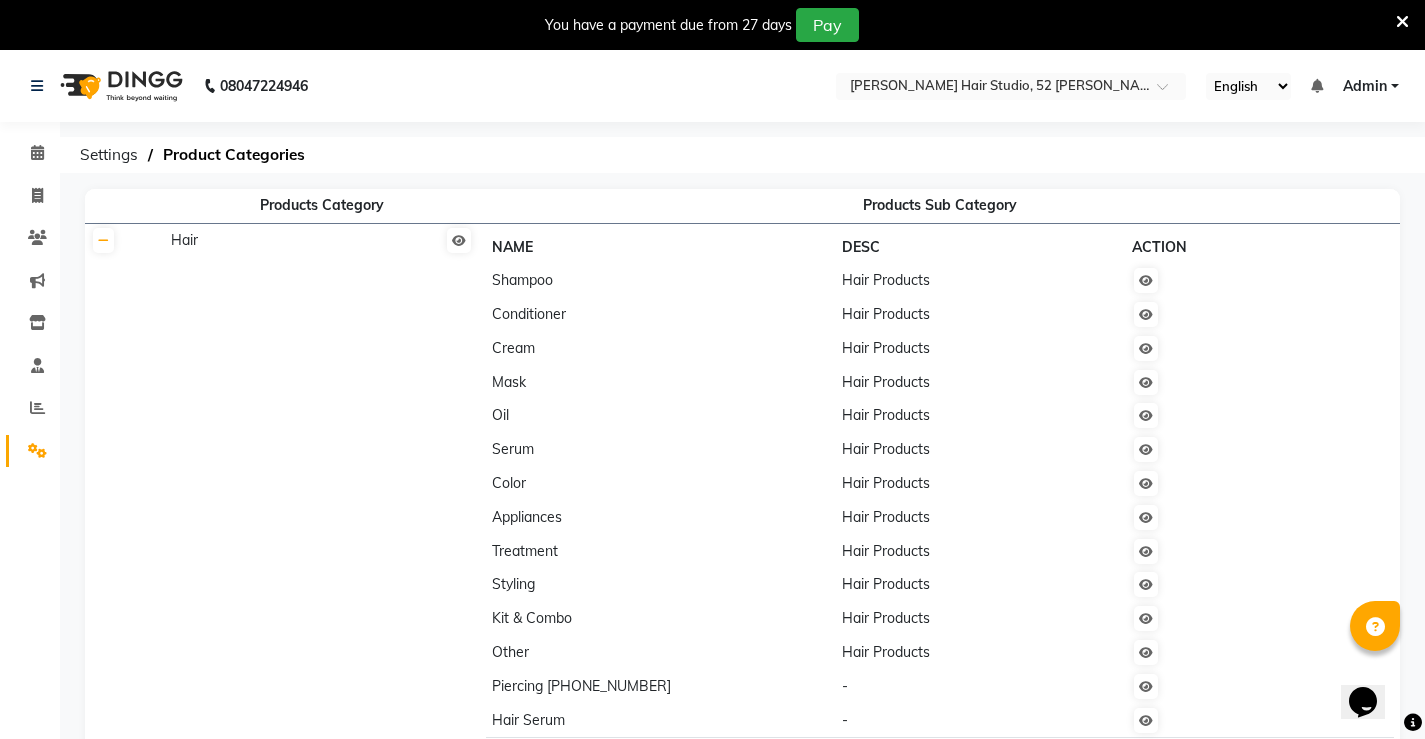 click on "Shampoo" 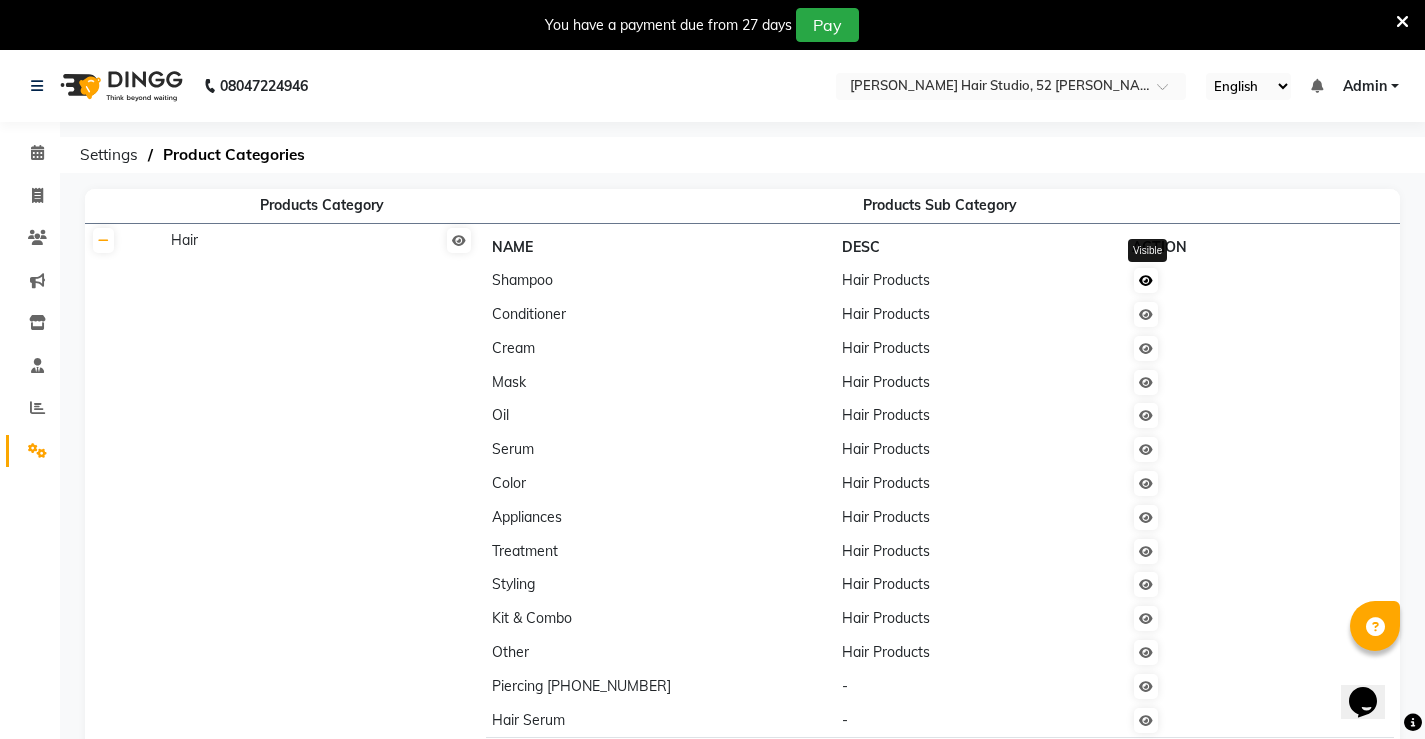 click 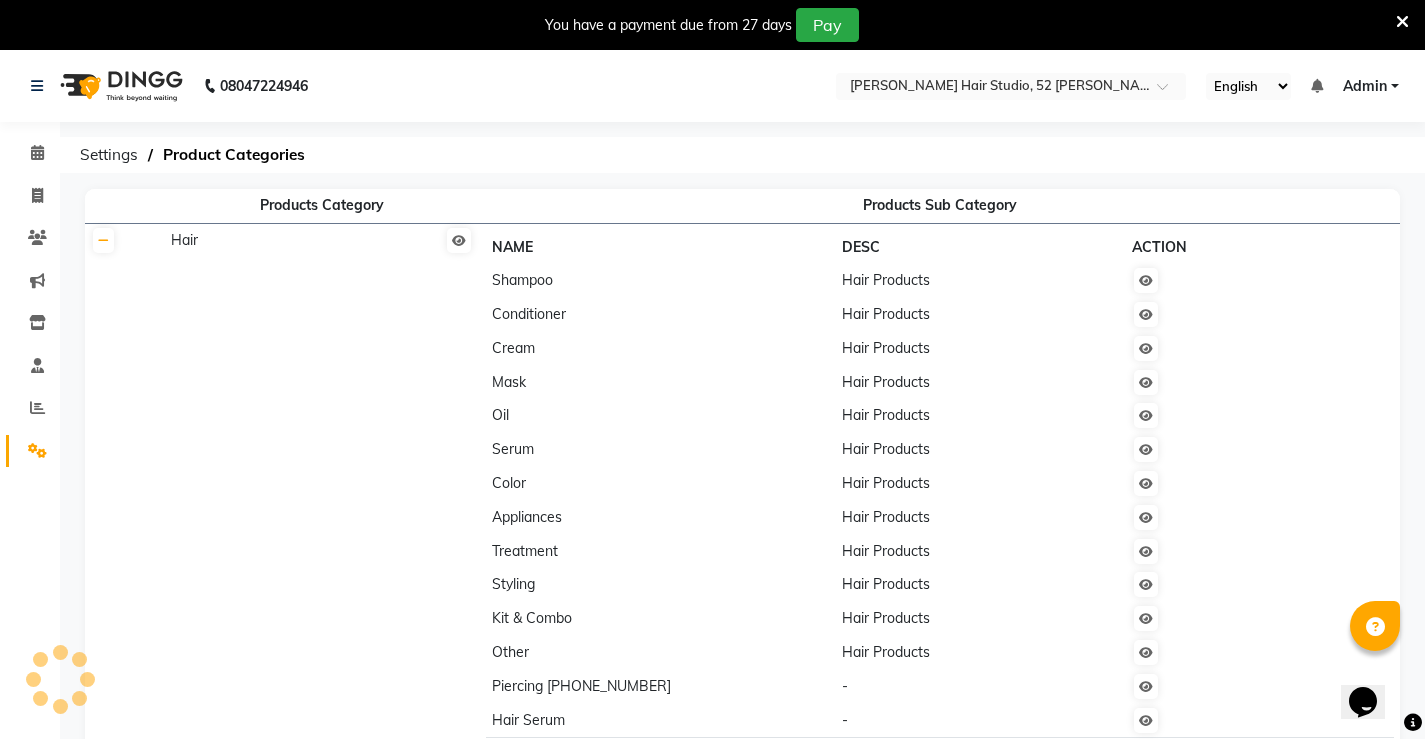 click on "Hair Products" 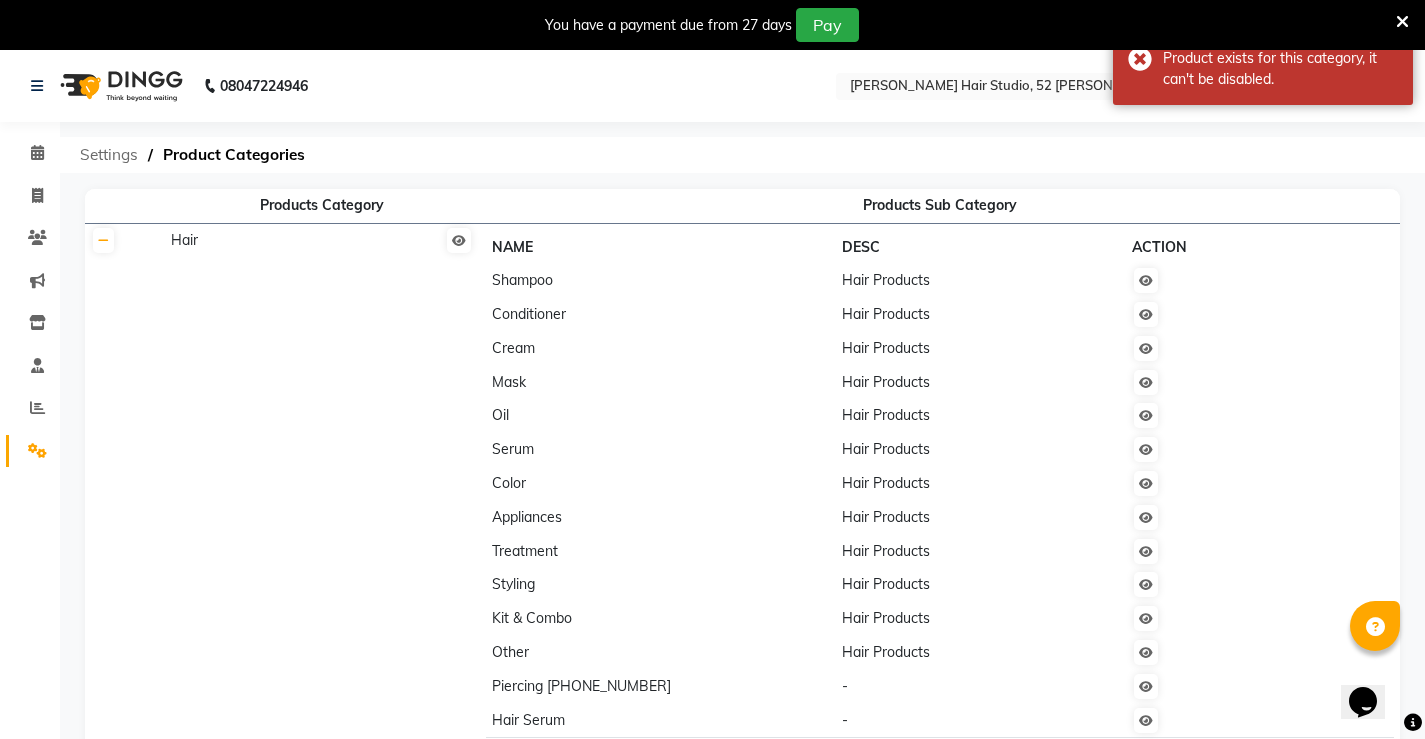 click on "Settings" 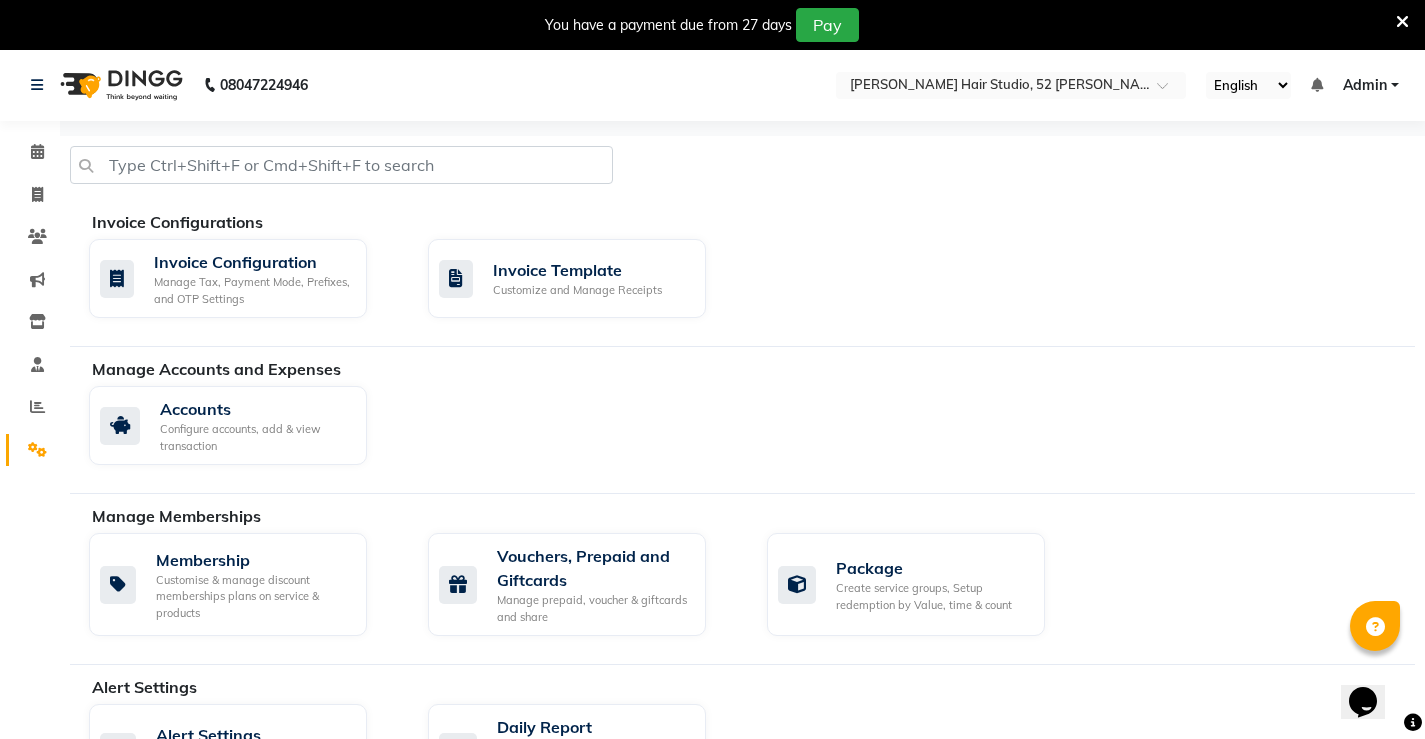 scroll, scrollTop: 0, scrollLeft: 0, axis: both 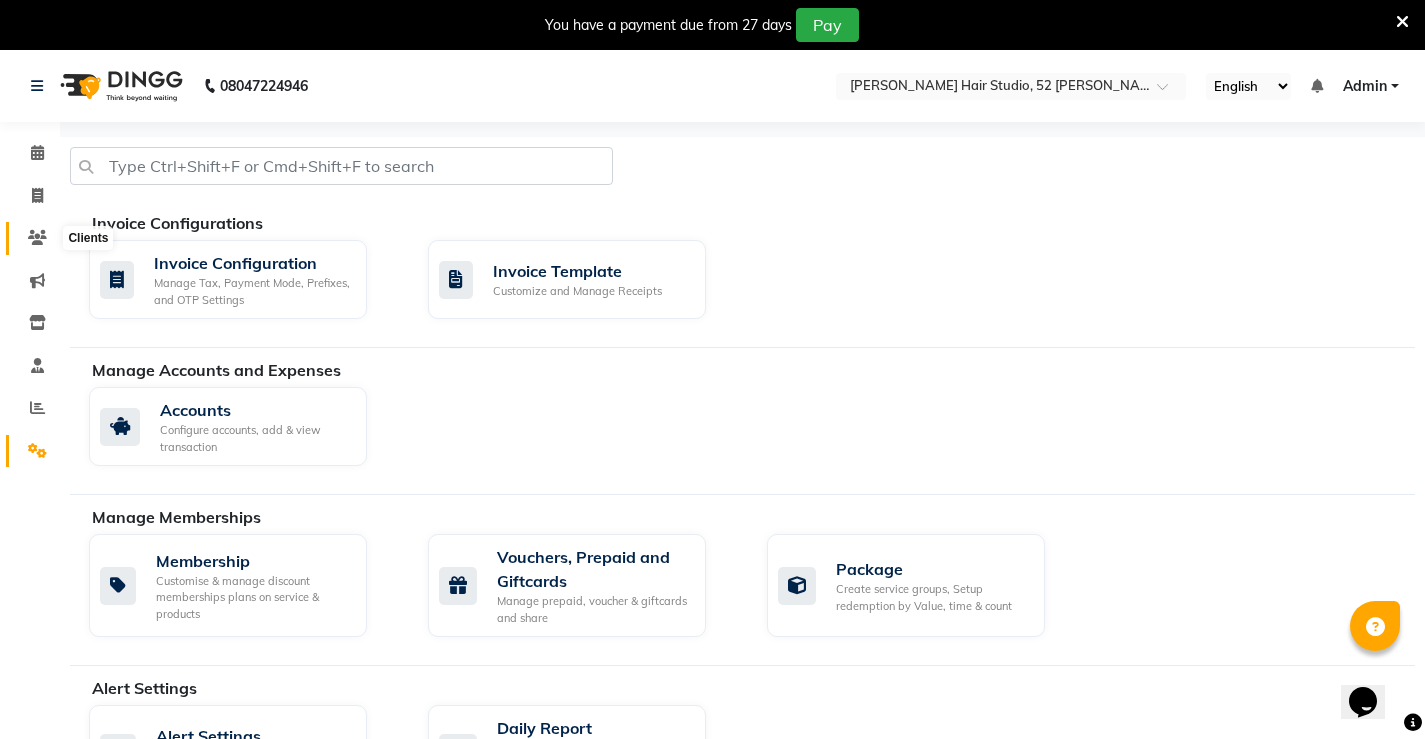 click 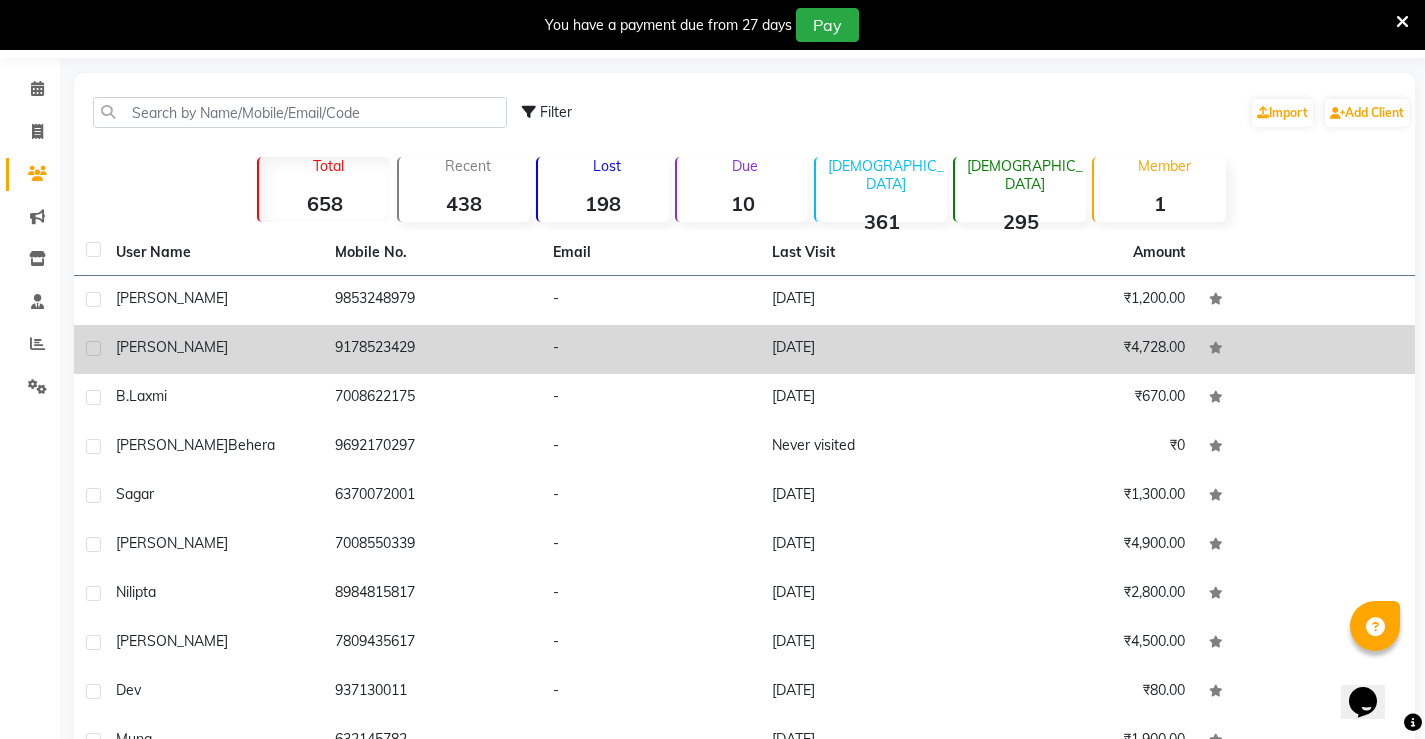 scroll, scrollTop: 100, scrollLeft: 0, axis: vertical 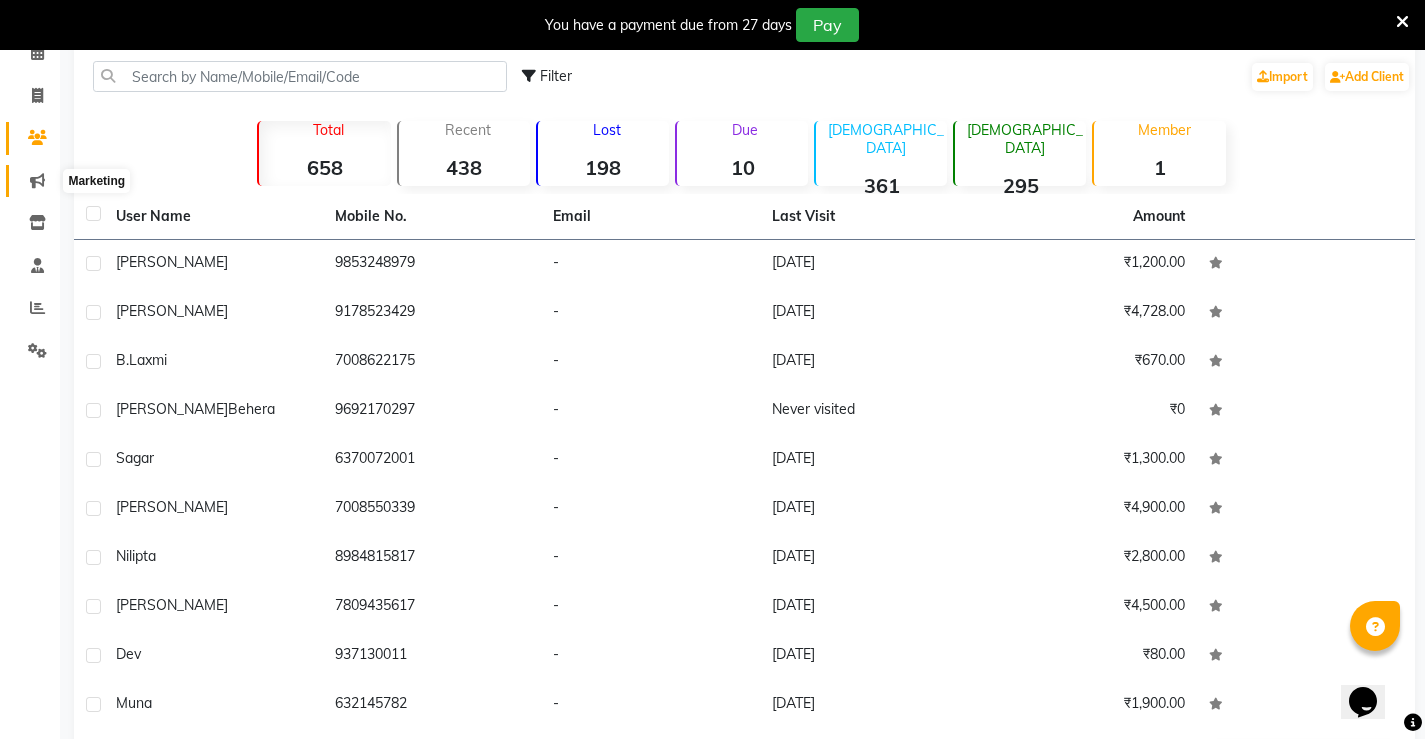 click 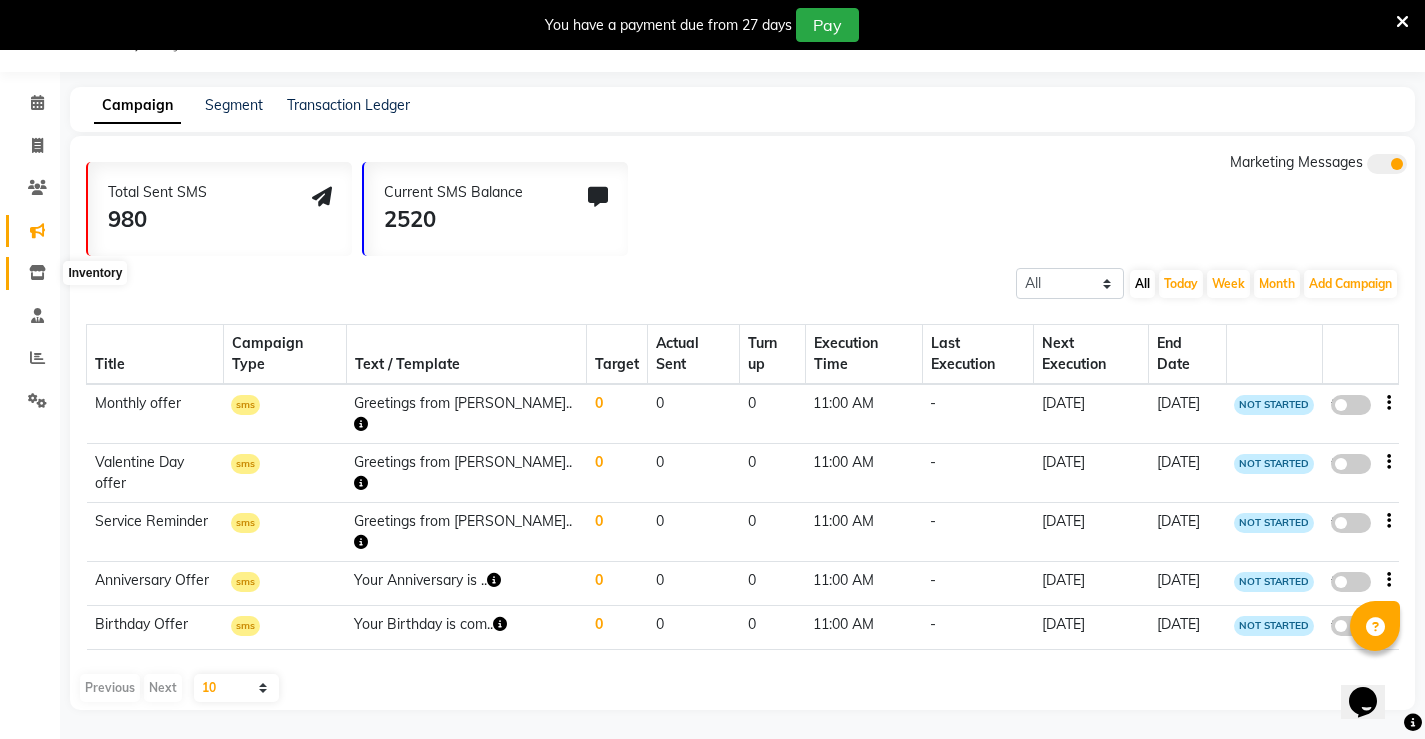 click 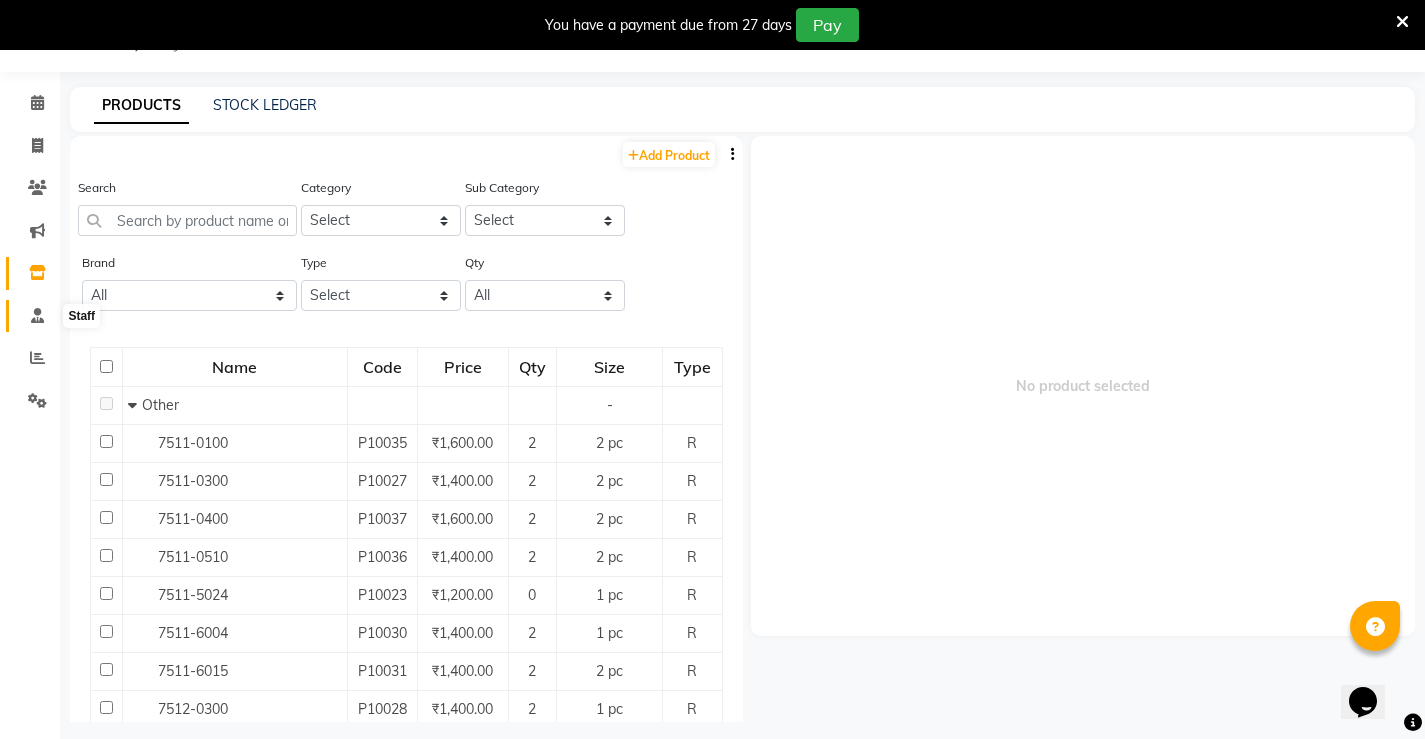 click 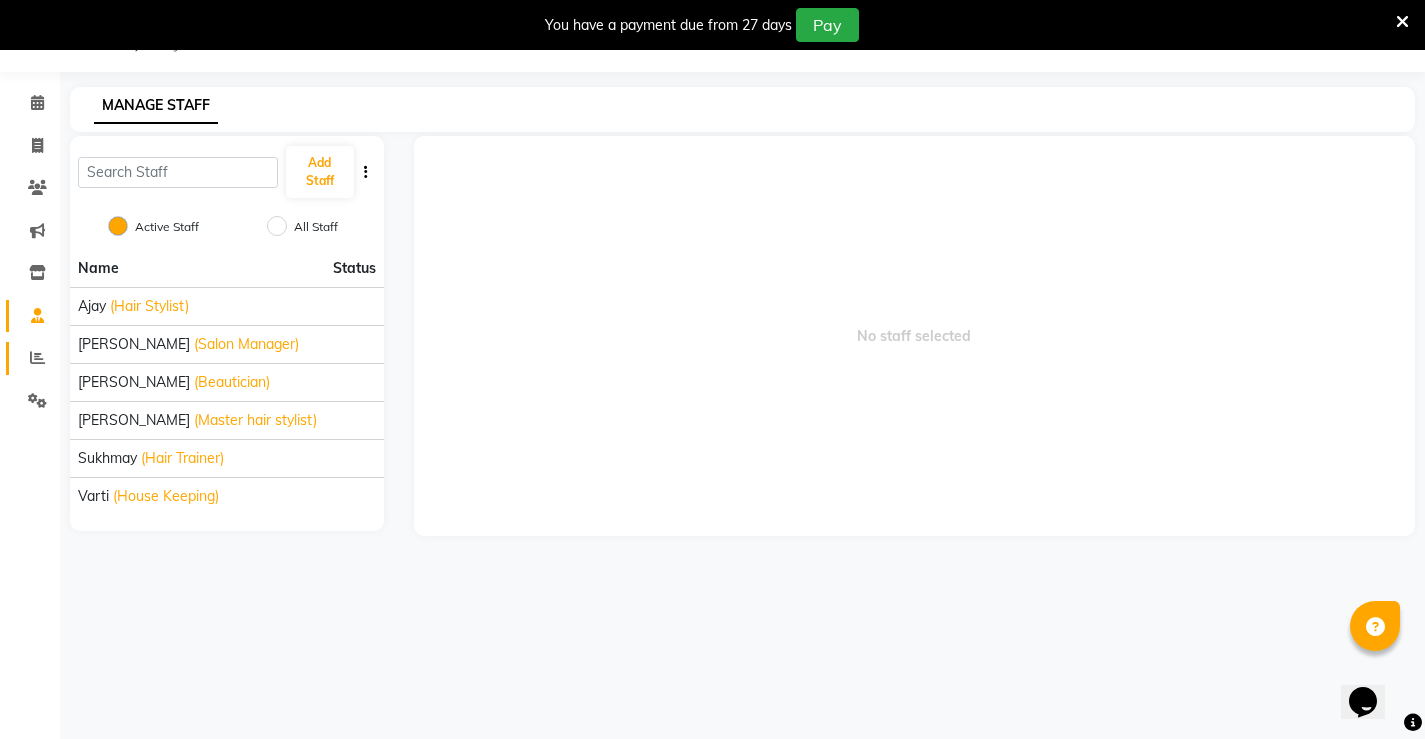 click on "Reports" 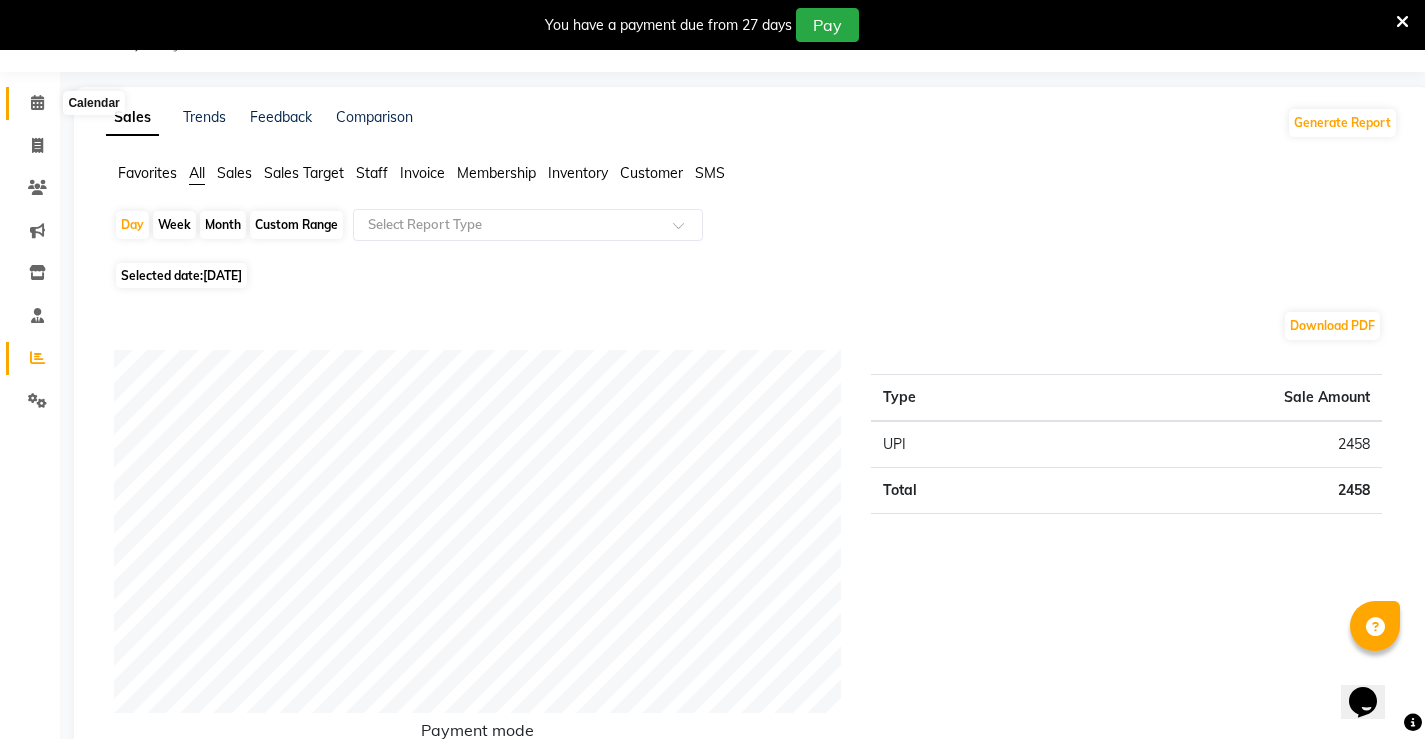 click 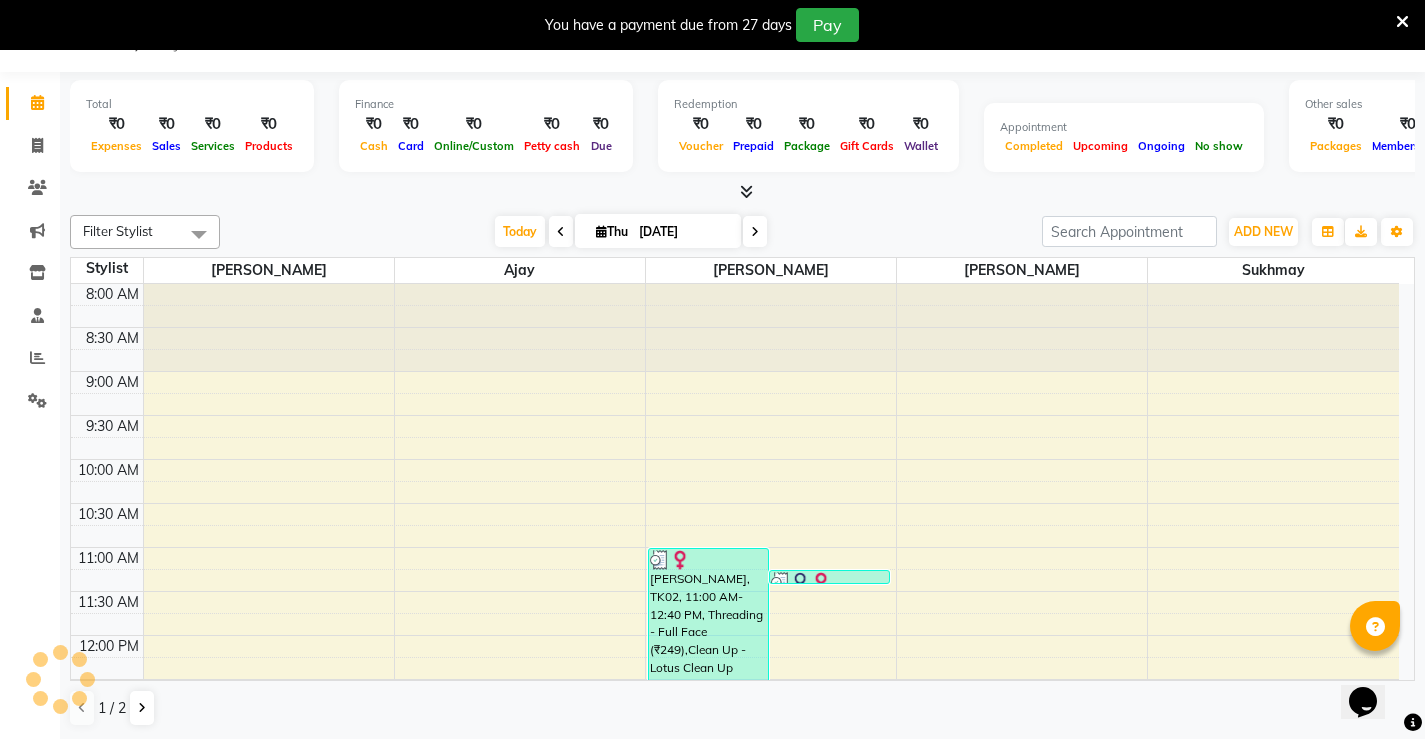 scroll, scrollTop: 0, scrollLeft: 0, axis: both 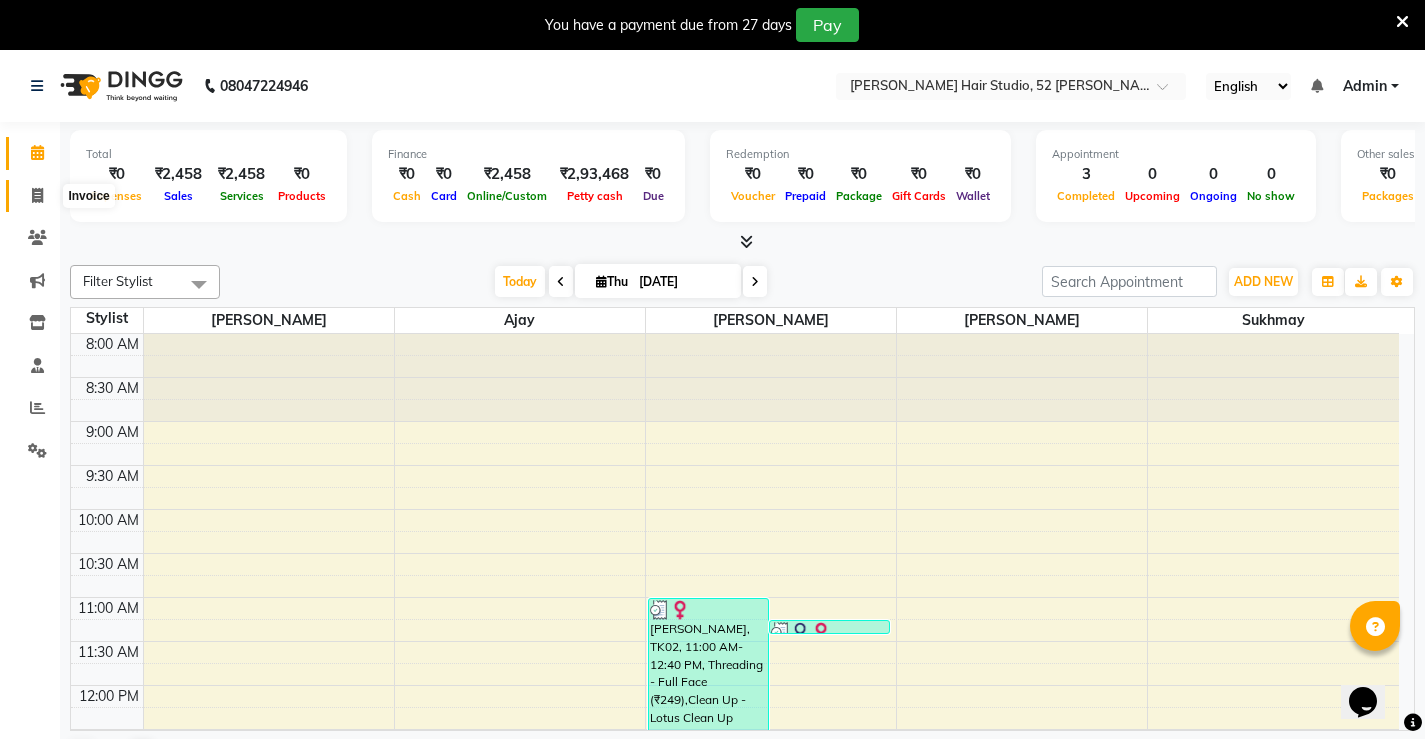 click 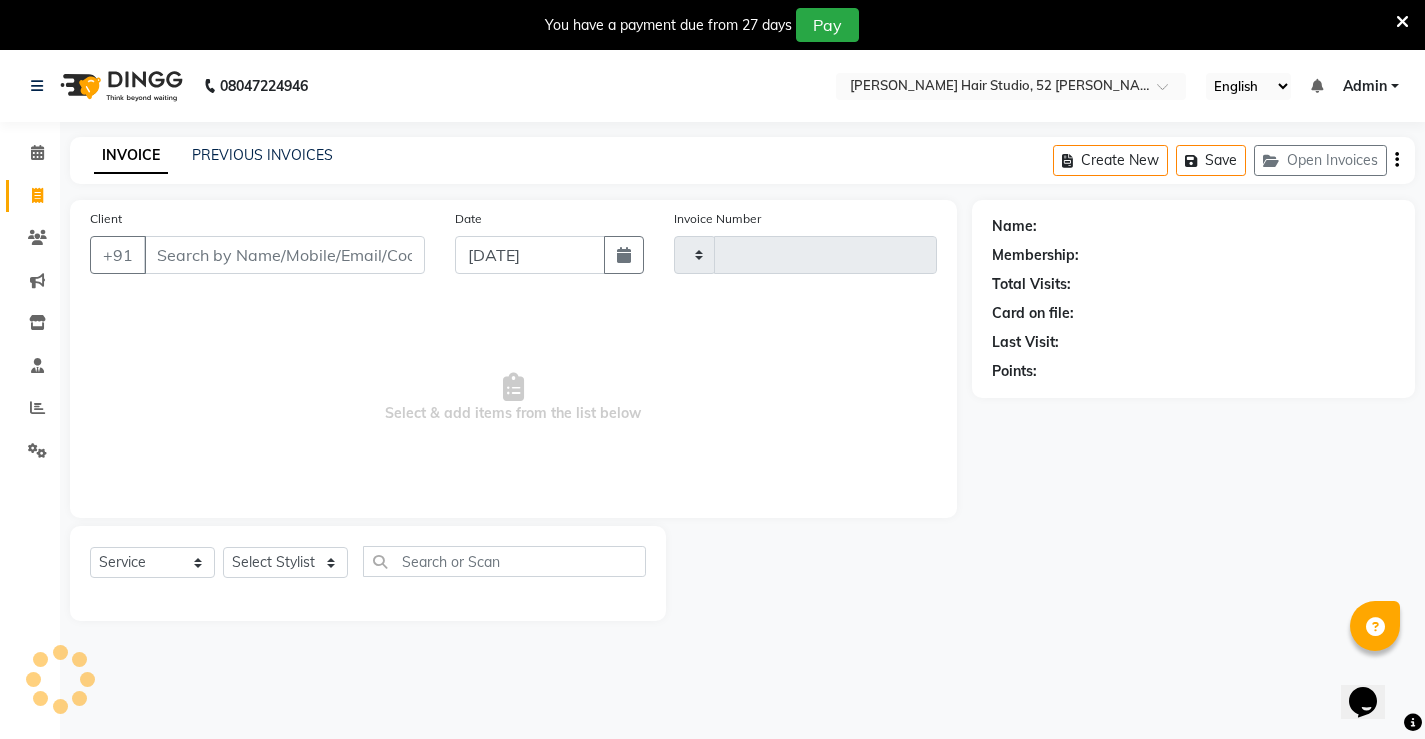 type on "0849" 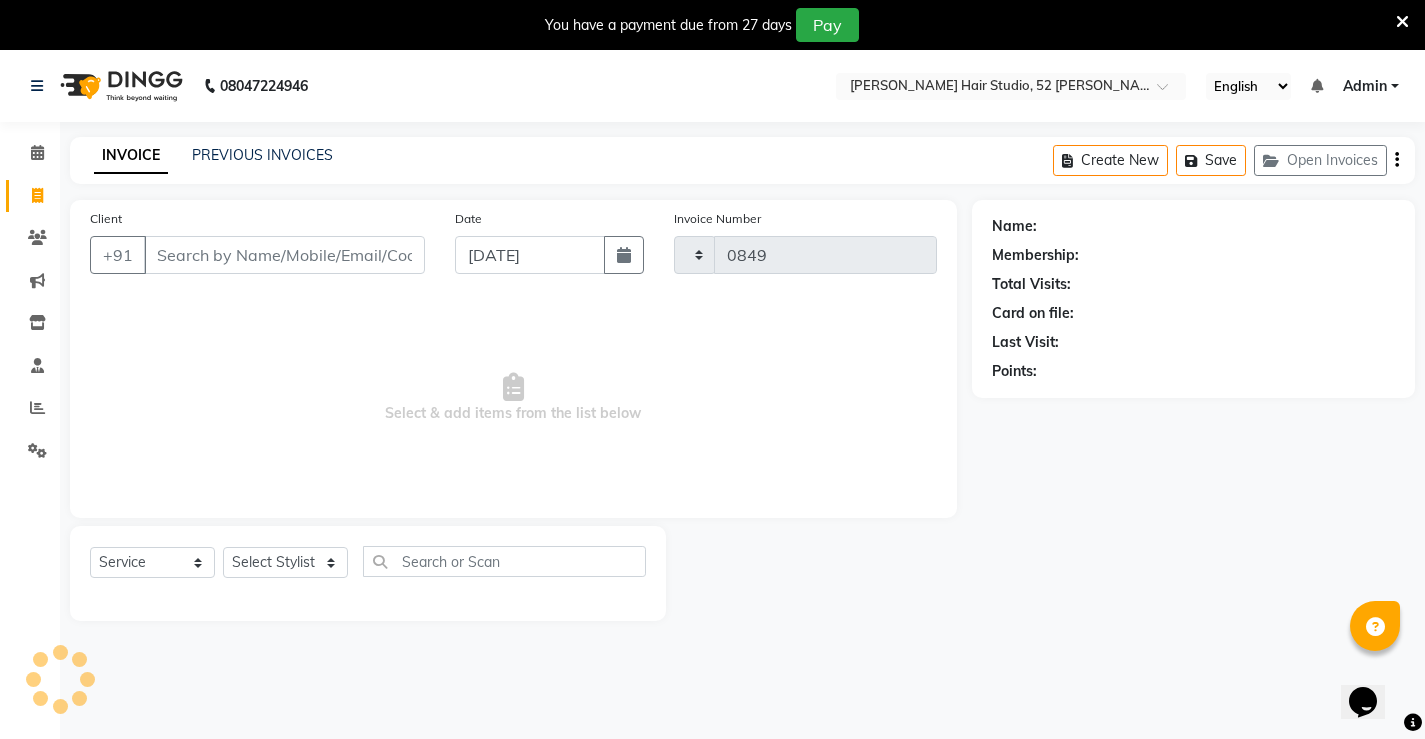 select on "7705" 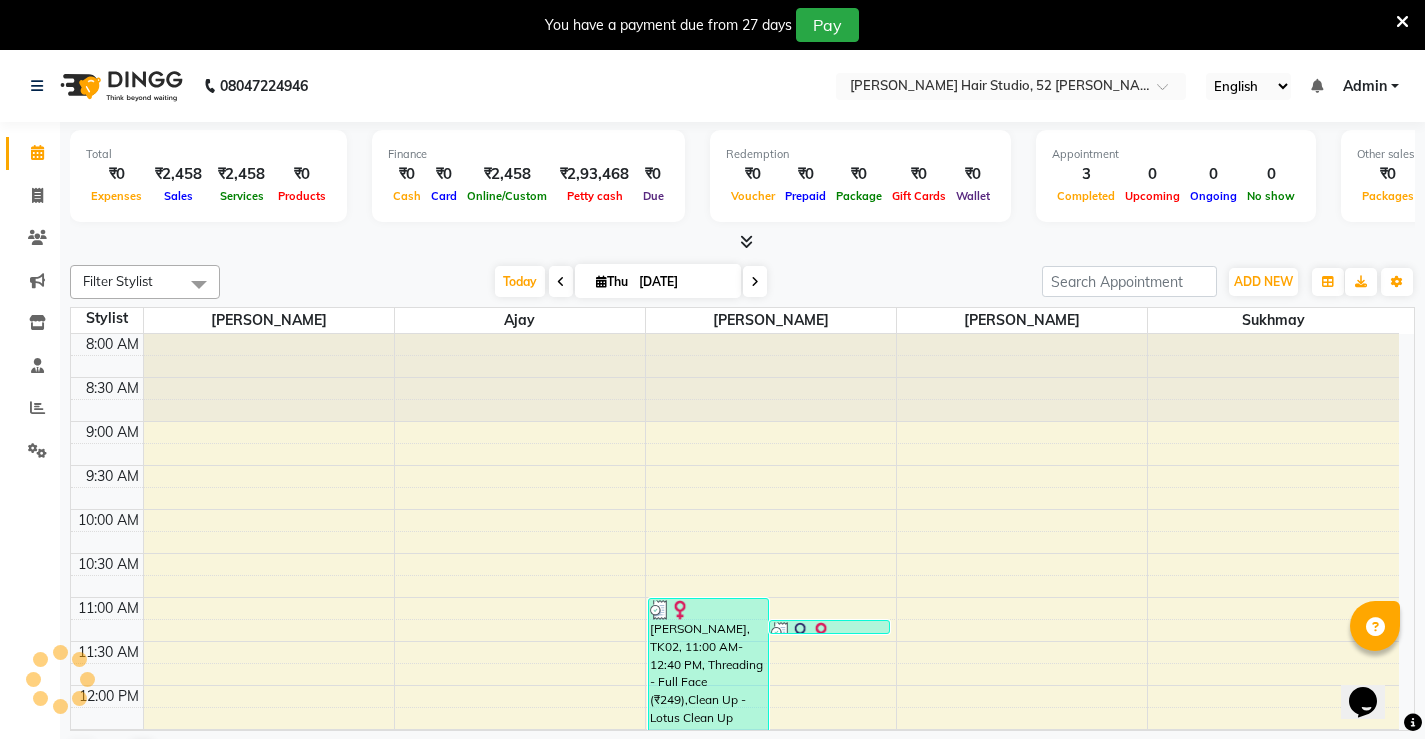 scroll, scrollTop: 0, scrollLeft: 0, axis: both 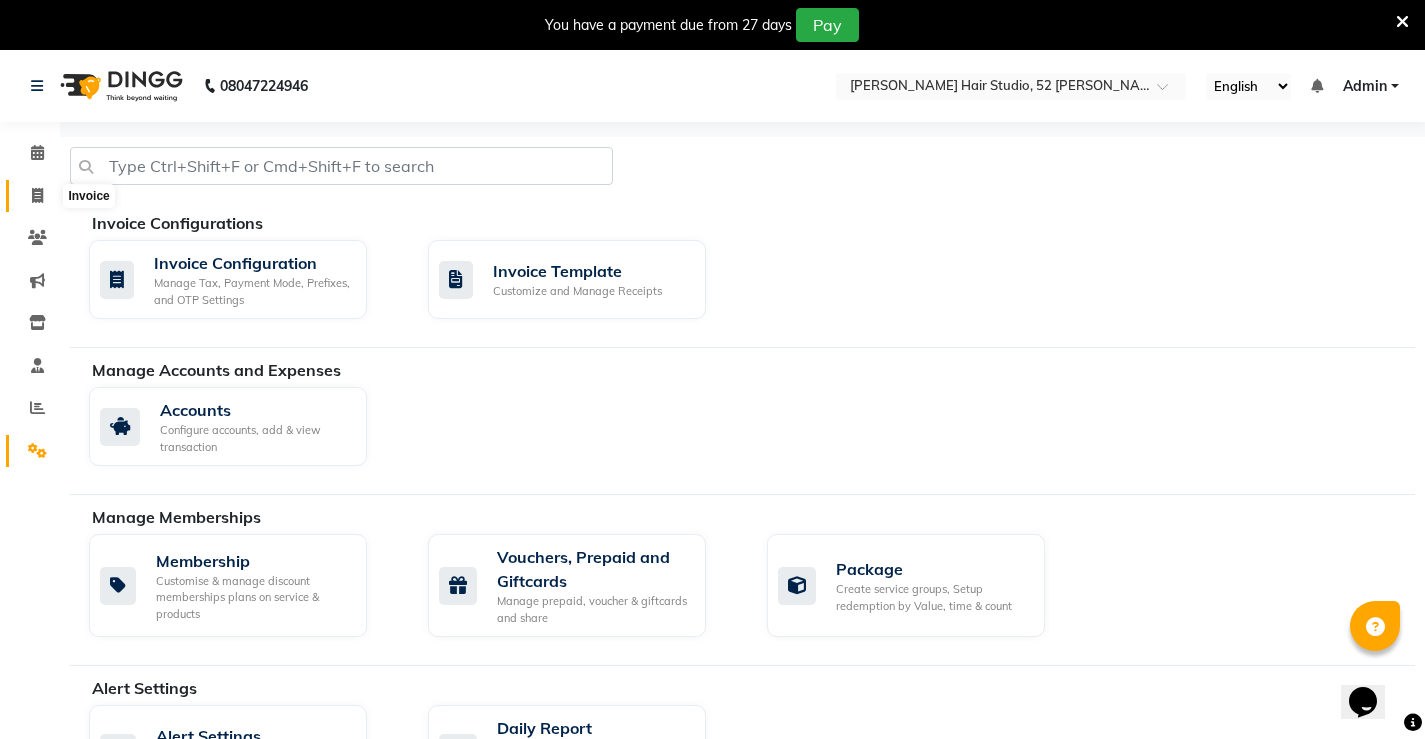 click 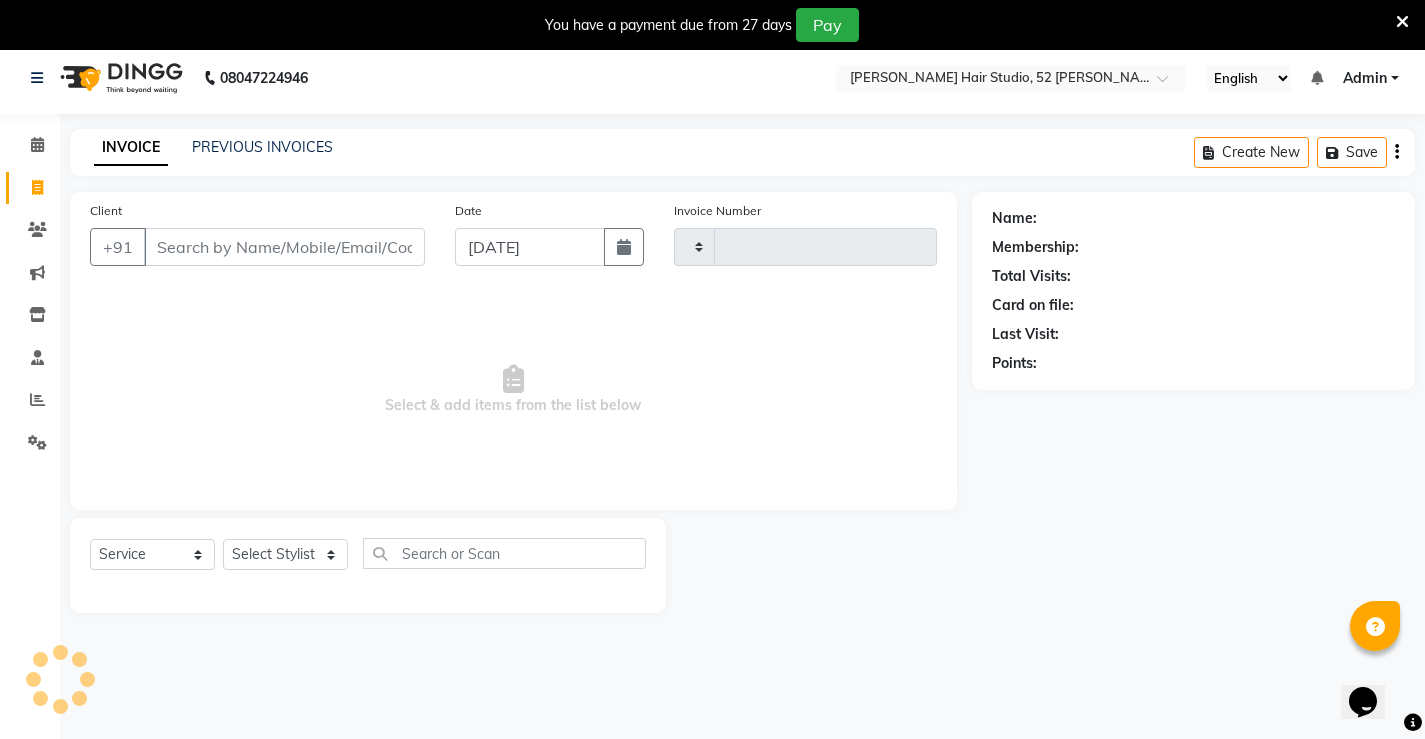 type on "0849" 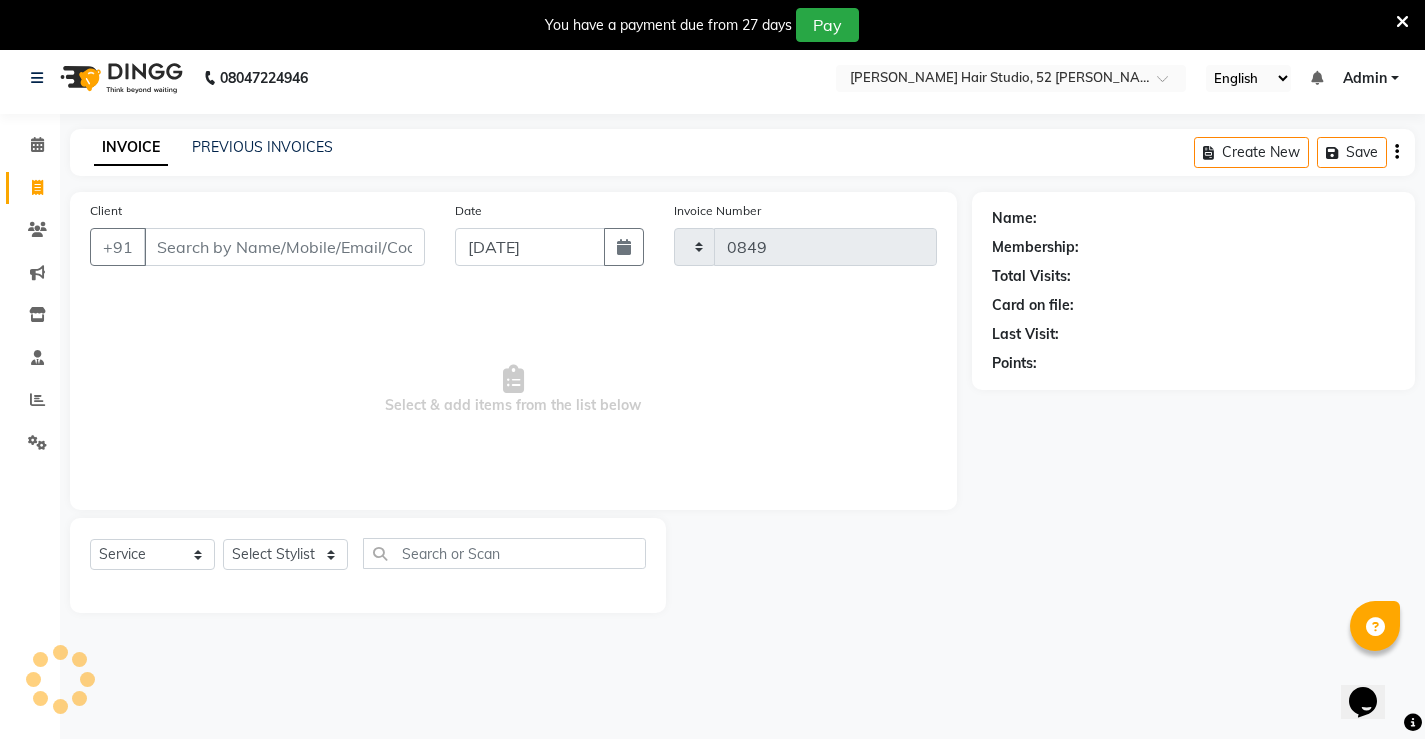 select on "7705" 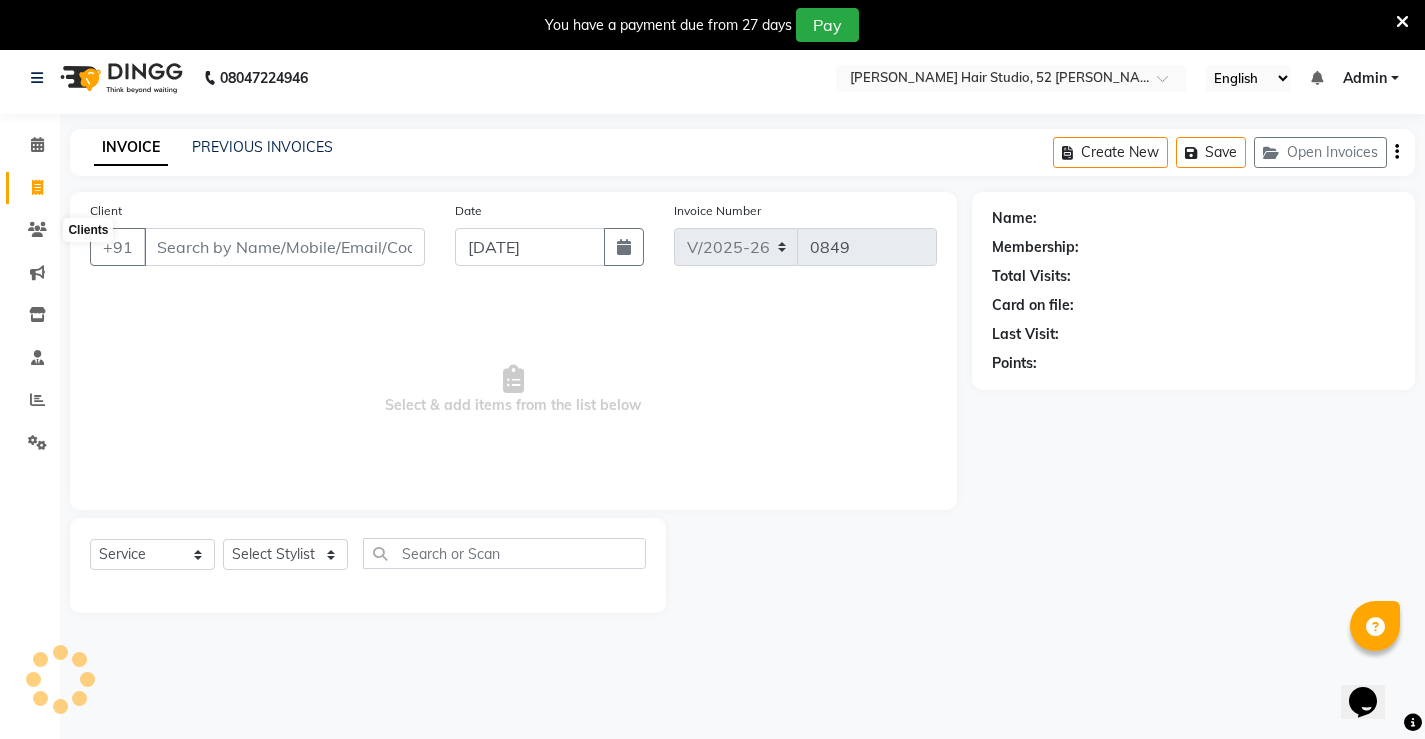 scroll, scrollTop: 50, scrollLeft: 0, axis: vertical 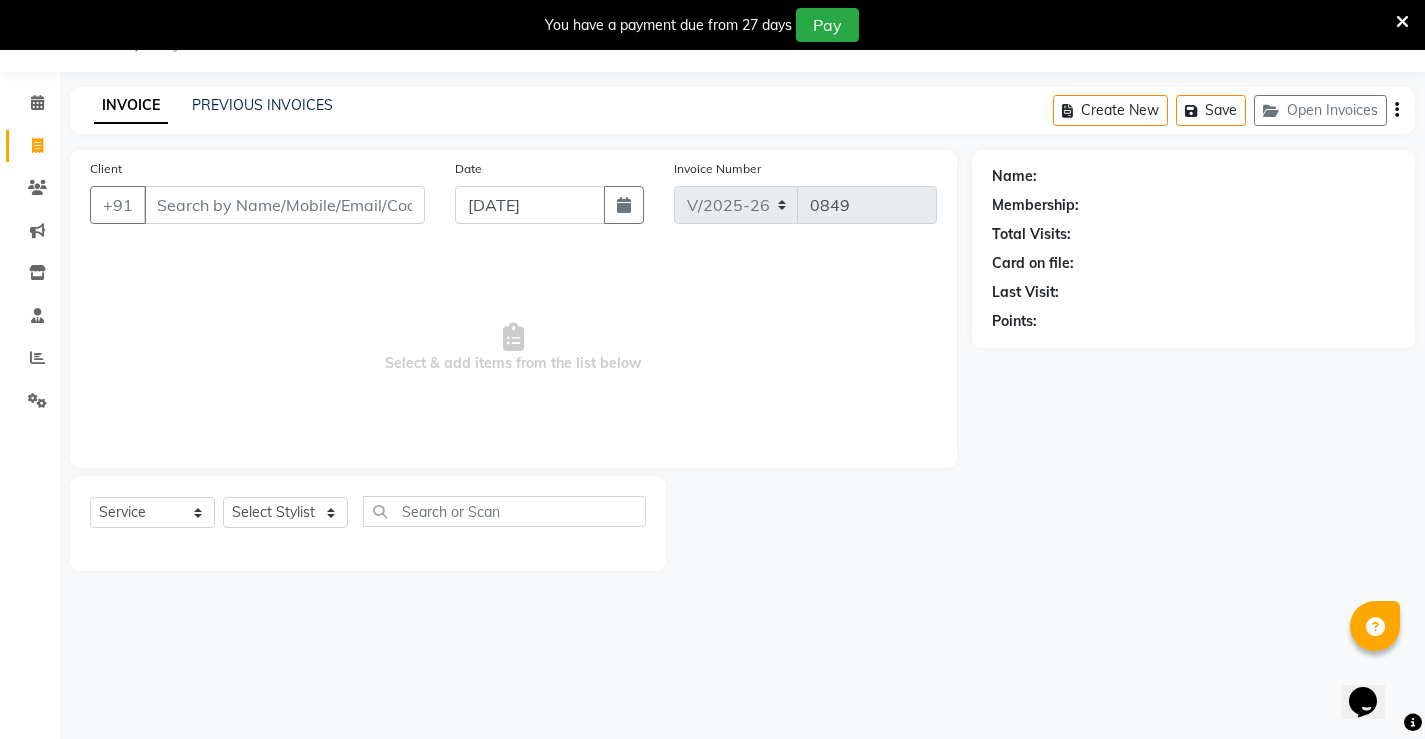click on "Client +91" 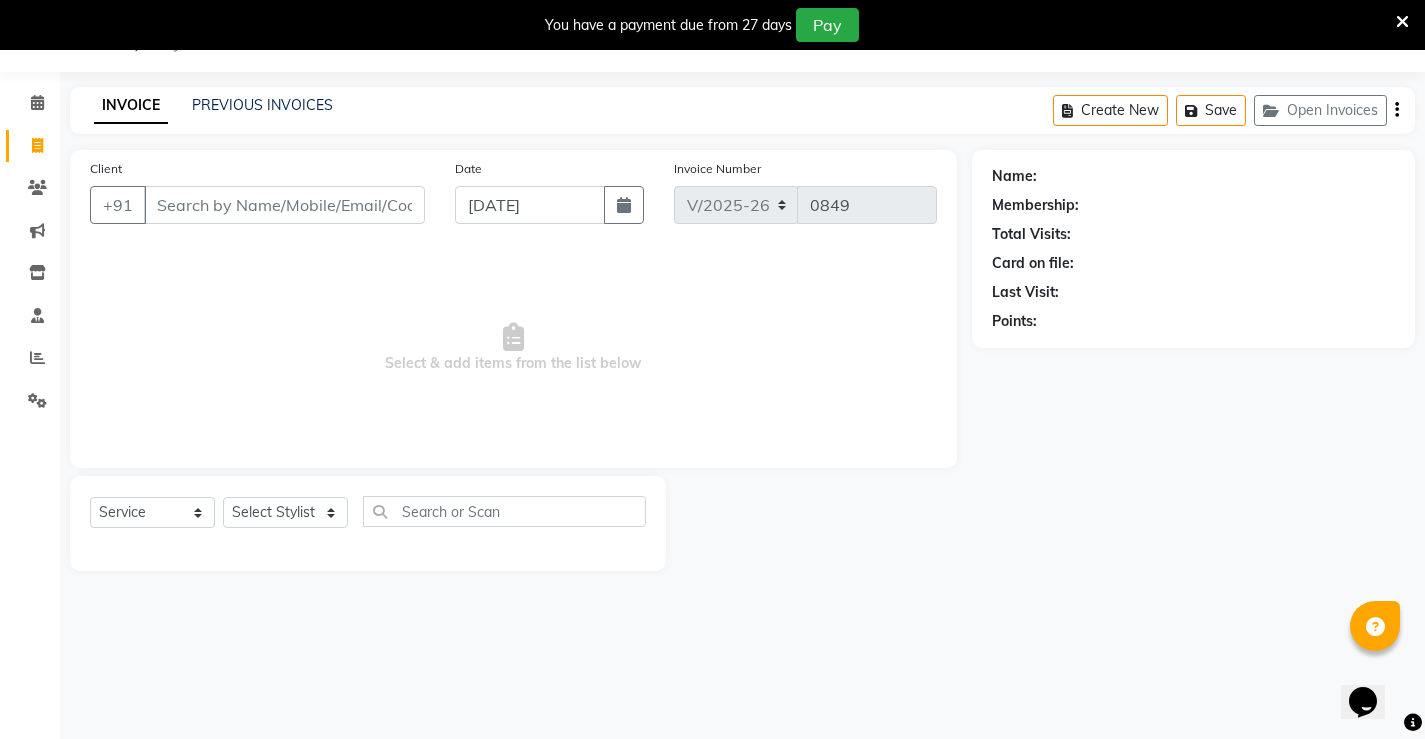 click on "Client +91 Date 10-07-2025 Invoice Number V/2025 V/2025-26 0849  Select & add items from the list below" 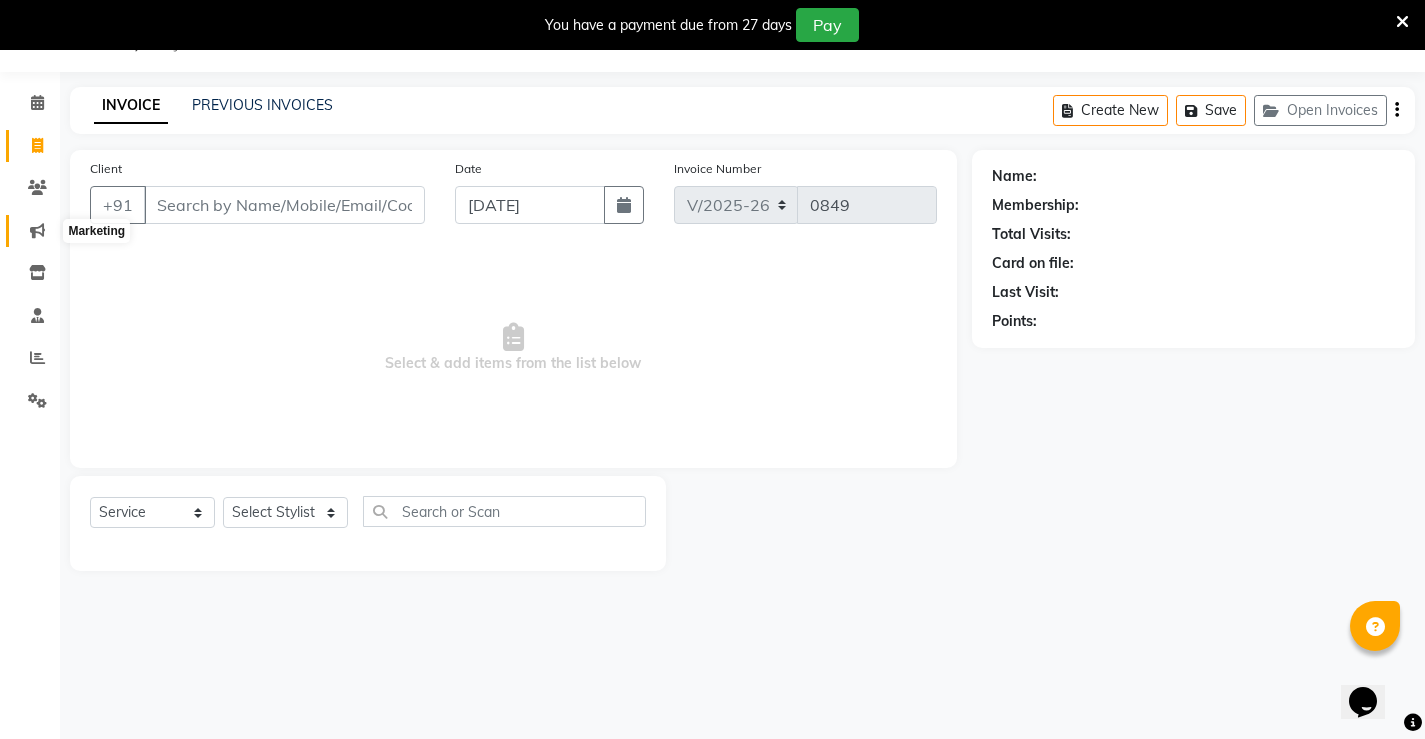 click 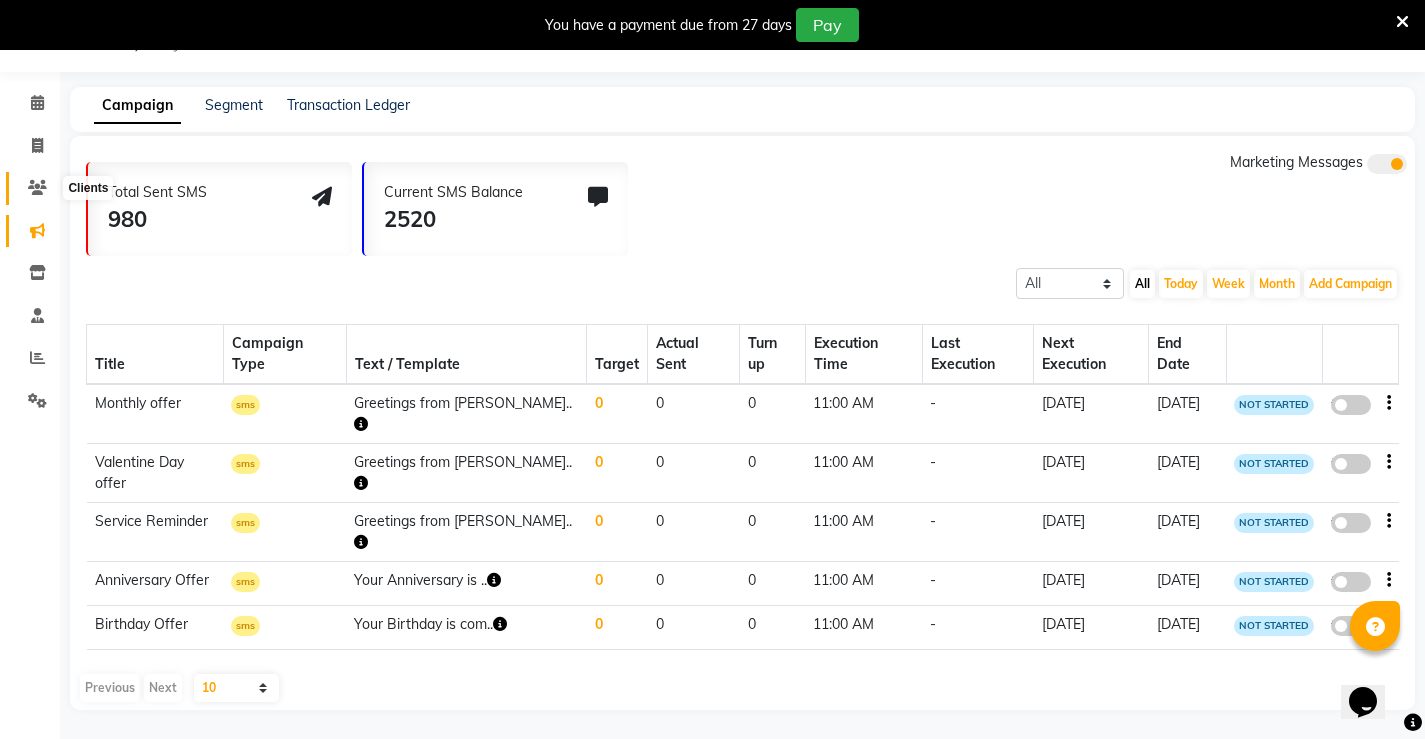 click 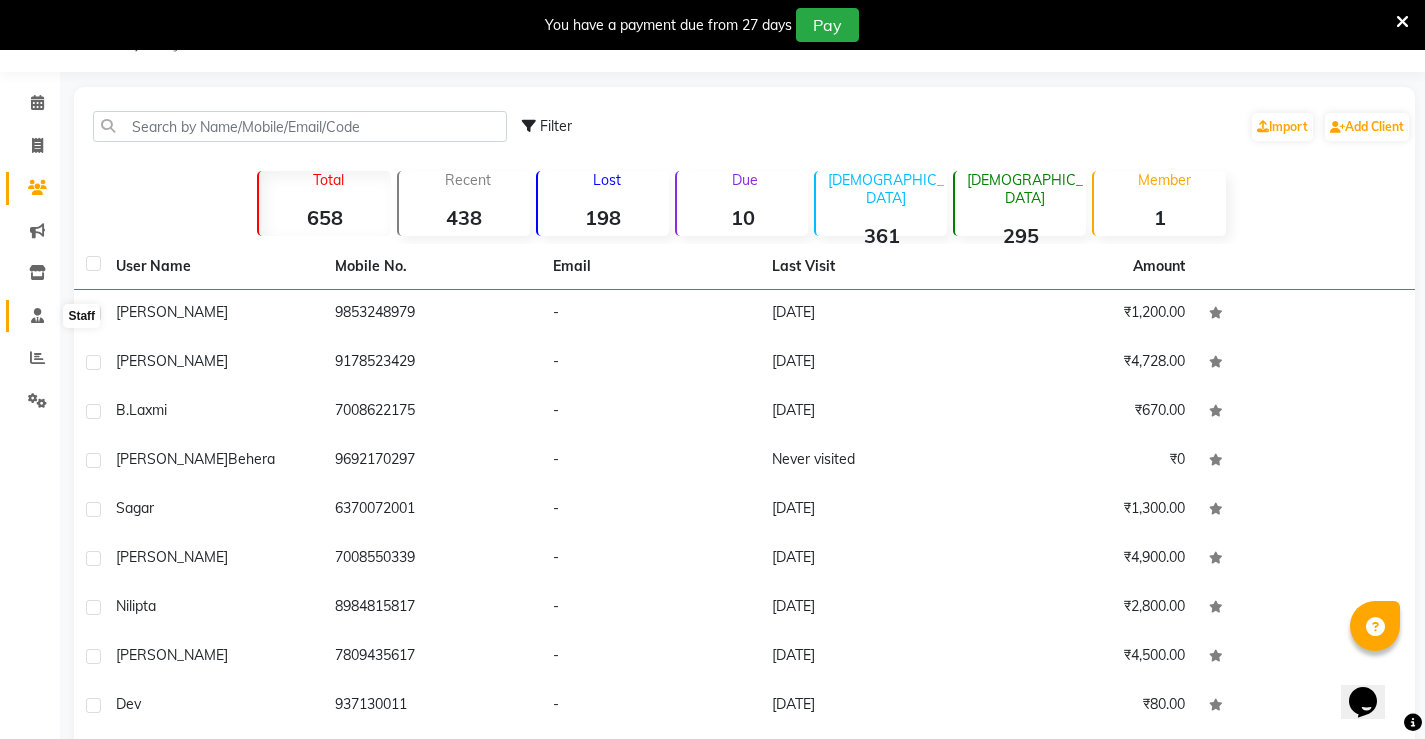 click 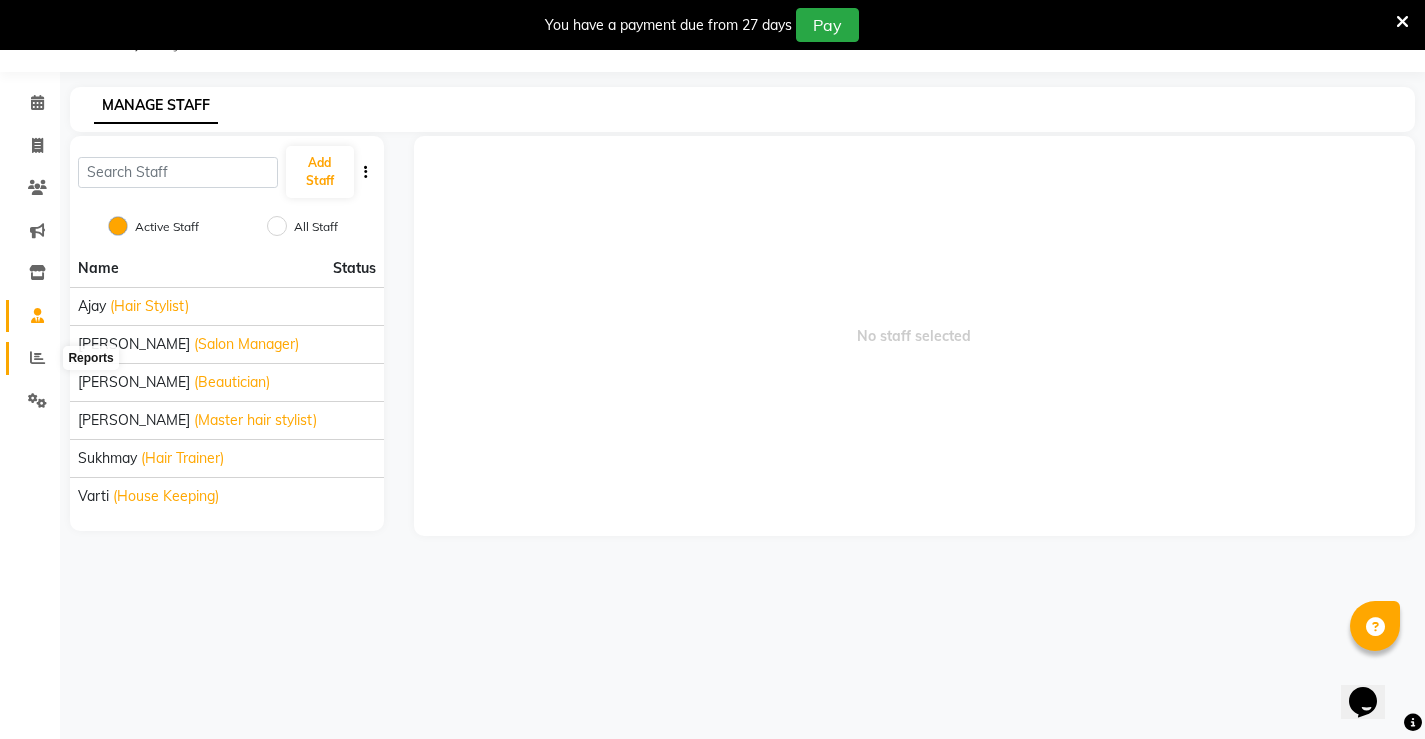 click 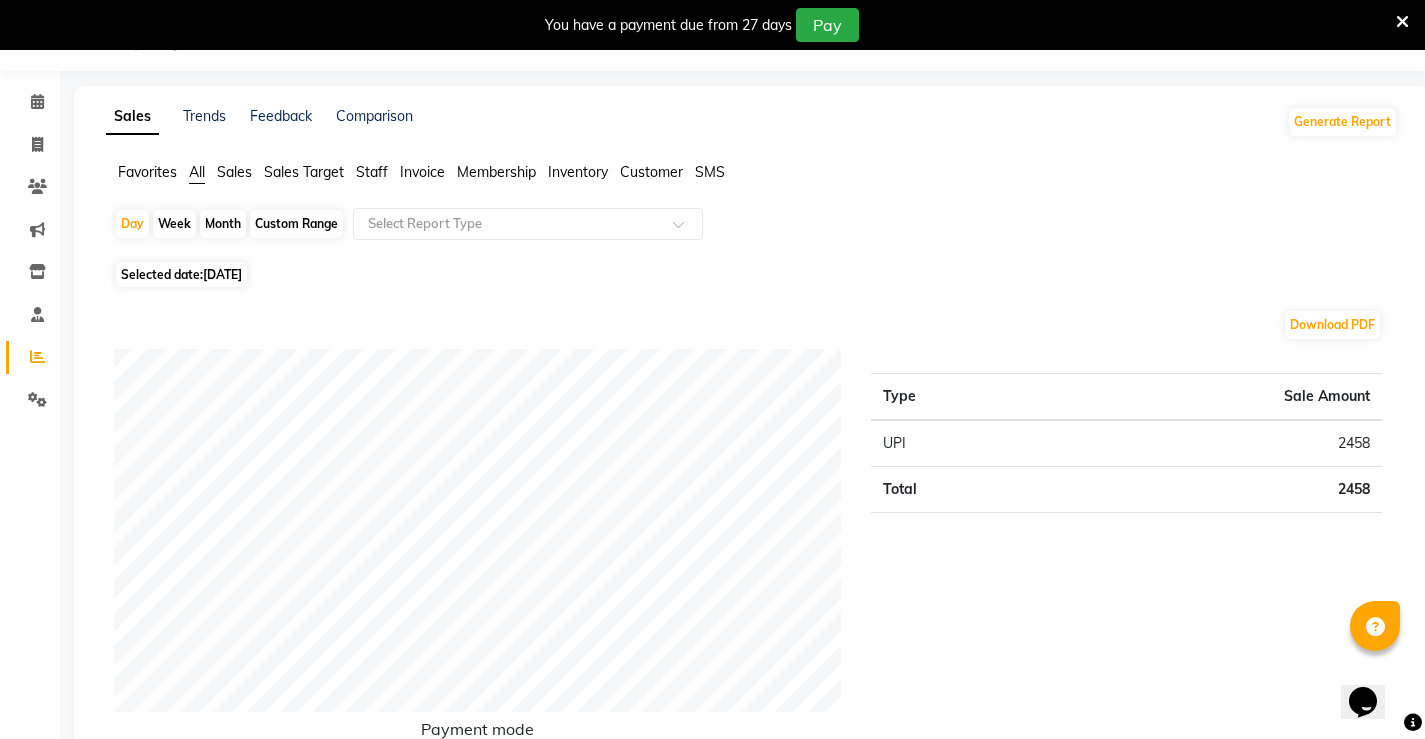 scroll, scrollTop: 50, scrollLeft: 0, axis: vertical 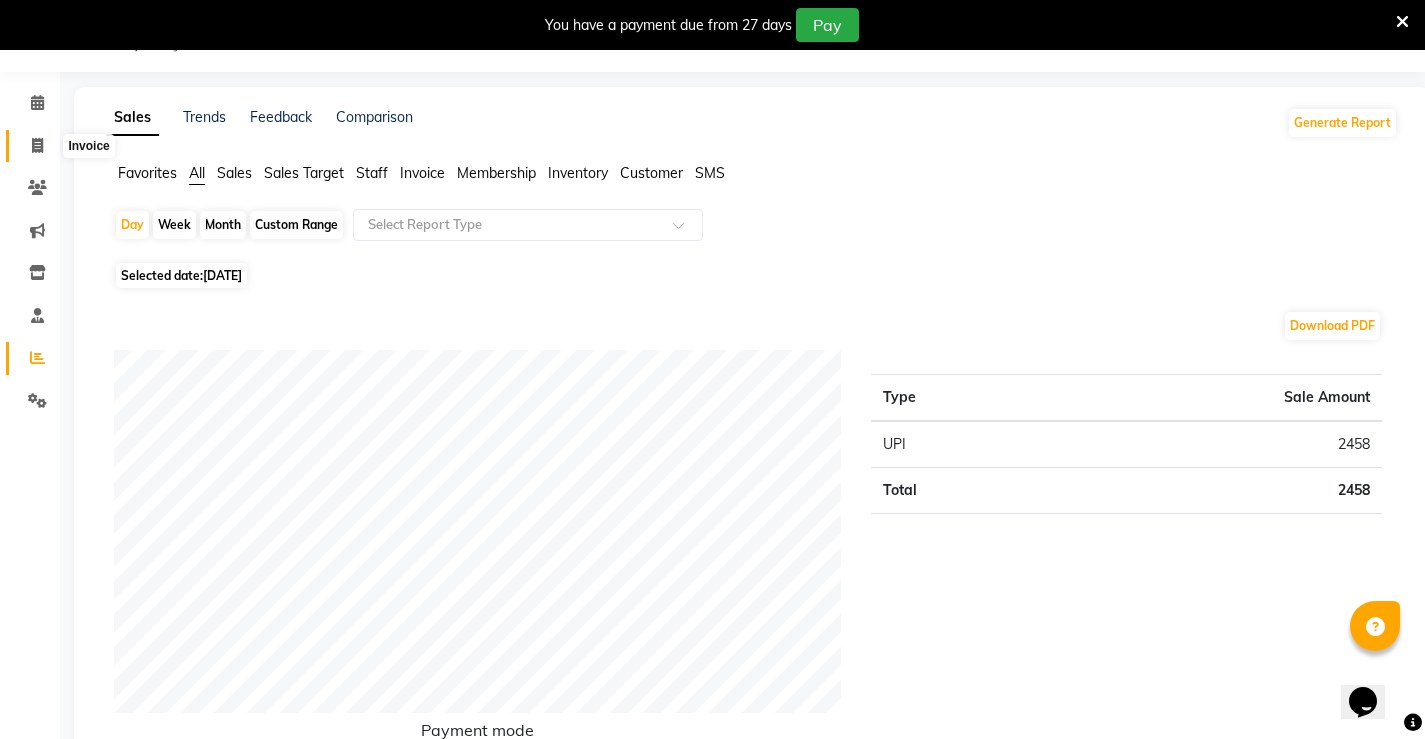 click 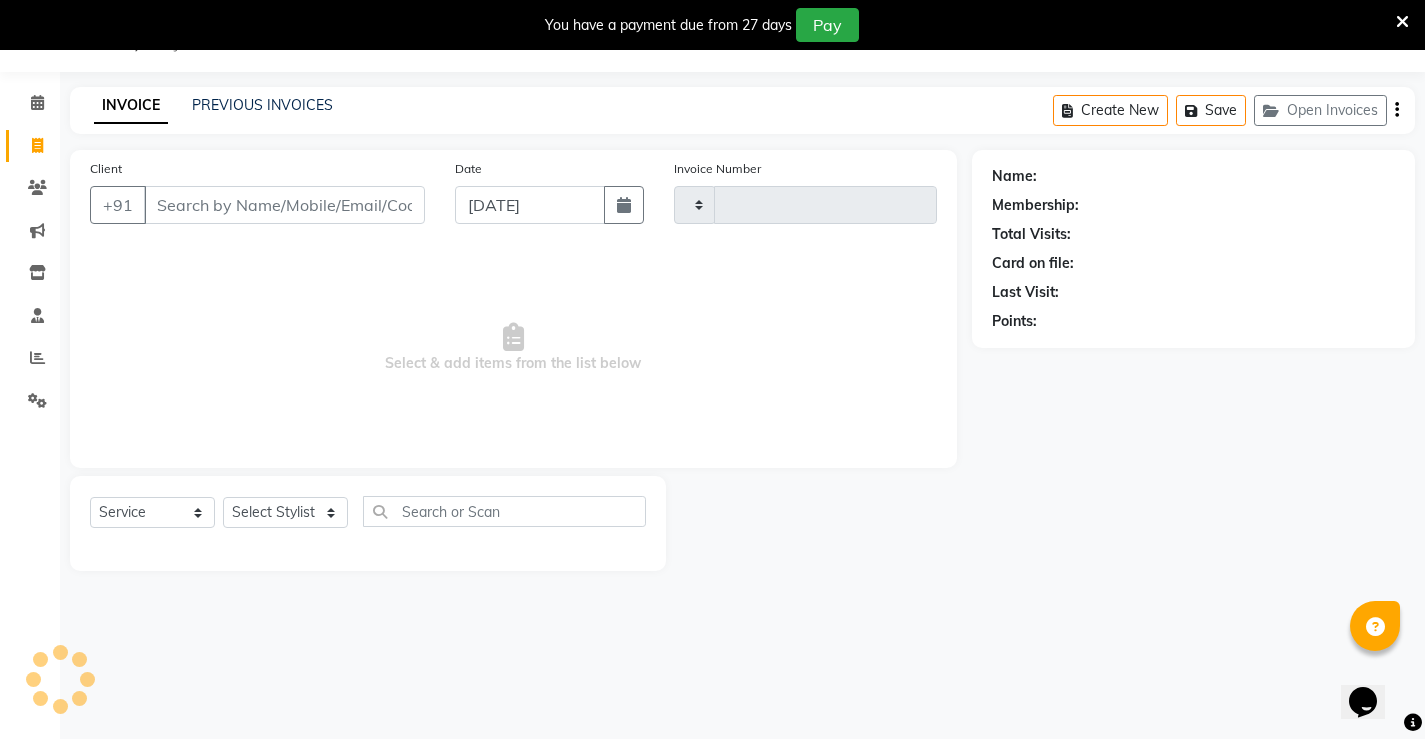 type on "0849" 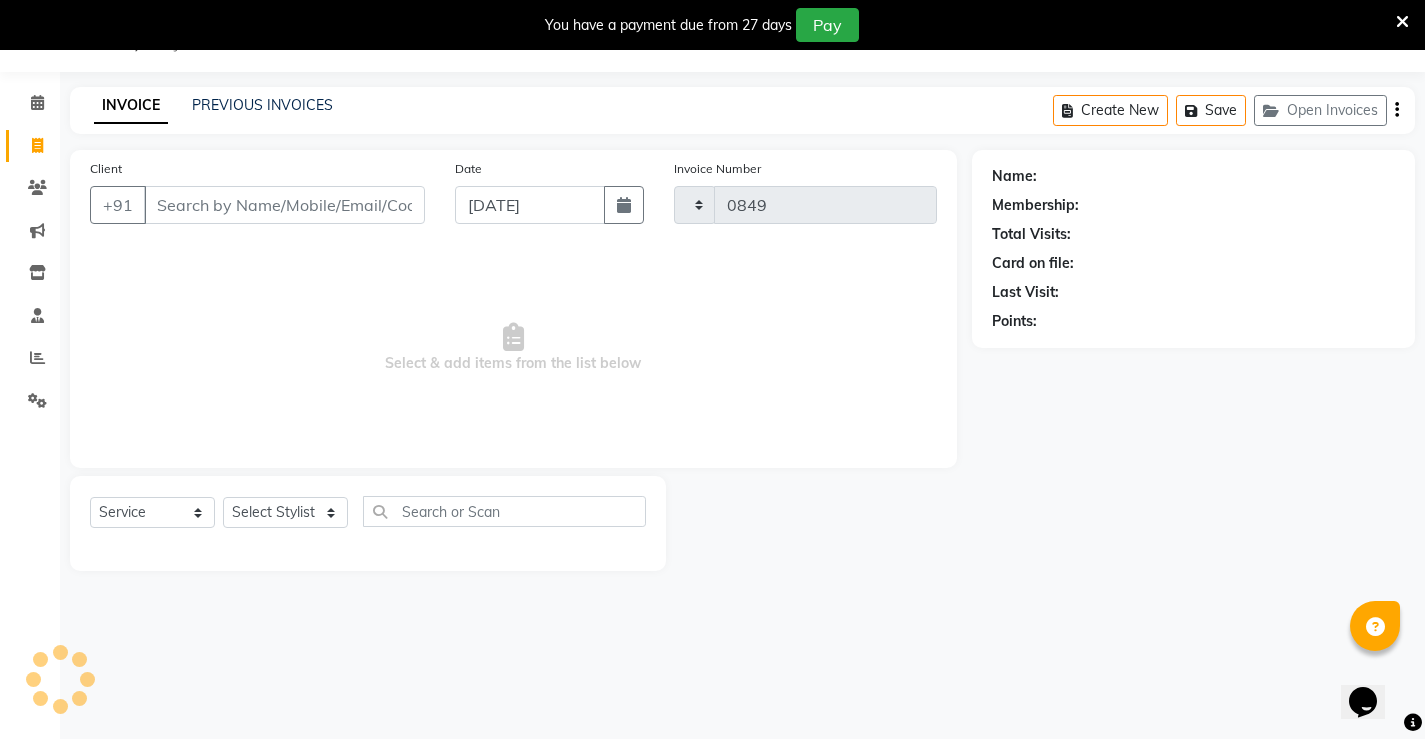 select on "7705" 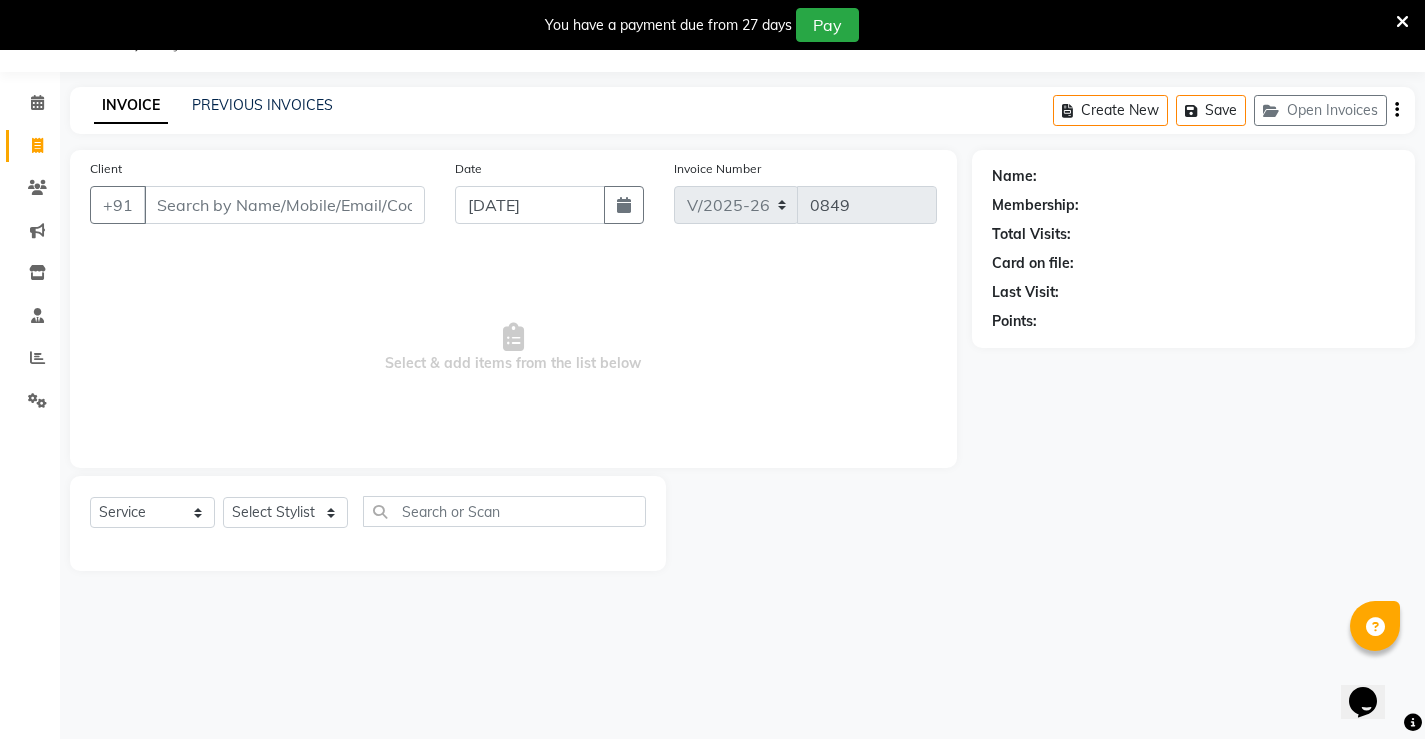 click on "Client" at bounding box center (284, 205) 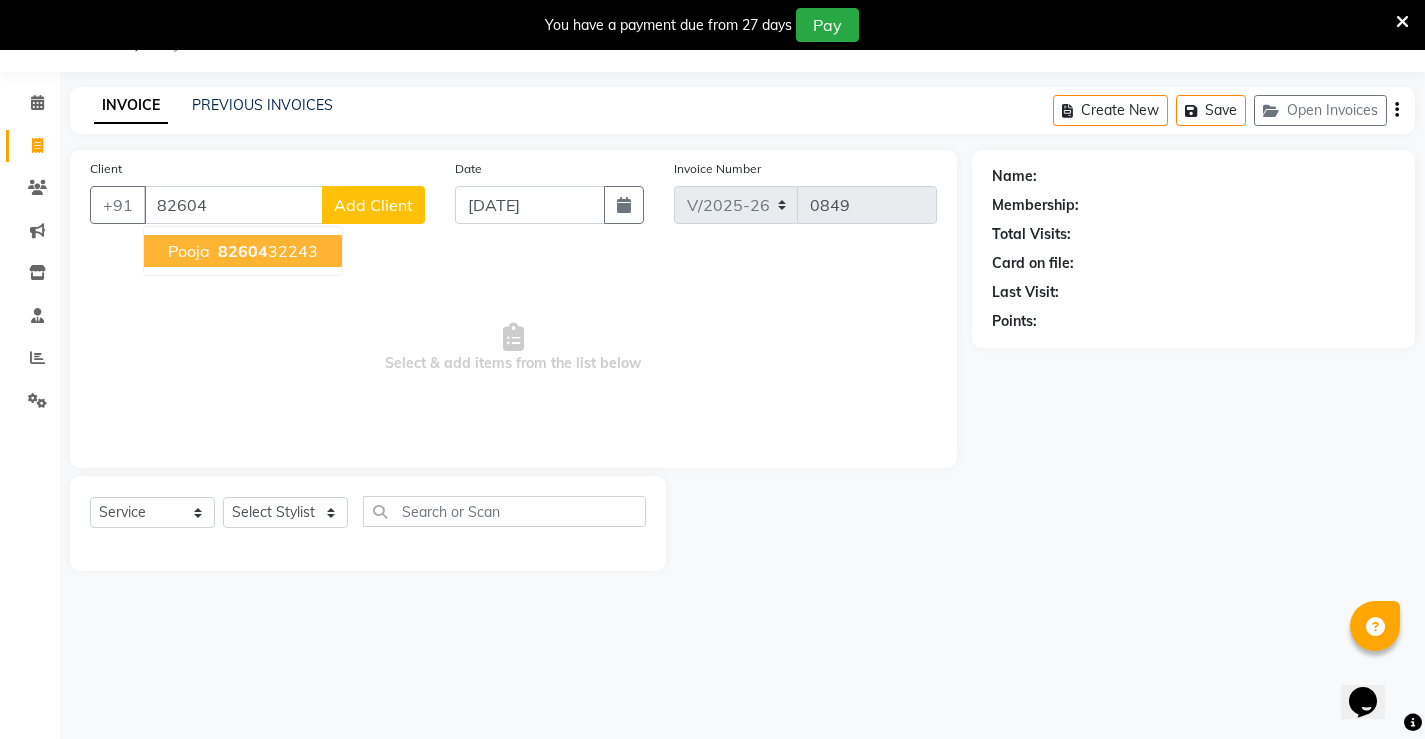 click on "82604" at bounding box center (243, 251) 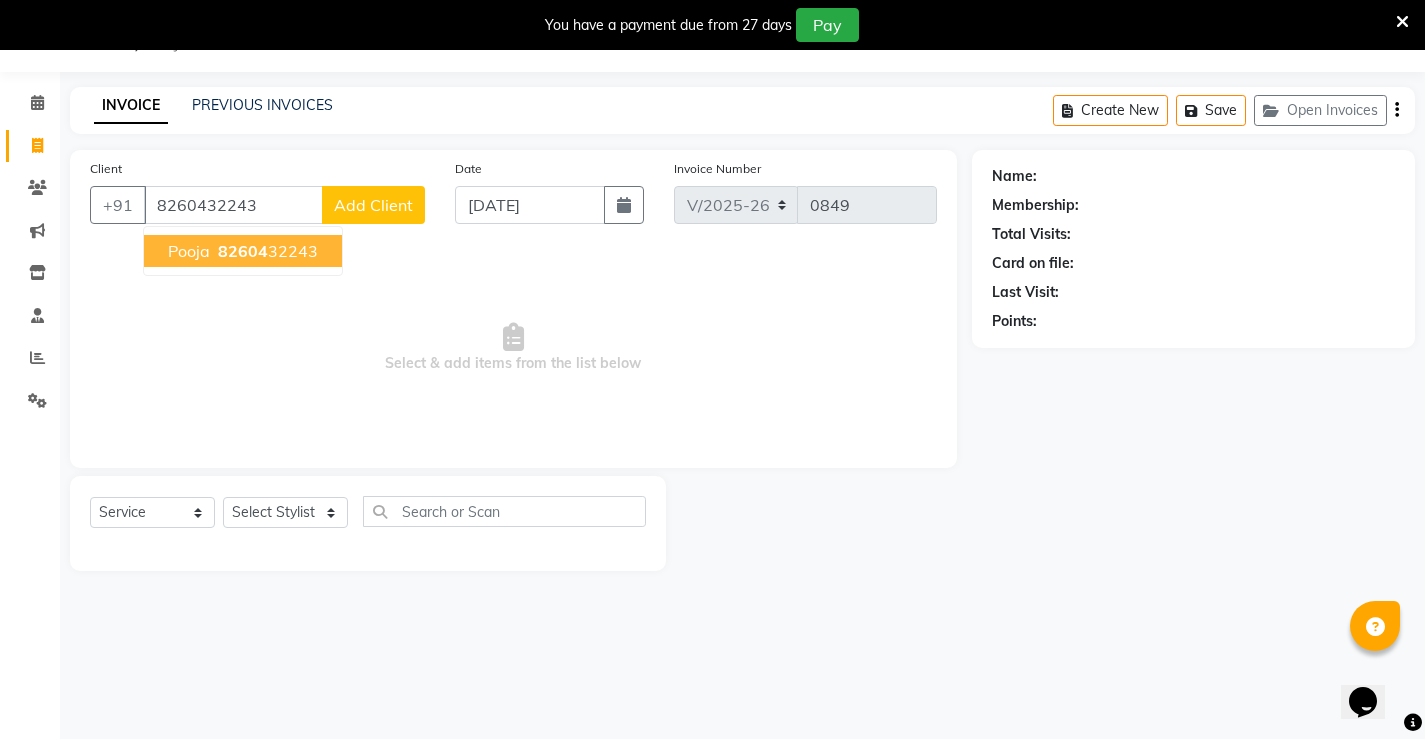 type on "8260432243" 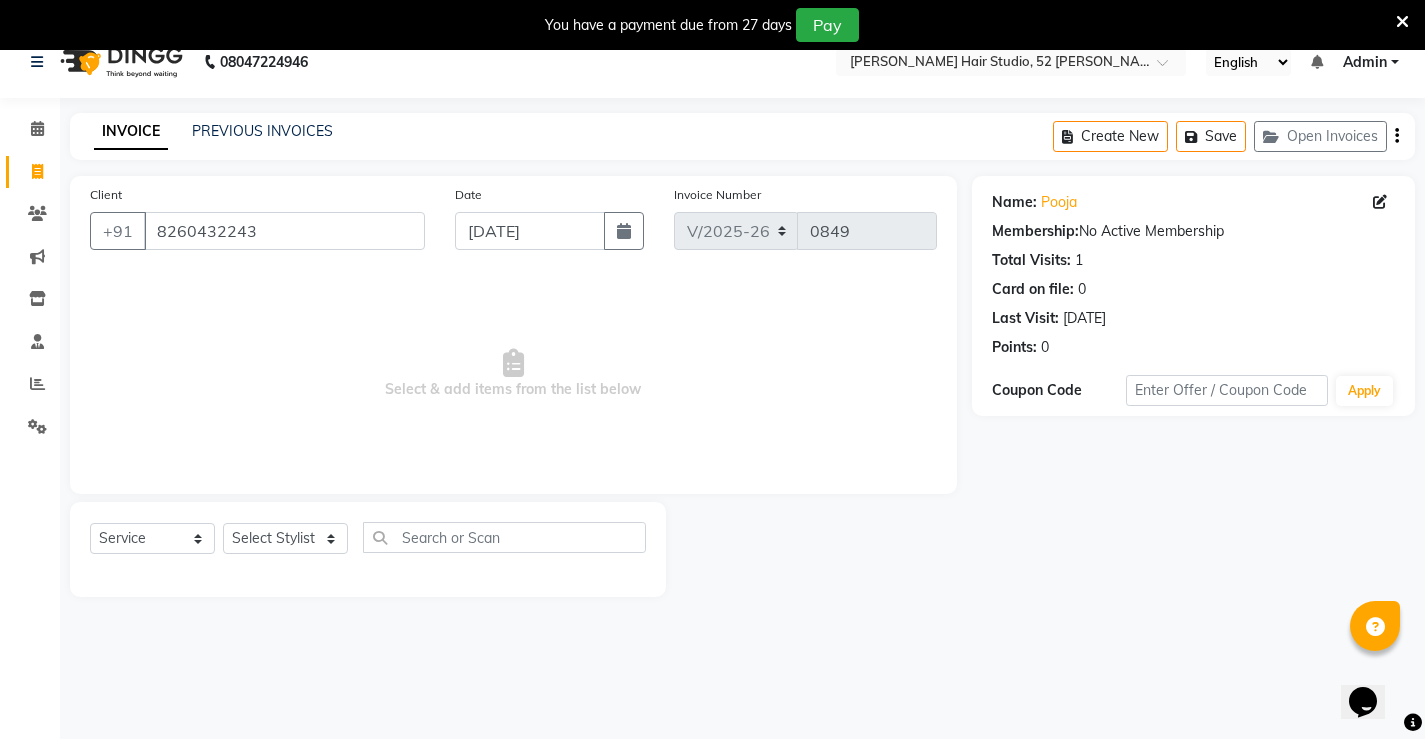 scroll, scrollTop: 0, scrollLeft: 0, axis: both 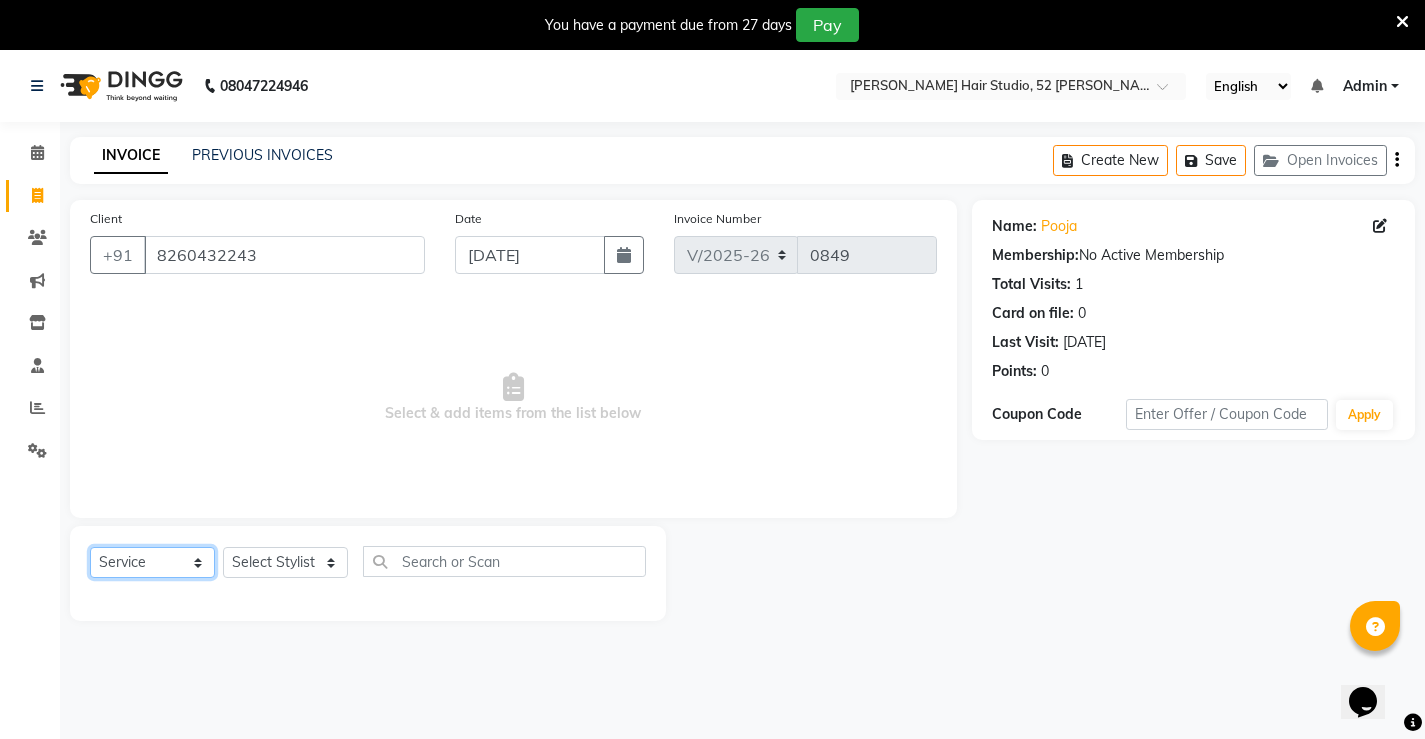 click on "Select  Service  Product  Membership  Package Voucher Prepaid Gift Card" 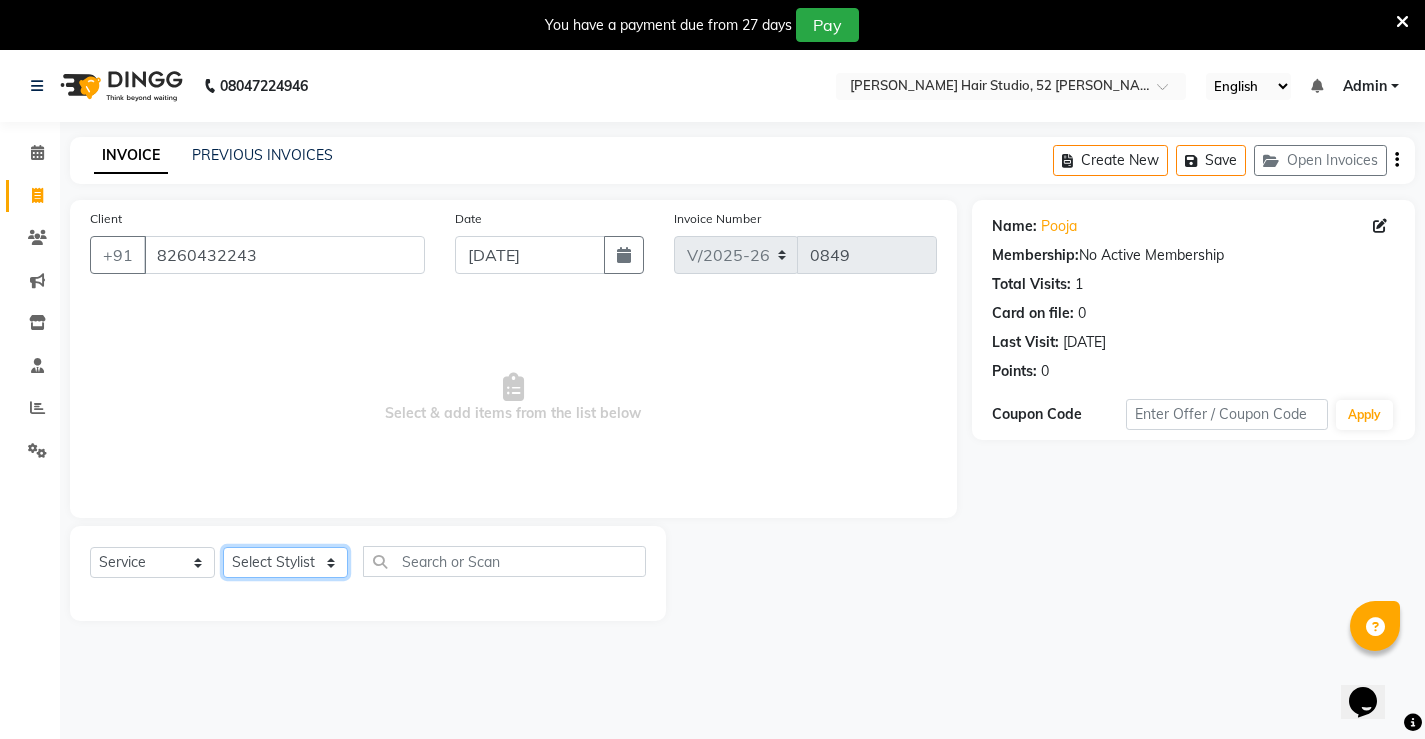 click on "Select Stylist Ajay archita Lili Naren sukhmay Varti" 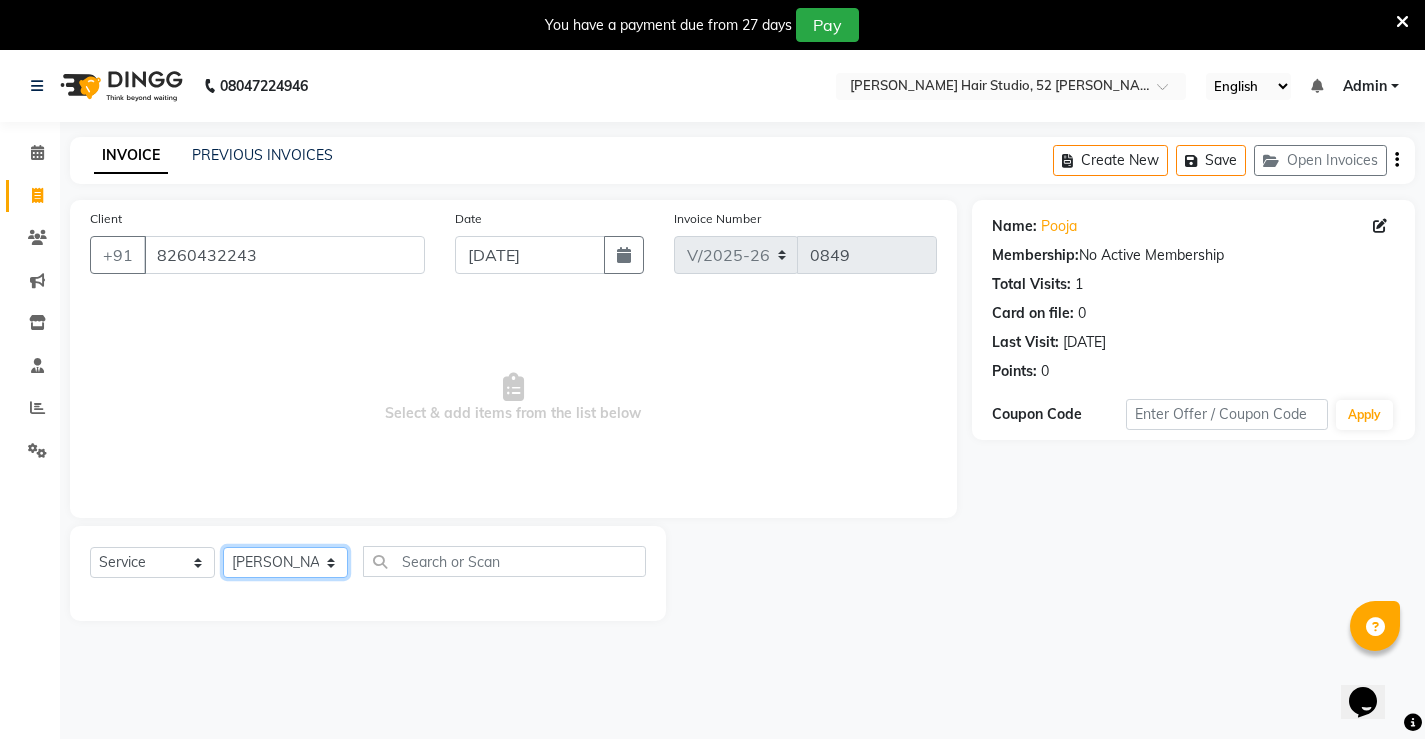 click on "Select Stylist Ajay archita Lili Naren sukhmay Varti" 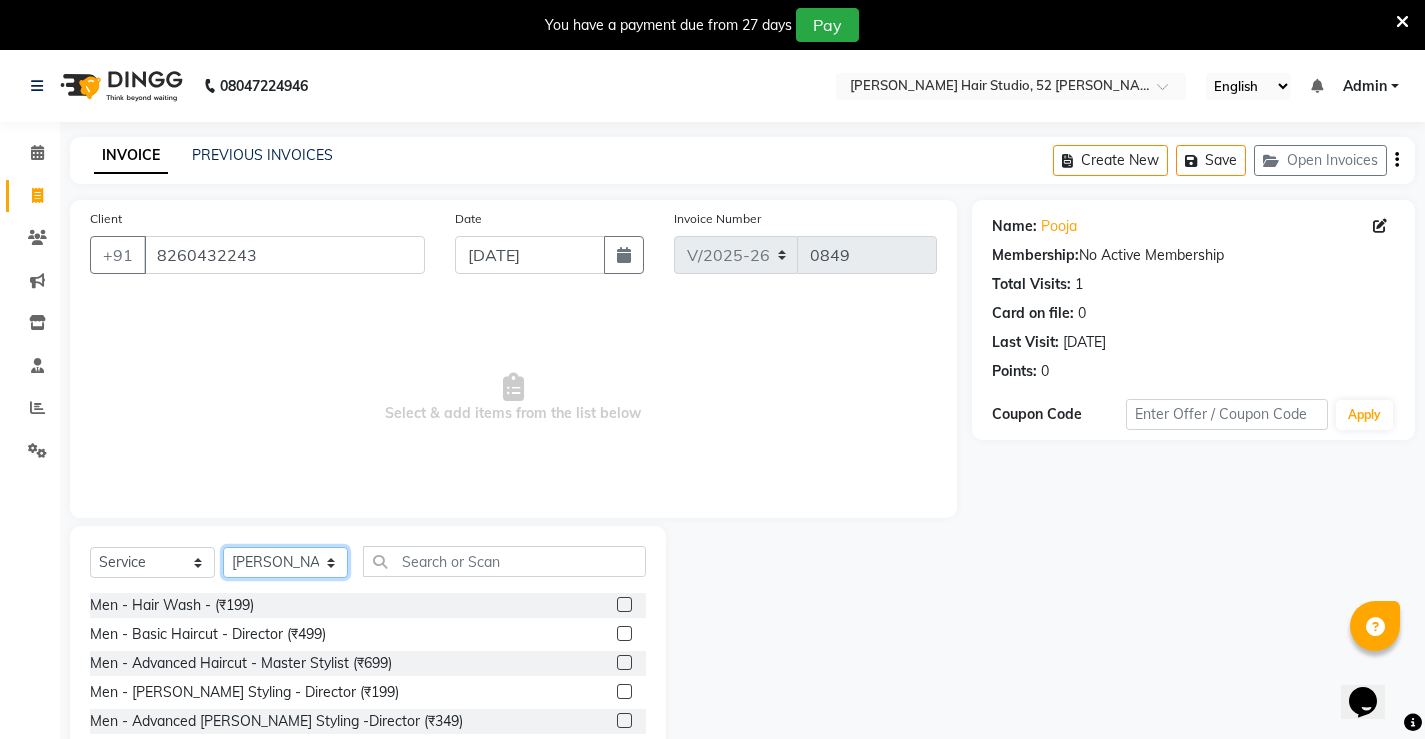 scroll, scrollTop: 100, scrollLeft: 0, axis: vertical 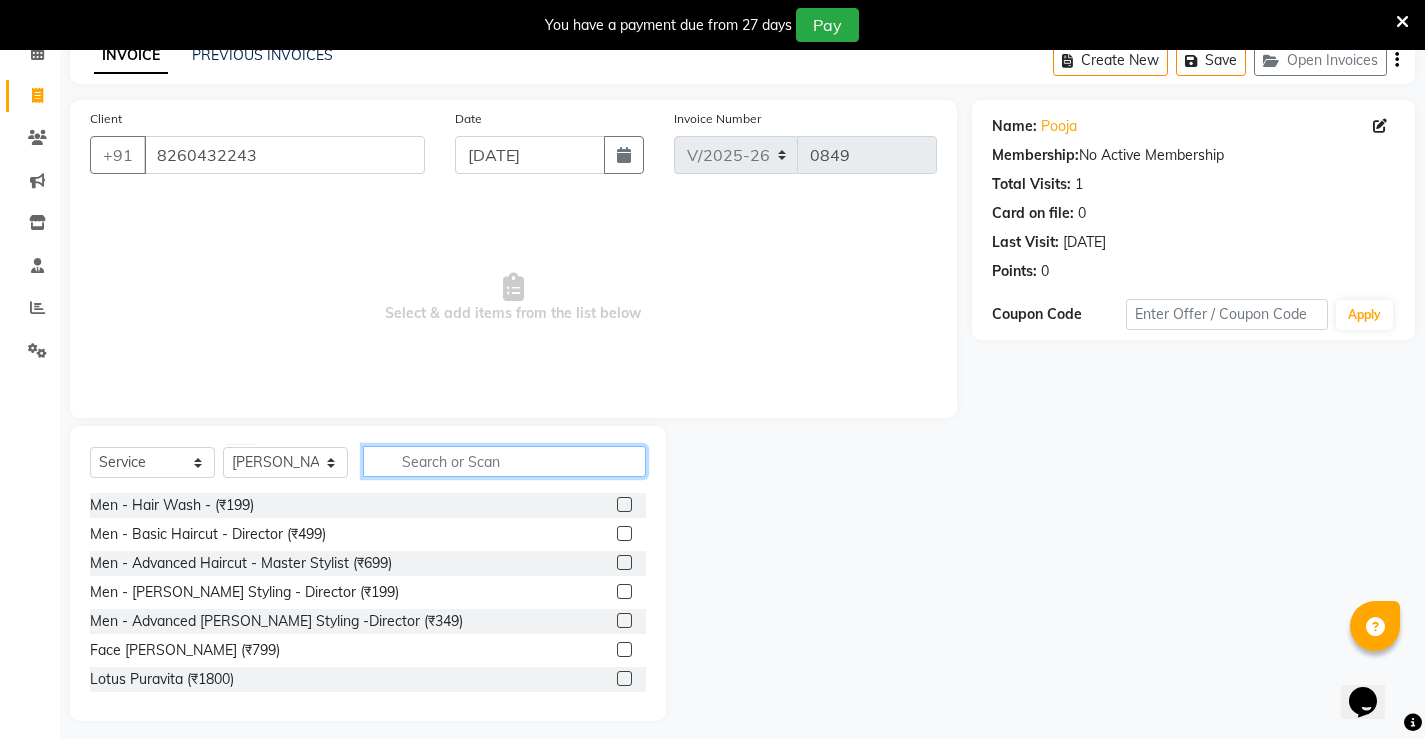 click 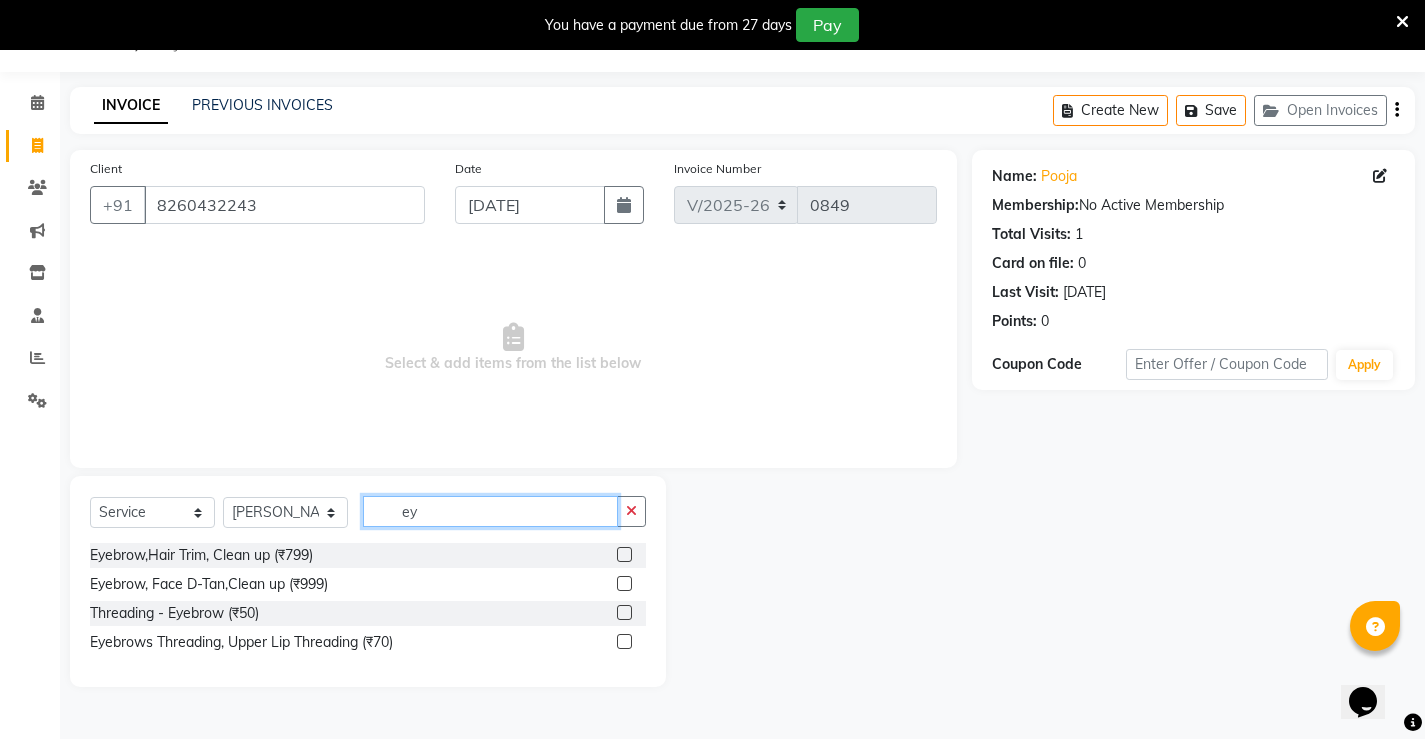 scroll, scrollTop: 50, scrollLeft: 0, axis: vertical 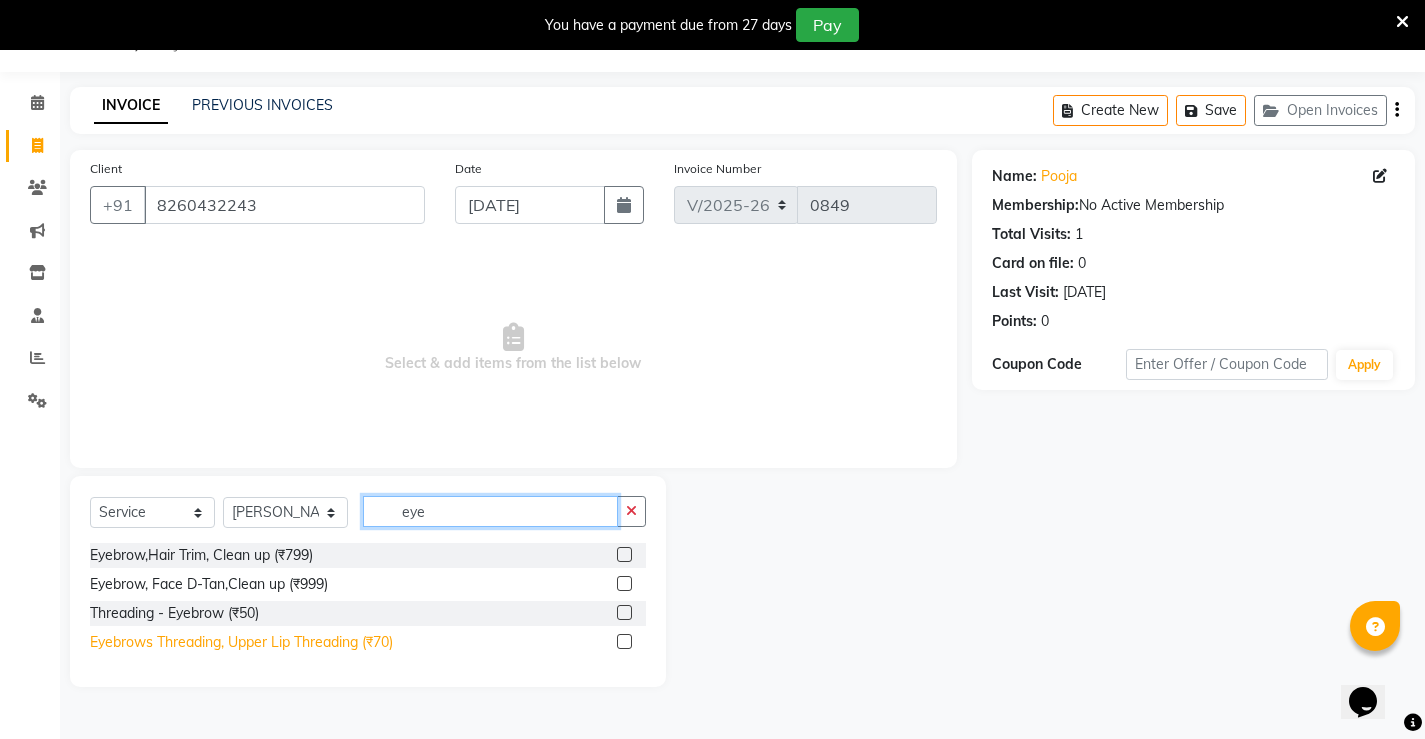 type on "eye" 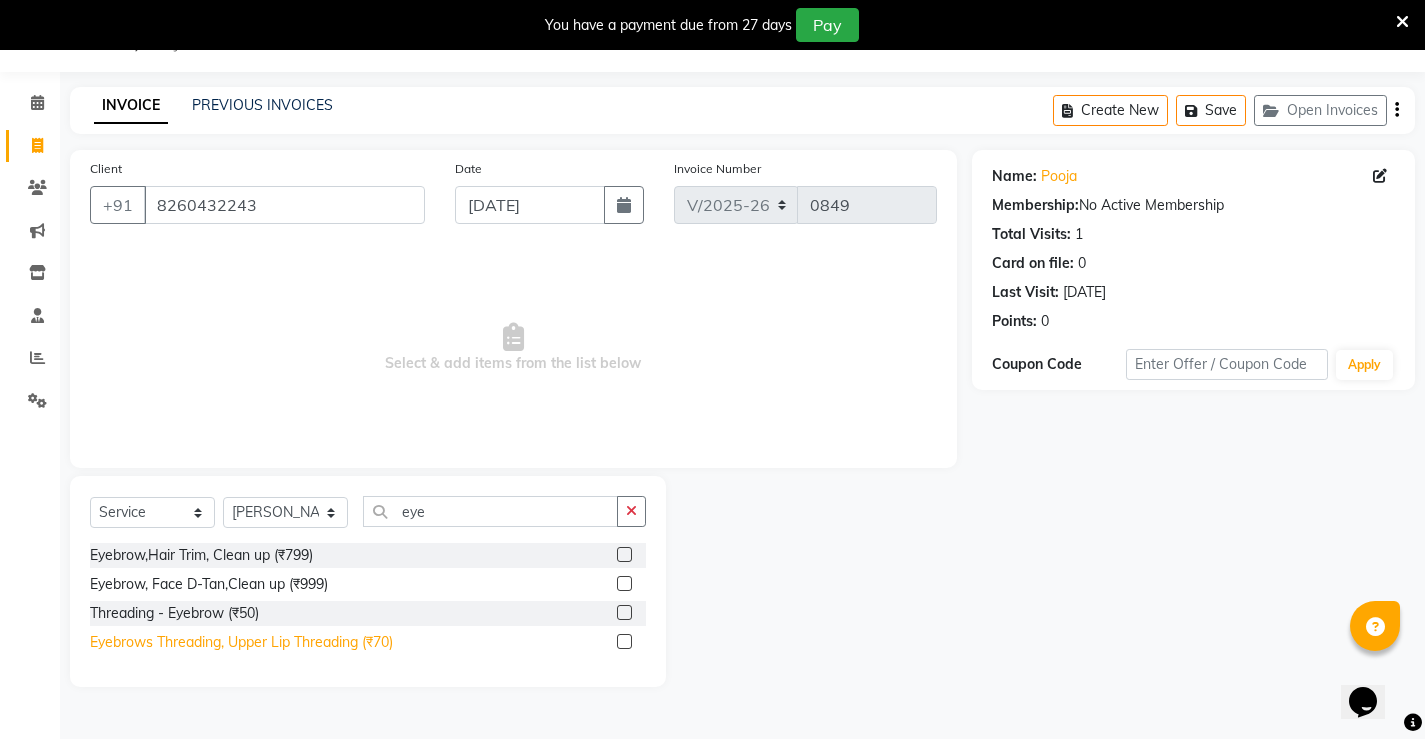 click on "Eyebrows Threading, Upper Lip Threading (₹70)" 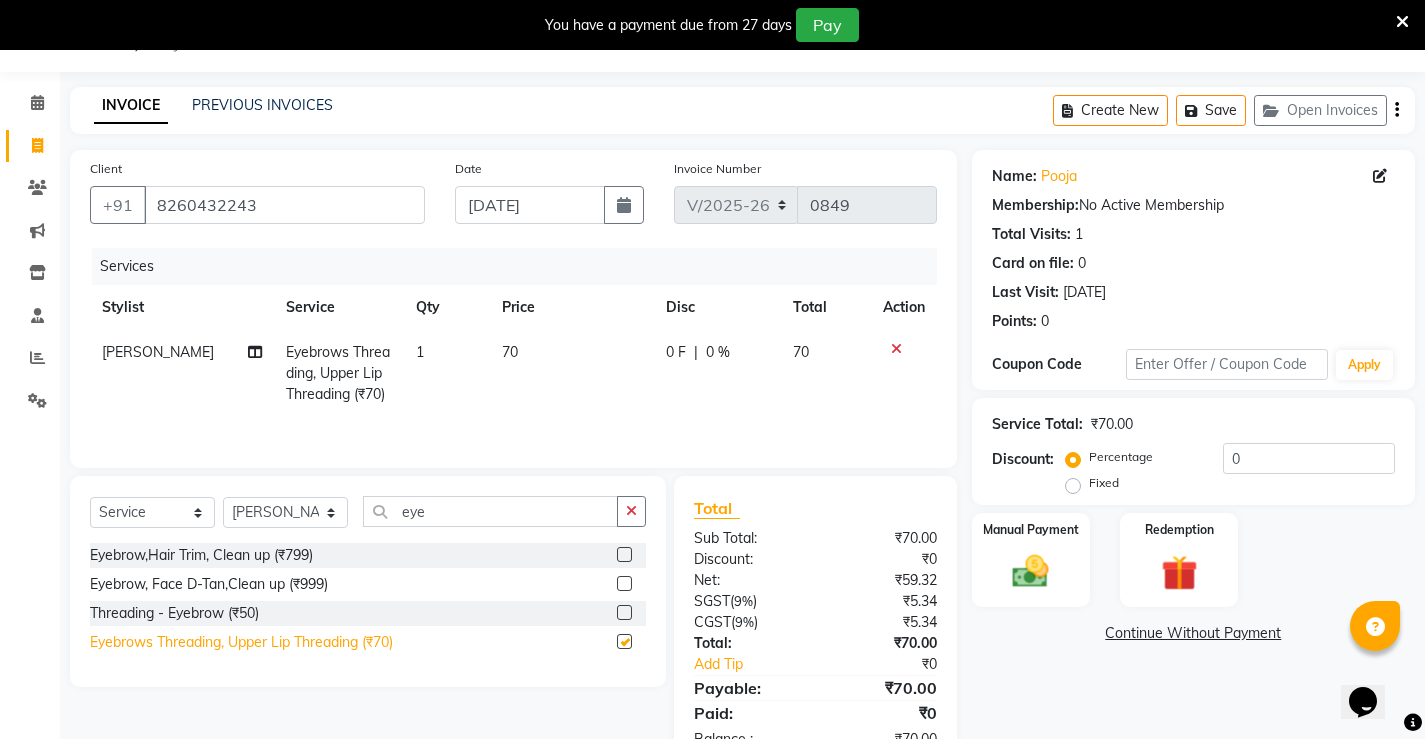 checkbox on "false" 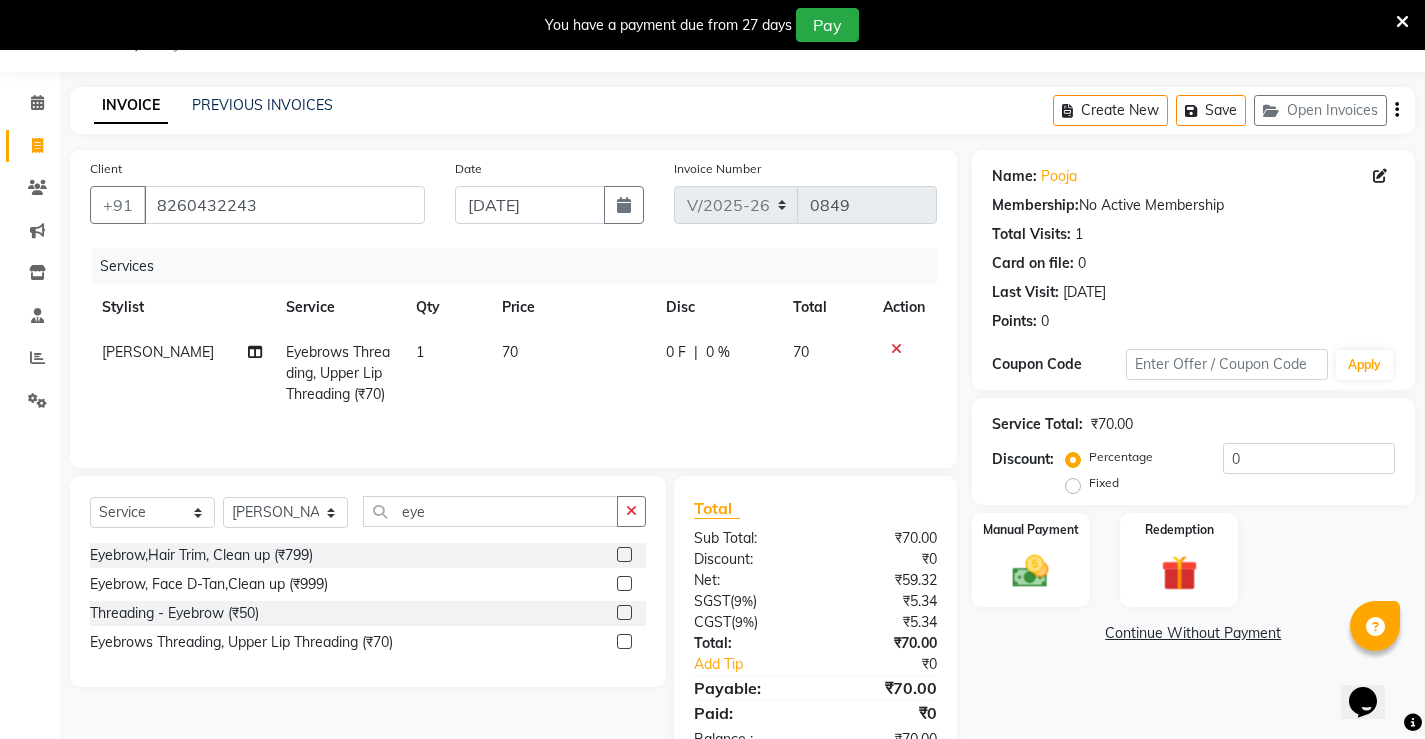click on "70" 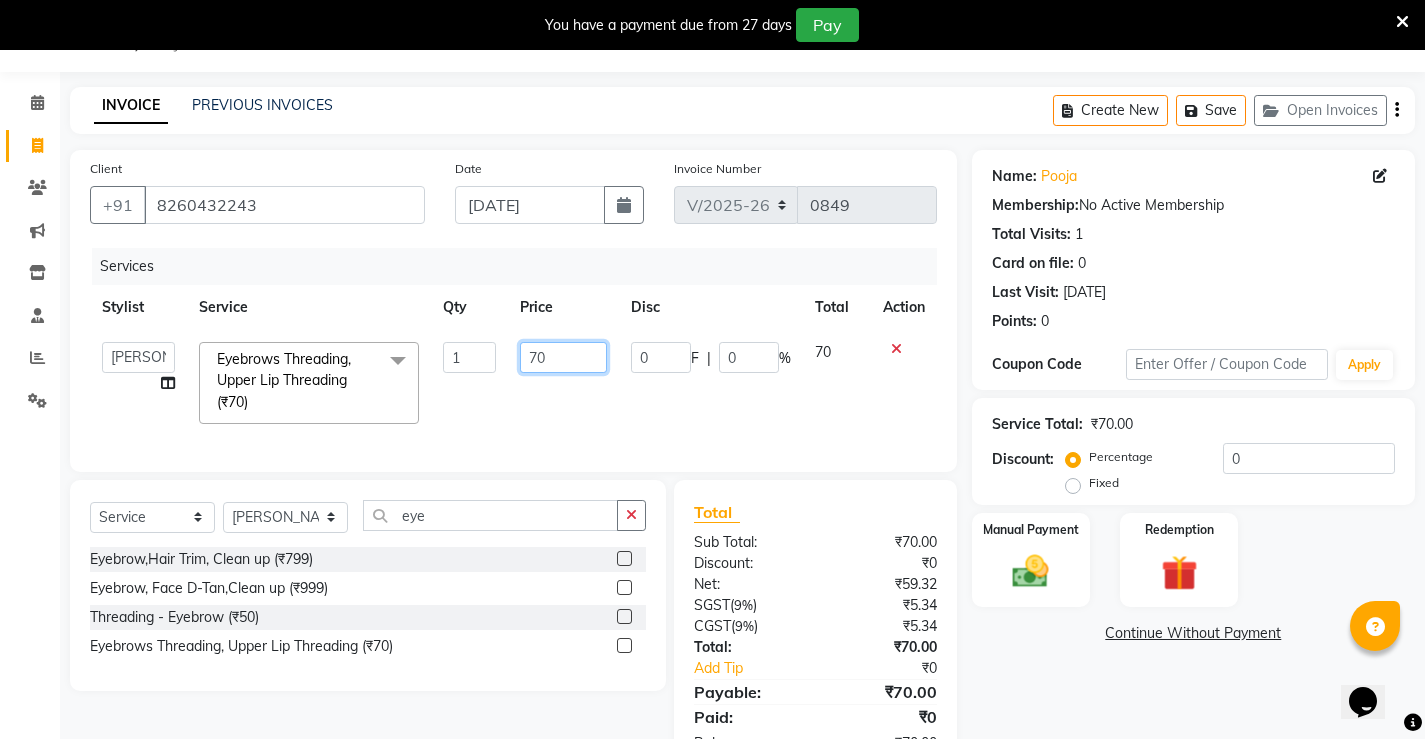 click on "70" 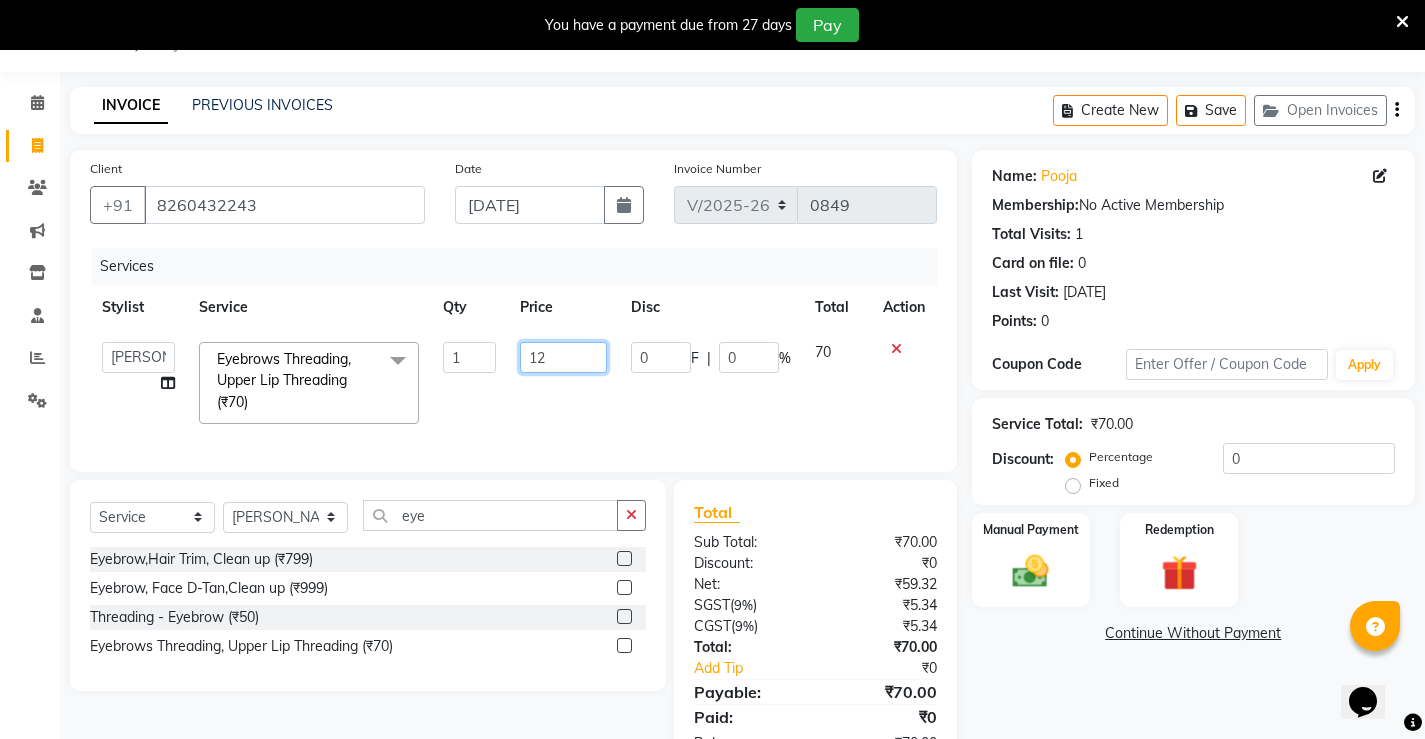type on "120" 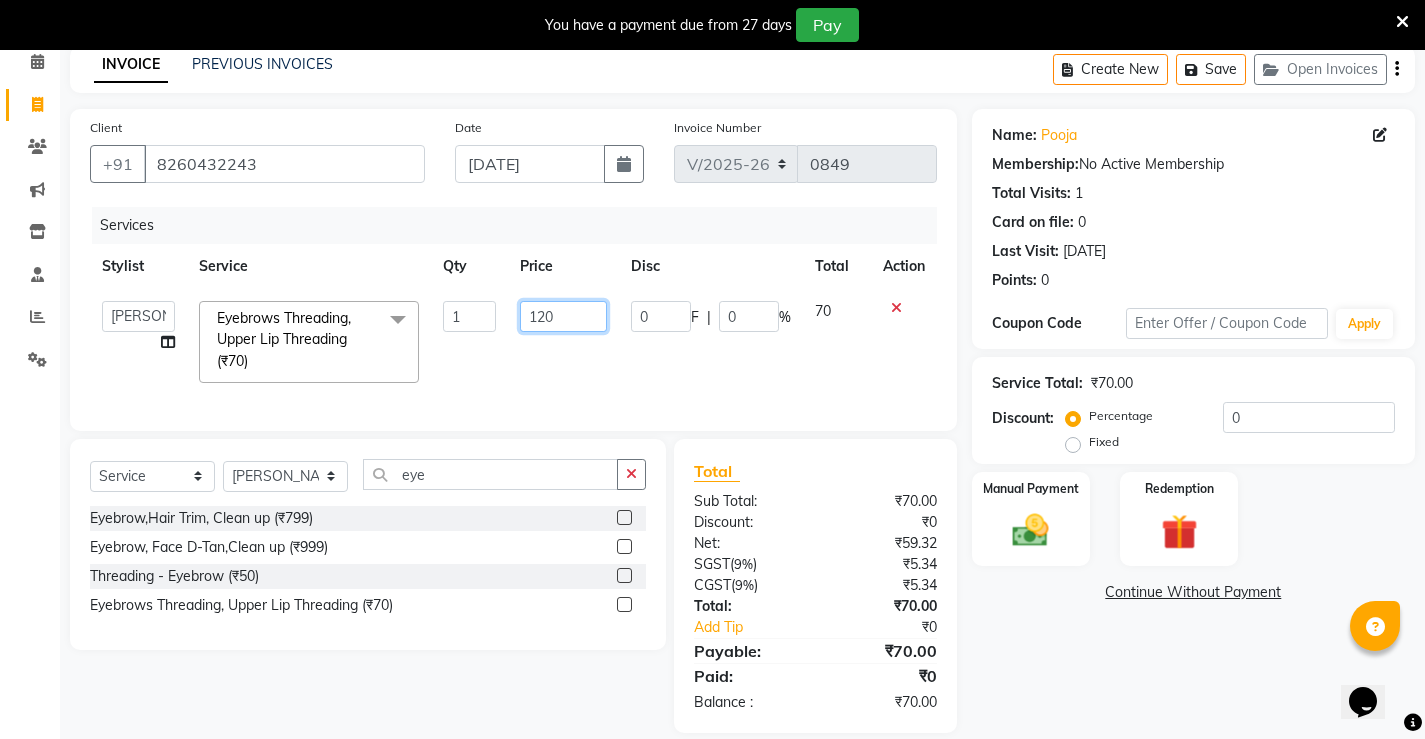 scroll, scrollTop: 130, scrollLeft: 0, axis: vertical 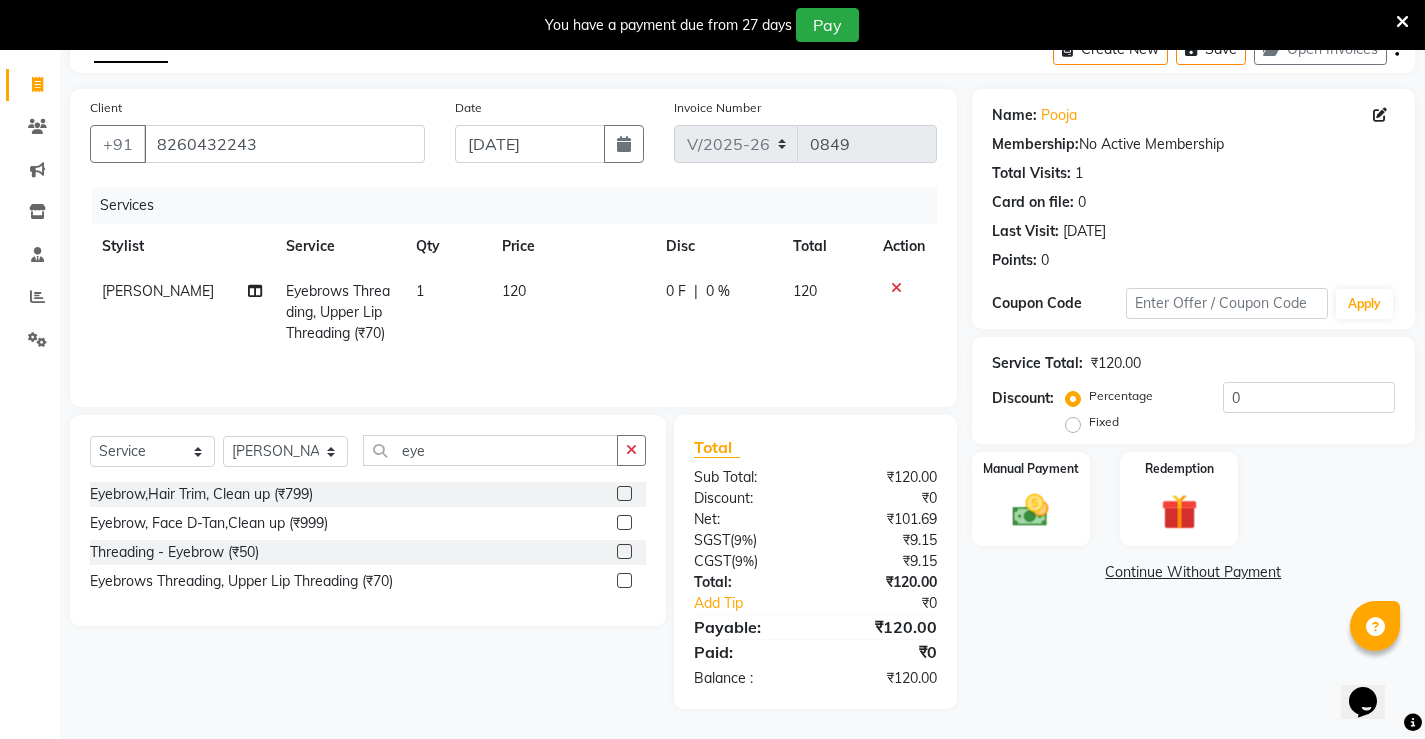 click on "120" 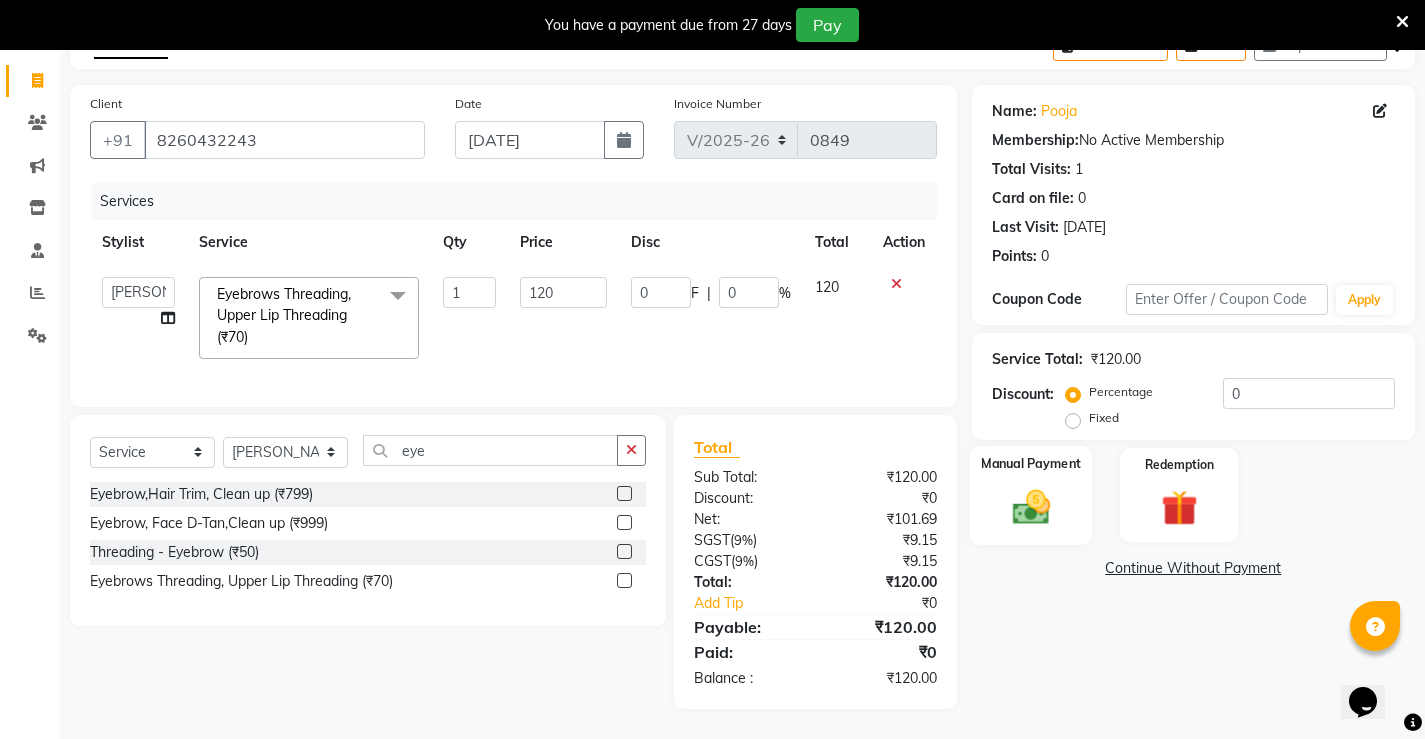 click 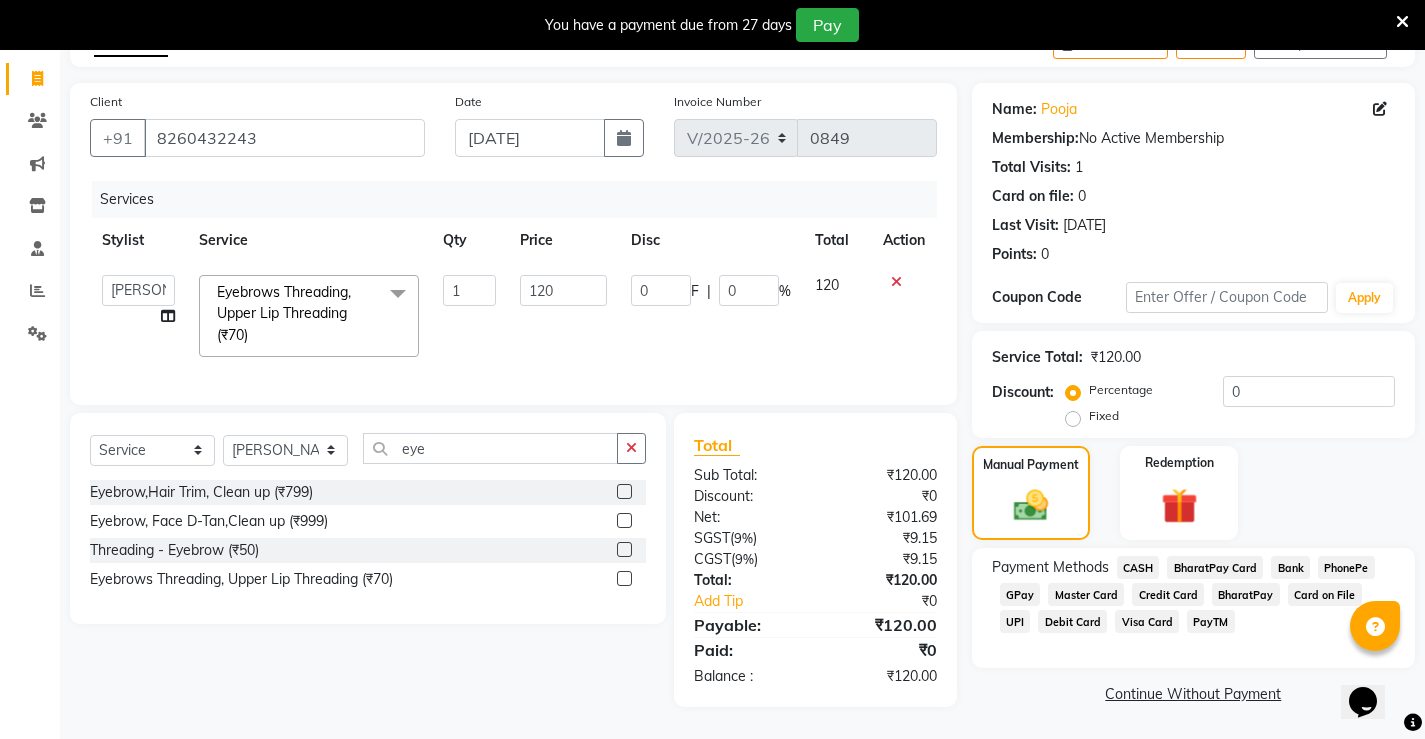 click on "UPI" 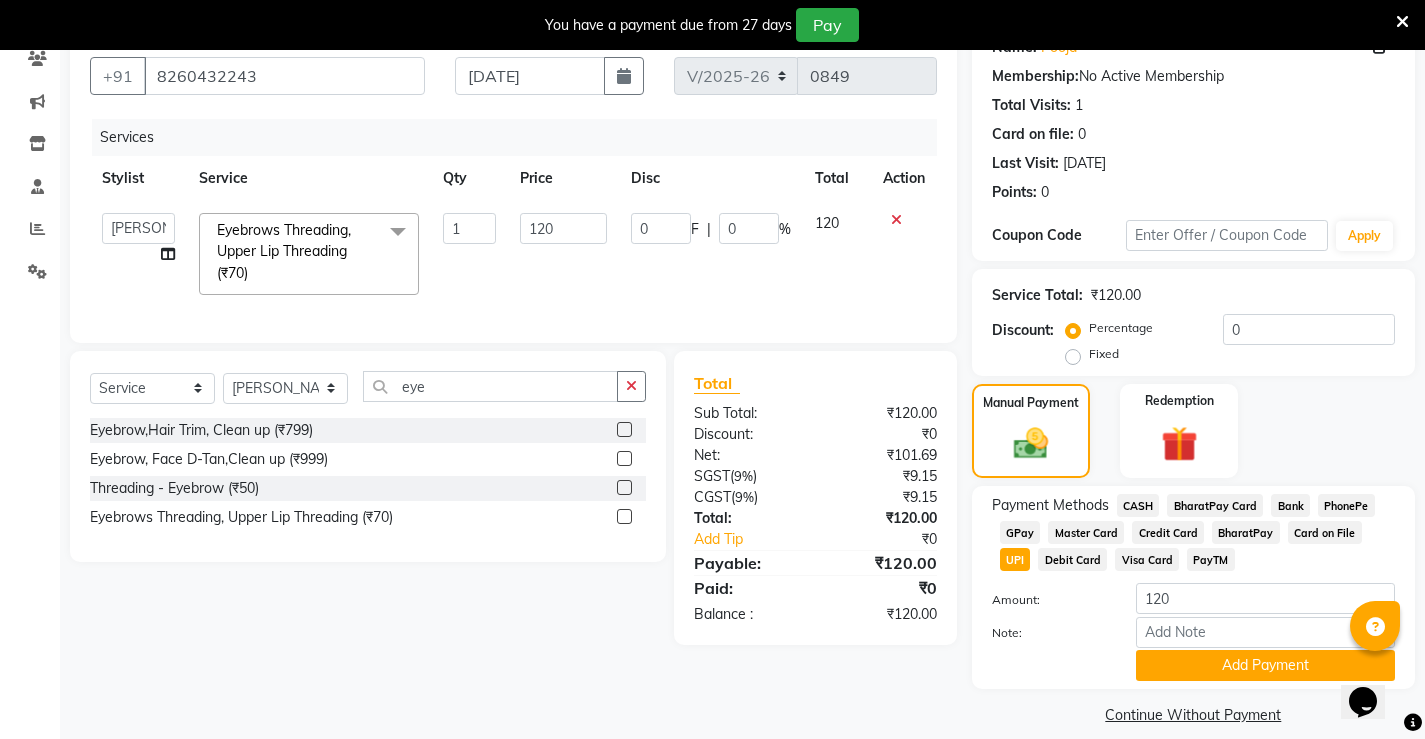 scroll, scrollTop: 200, scrollLeft: 0, axis: vertical 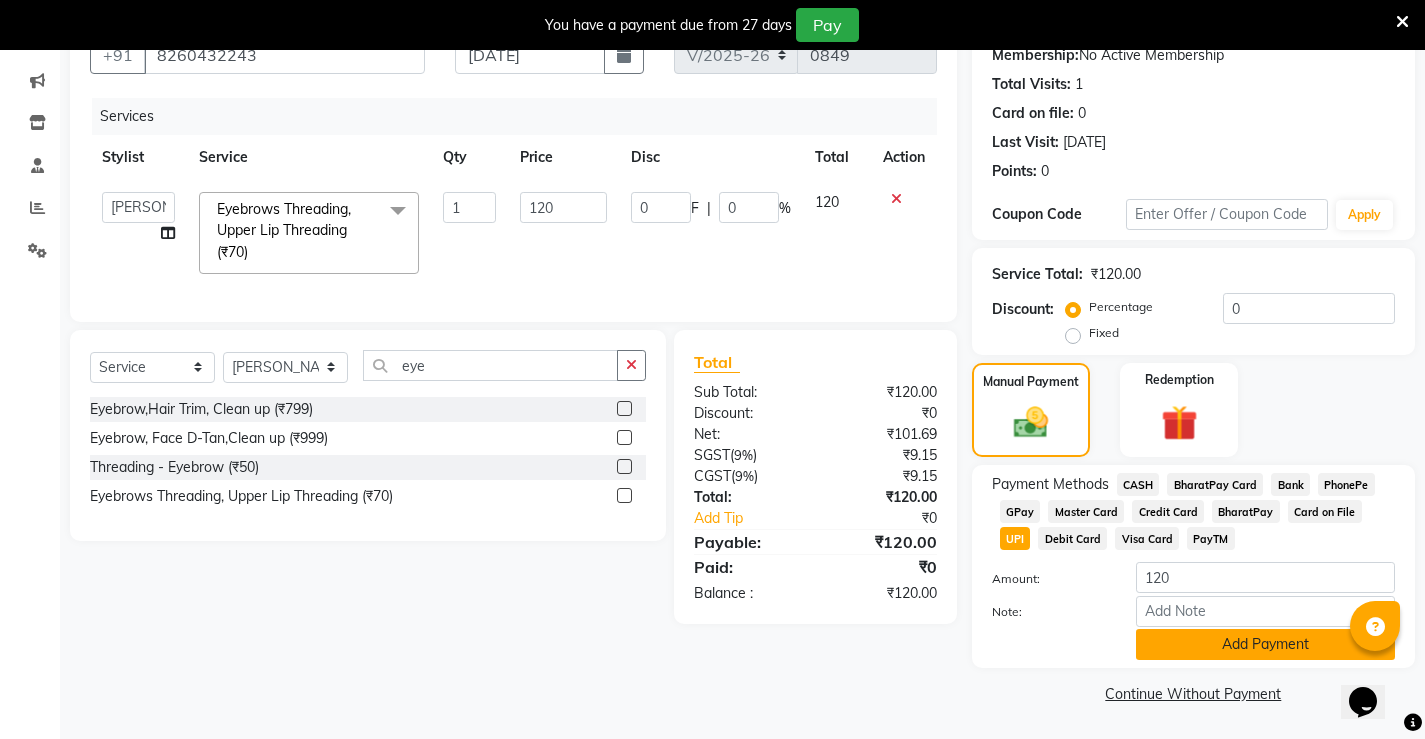 click on "Add Payment" 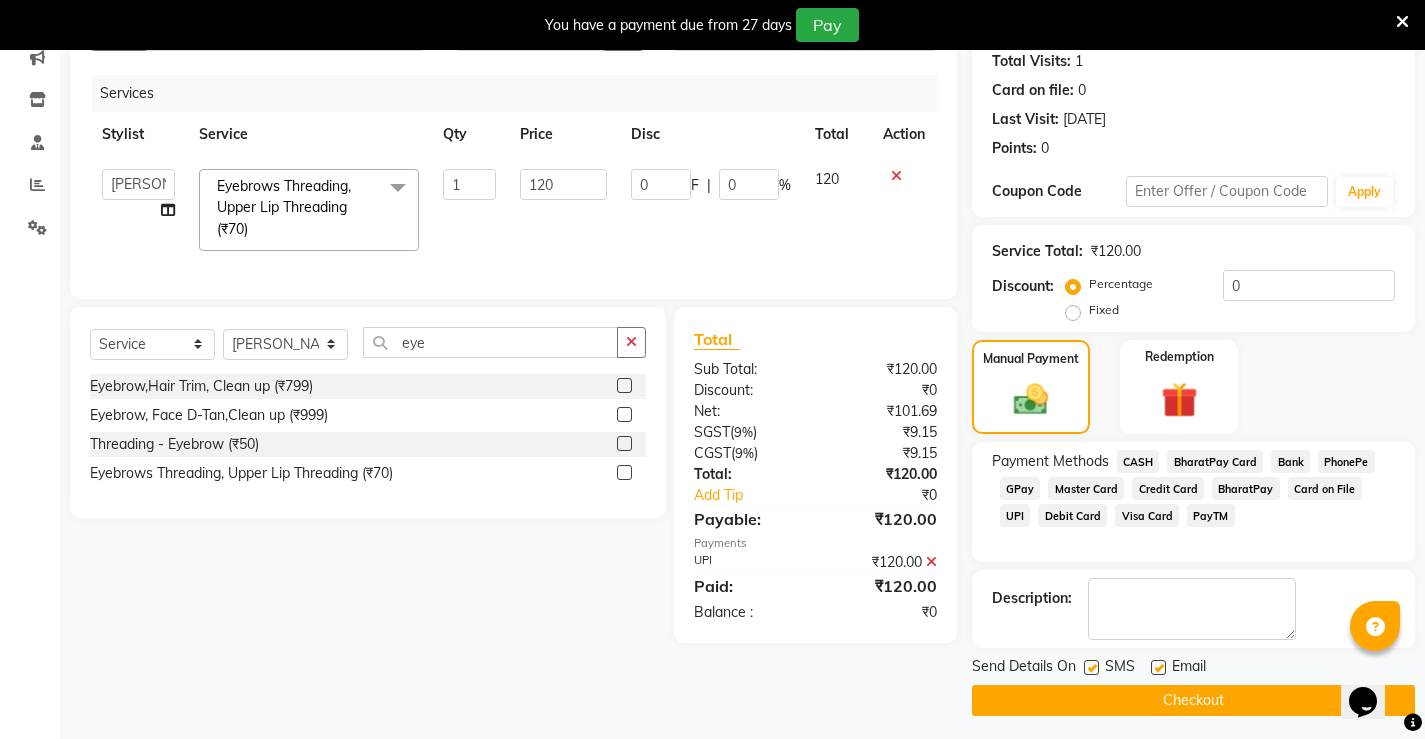 scroll, scrollTop: 230, scrollLeft: 0, axis: vertical 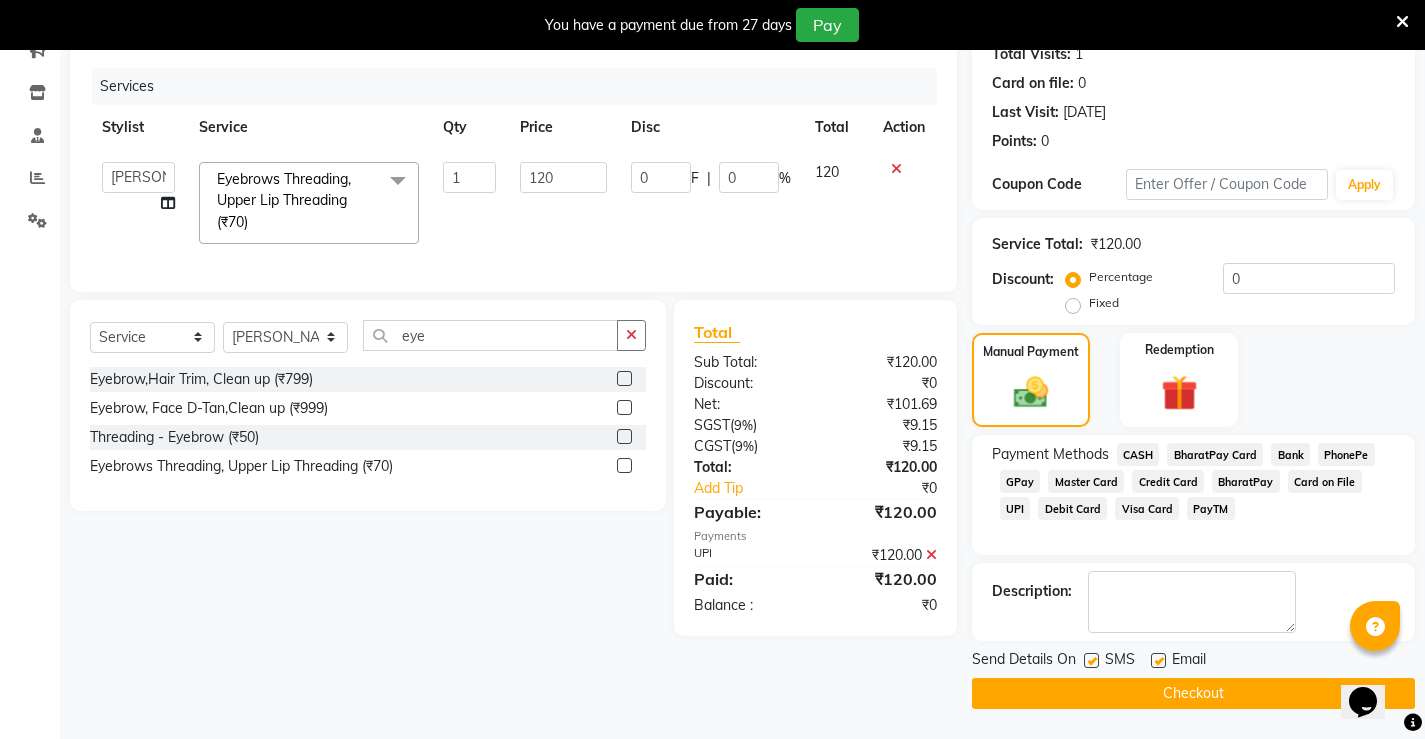 click on "Checkout" 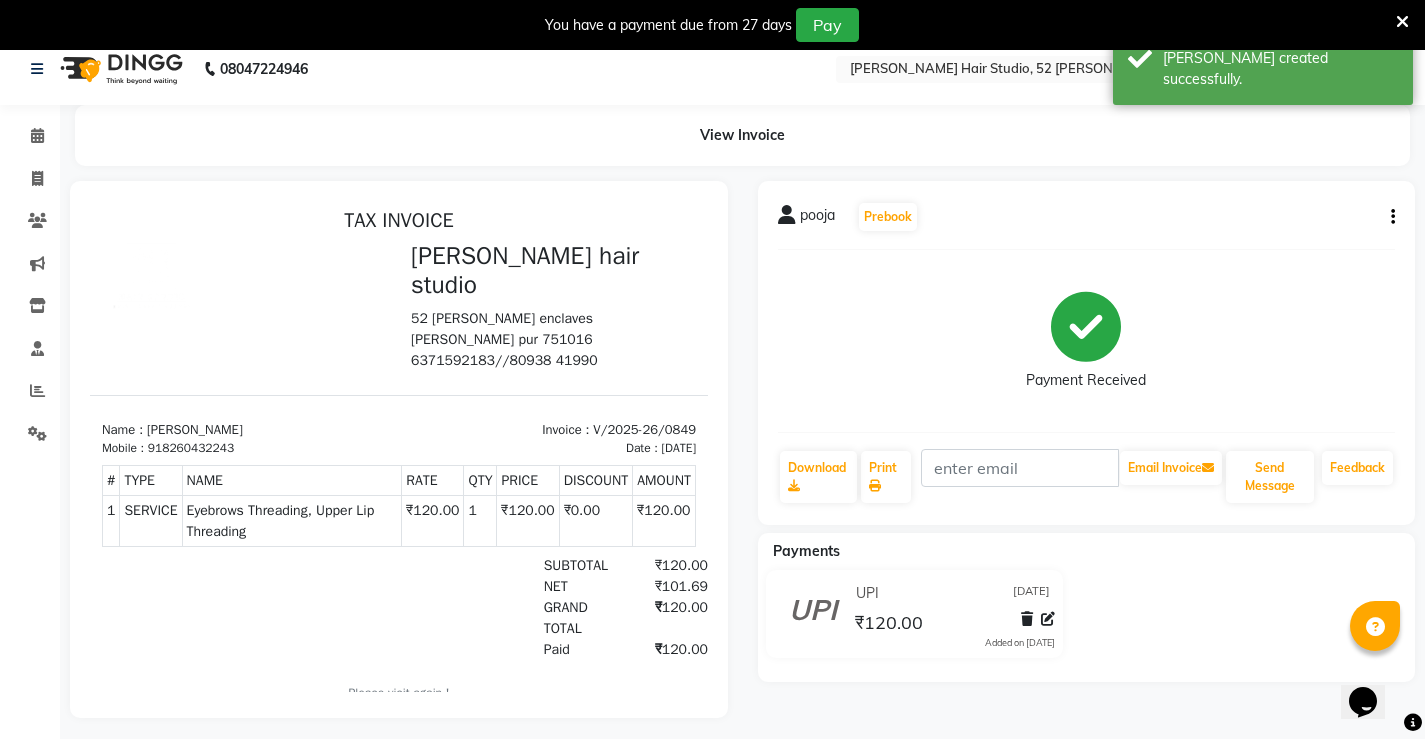 scroll, scrollTop: 0, scrollLeft: 0, axis: both 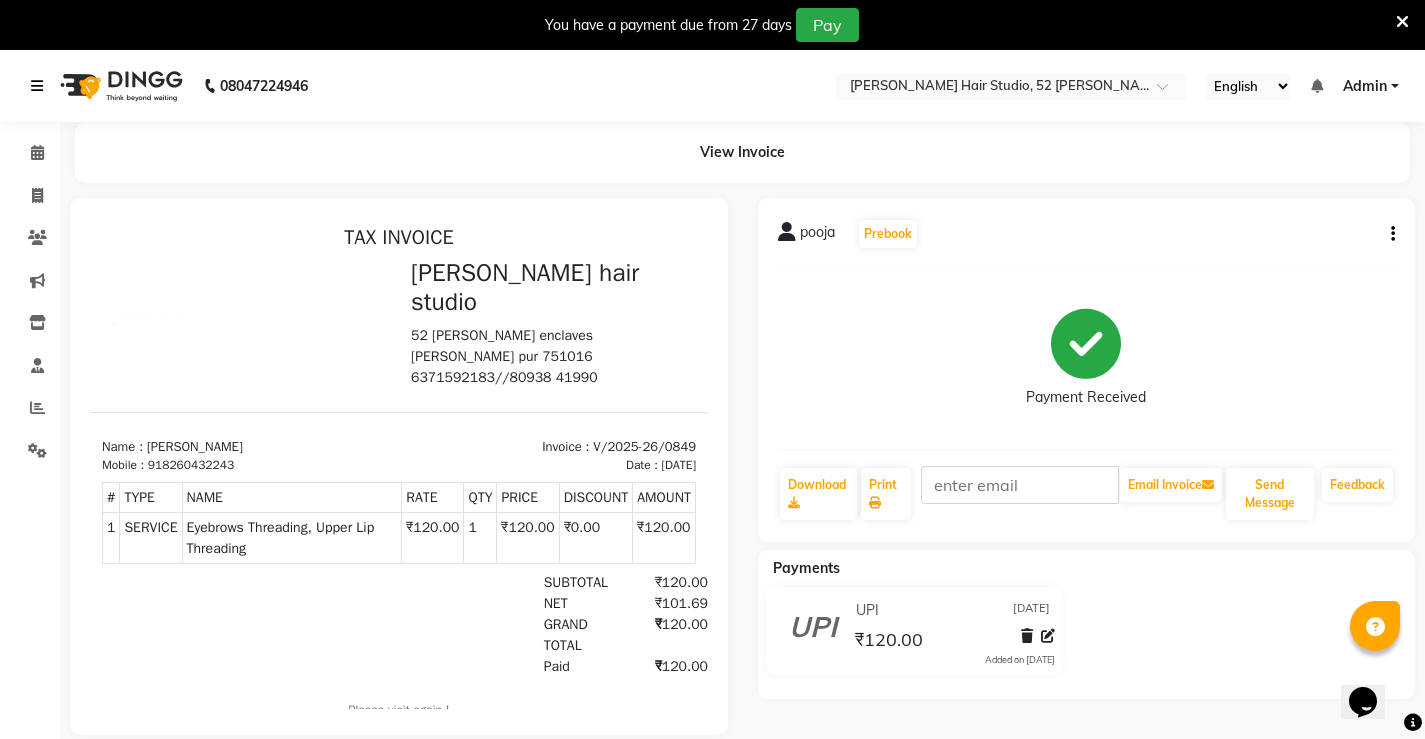 click at bounding box center (37, 86) 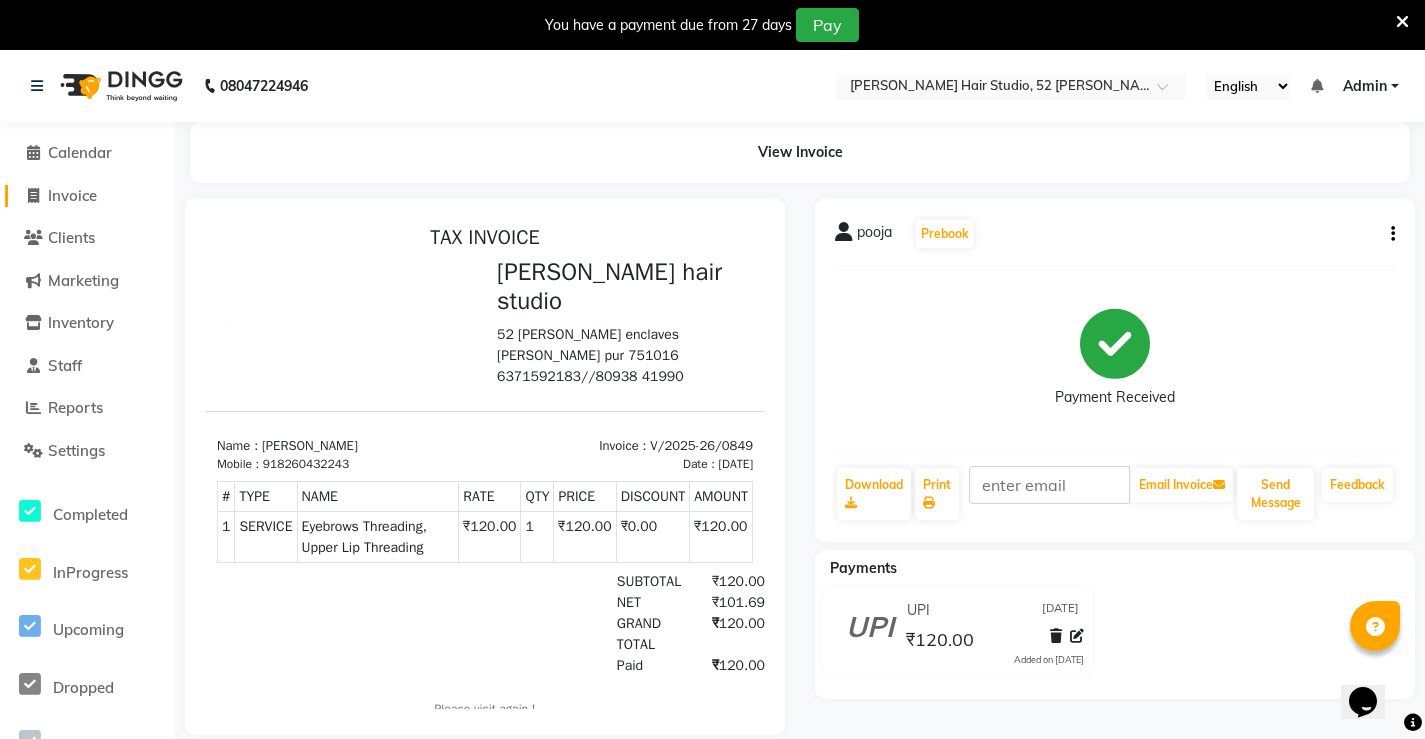 click on "Invoice" 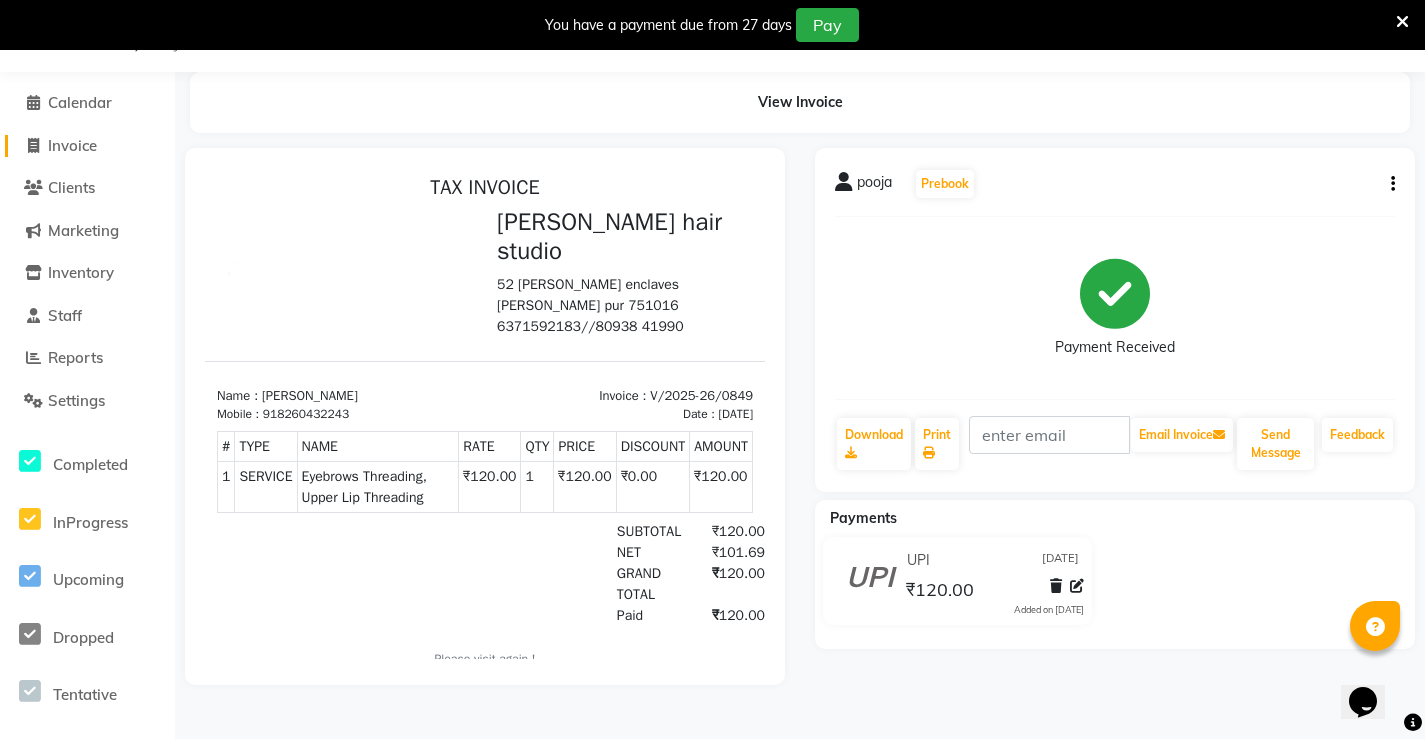 select on "7705" 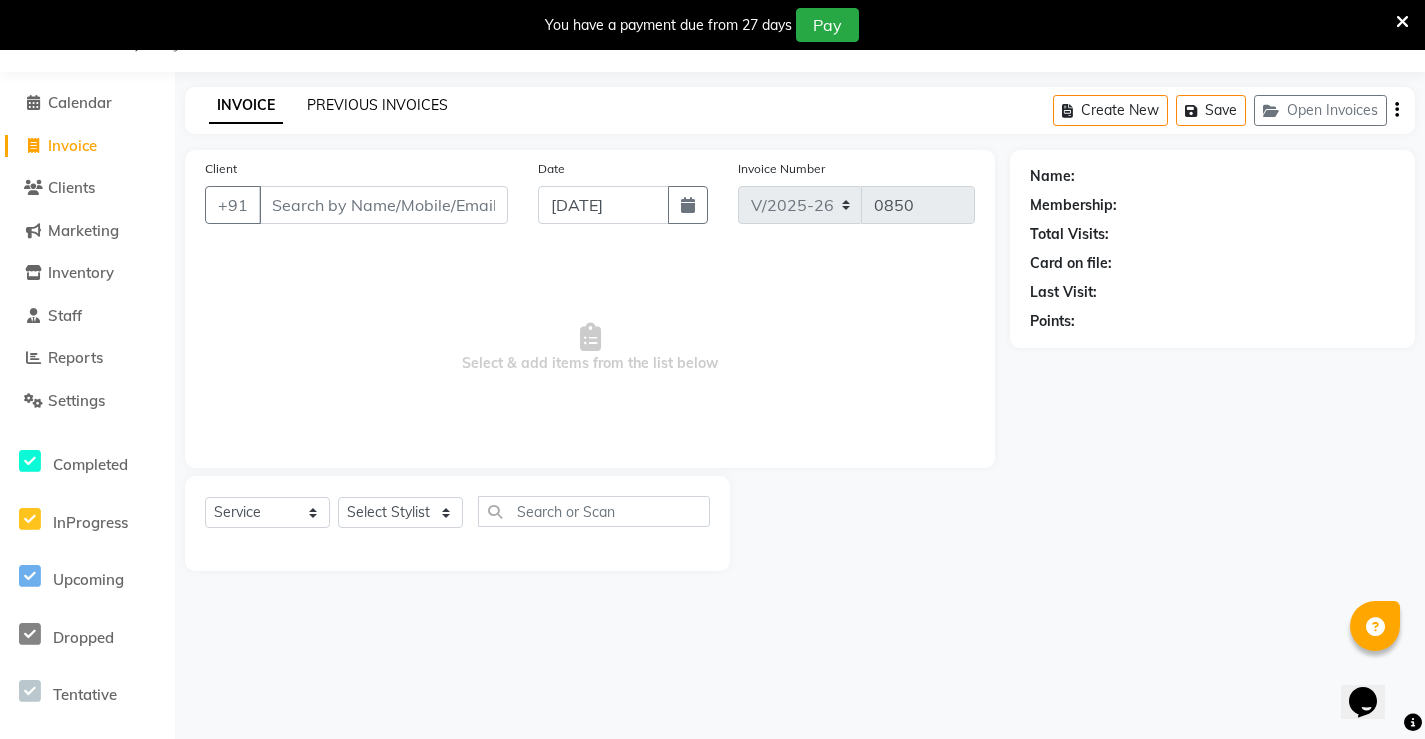 click on "PREVIOUS INVOICES" 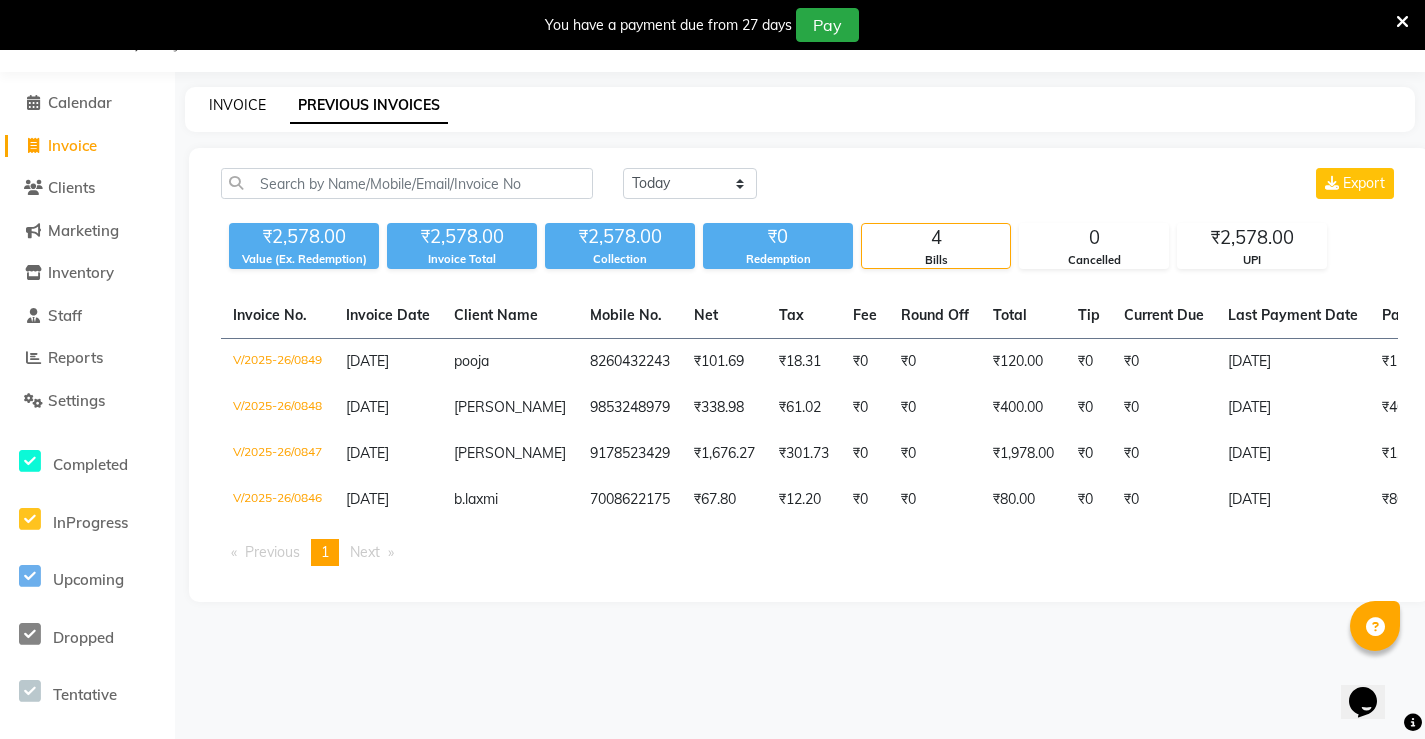 click on "INVOICE" 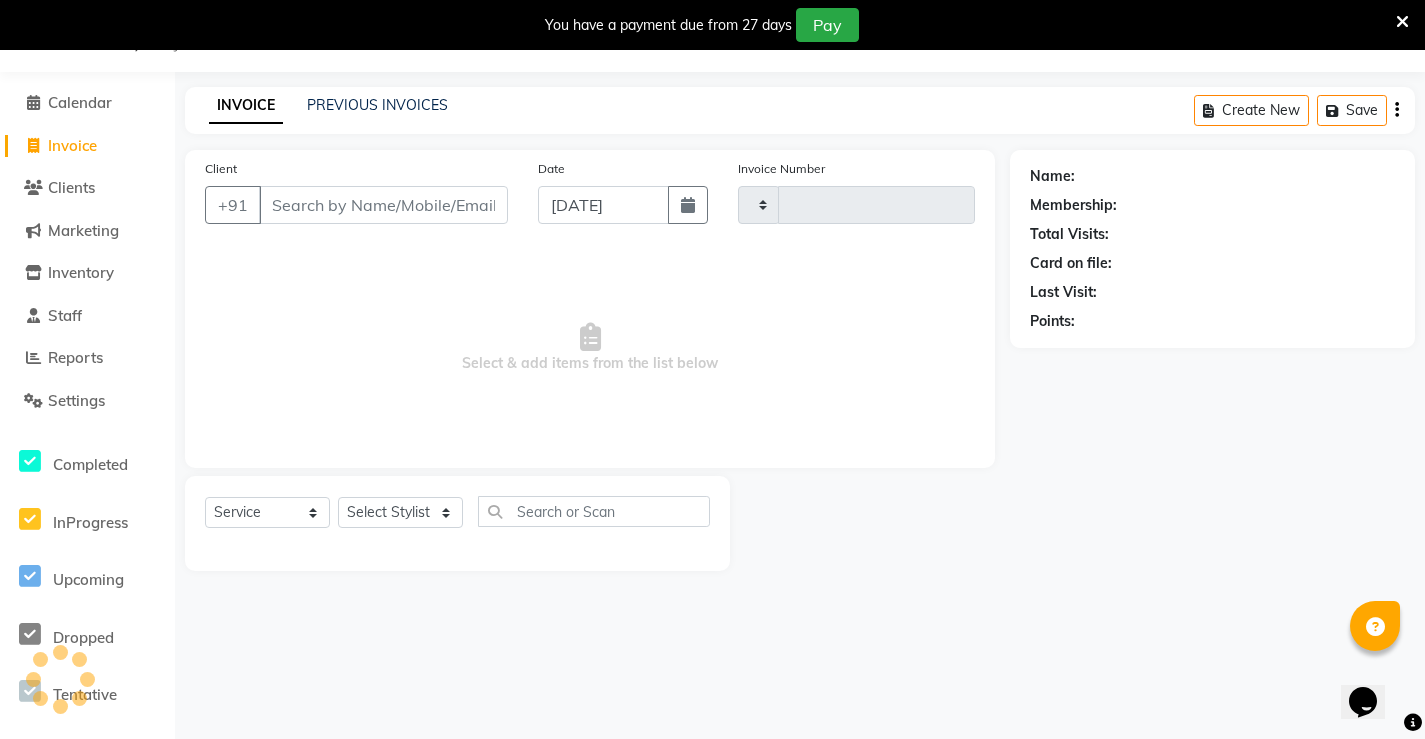 type on "0850" 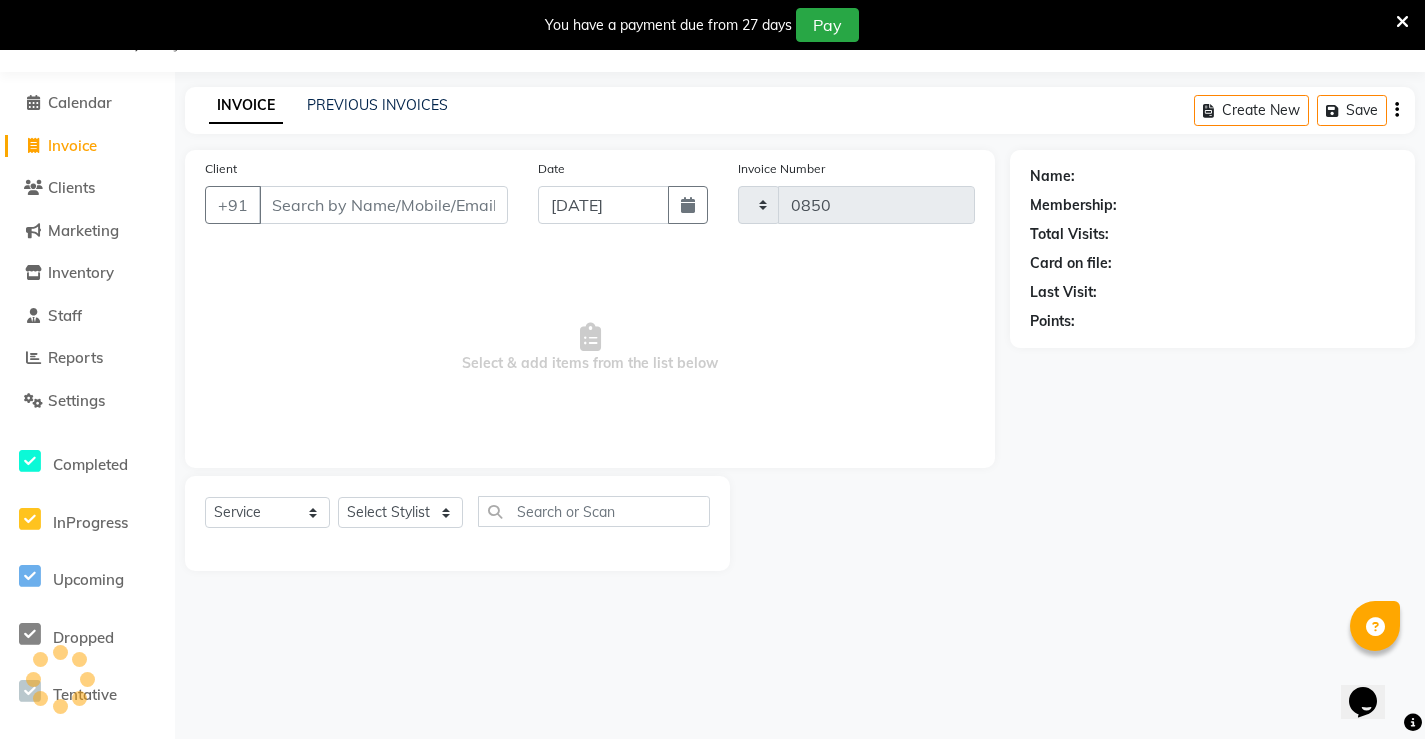 select on "7705" 